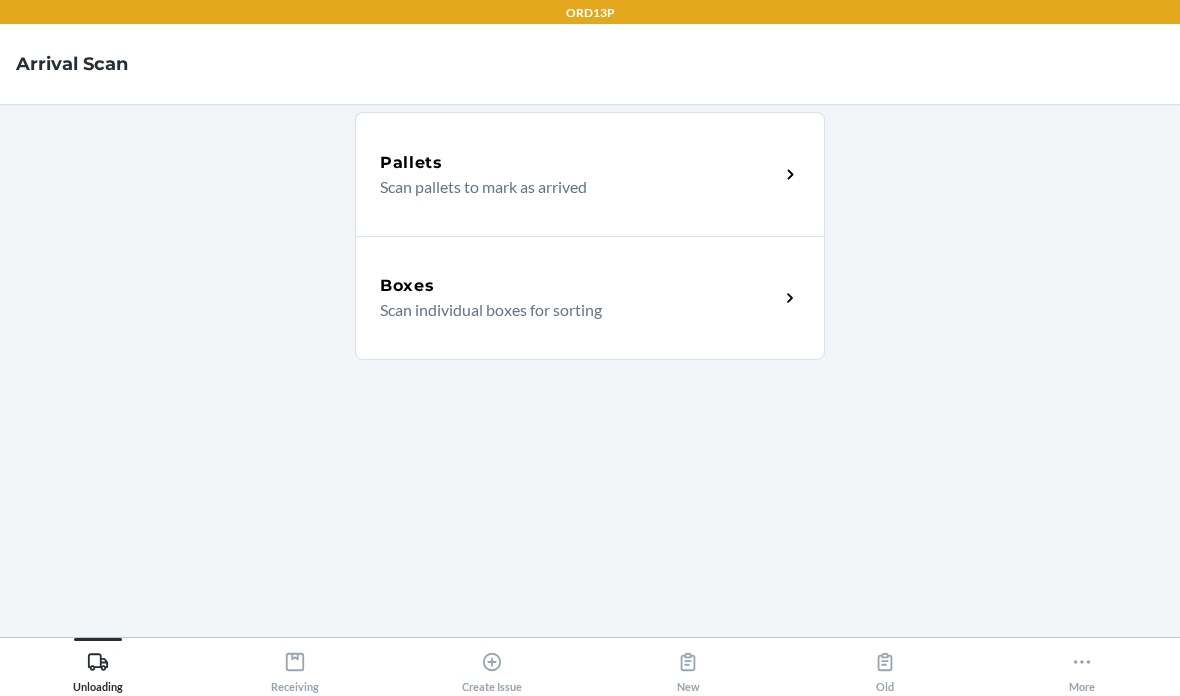 scroll, scrollTop: 80, scrollLeft: 0, axis: vertical 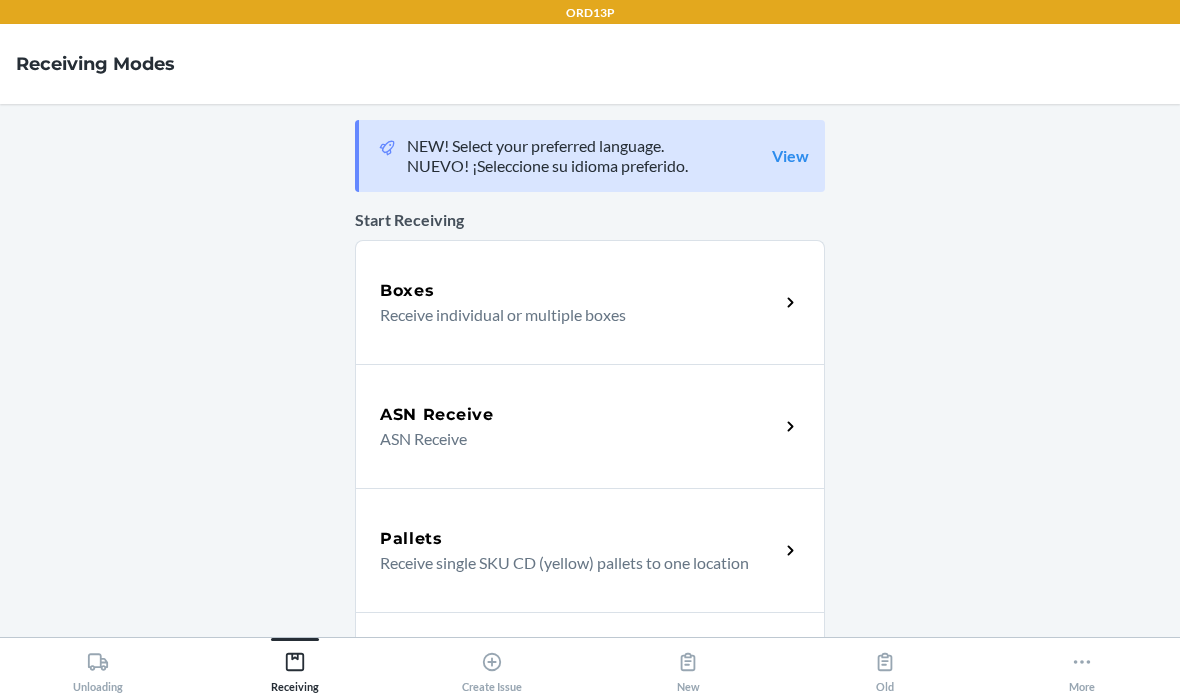 click on "Receive individual or multiple boxes" at bounding box center (571, 315) 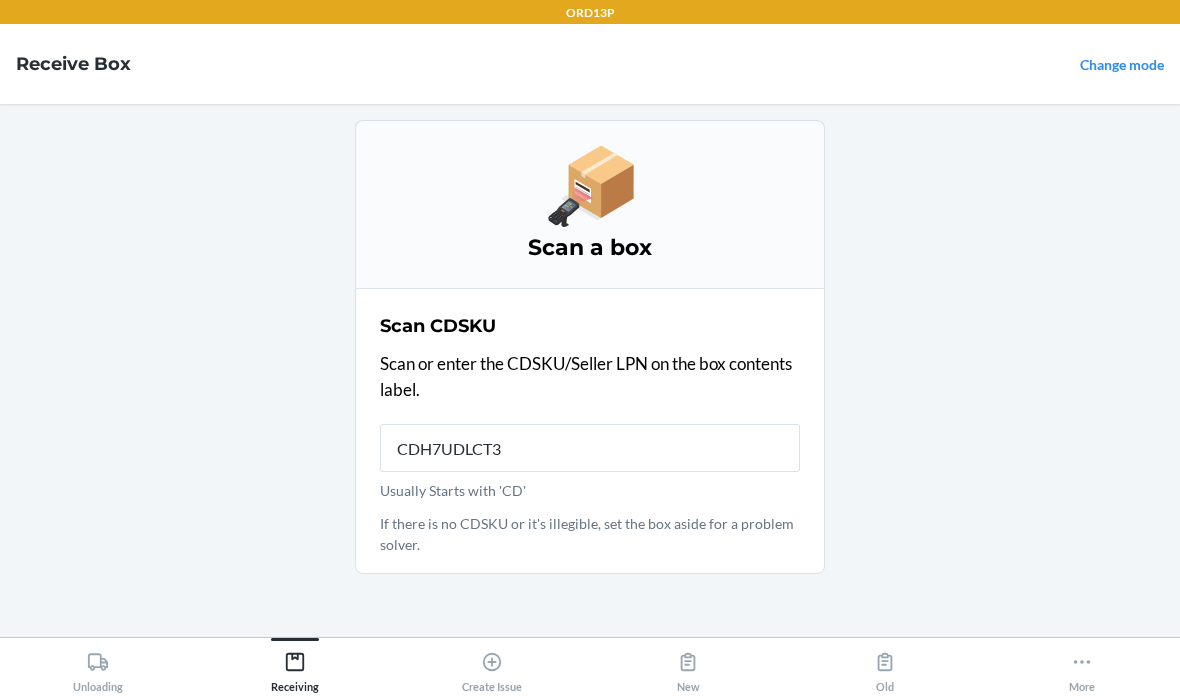type on "CDH7UDLCT3L" 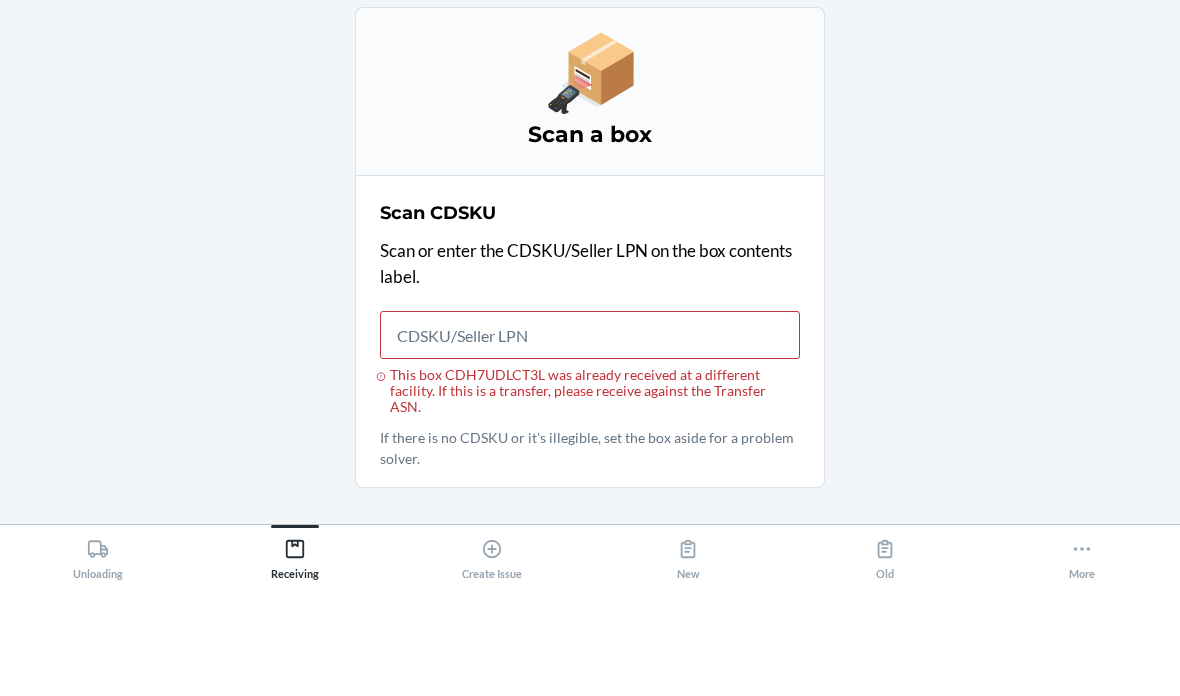 click 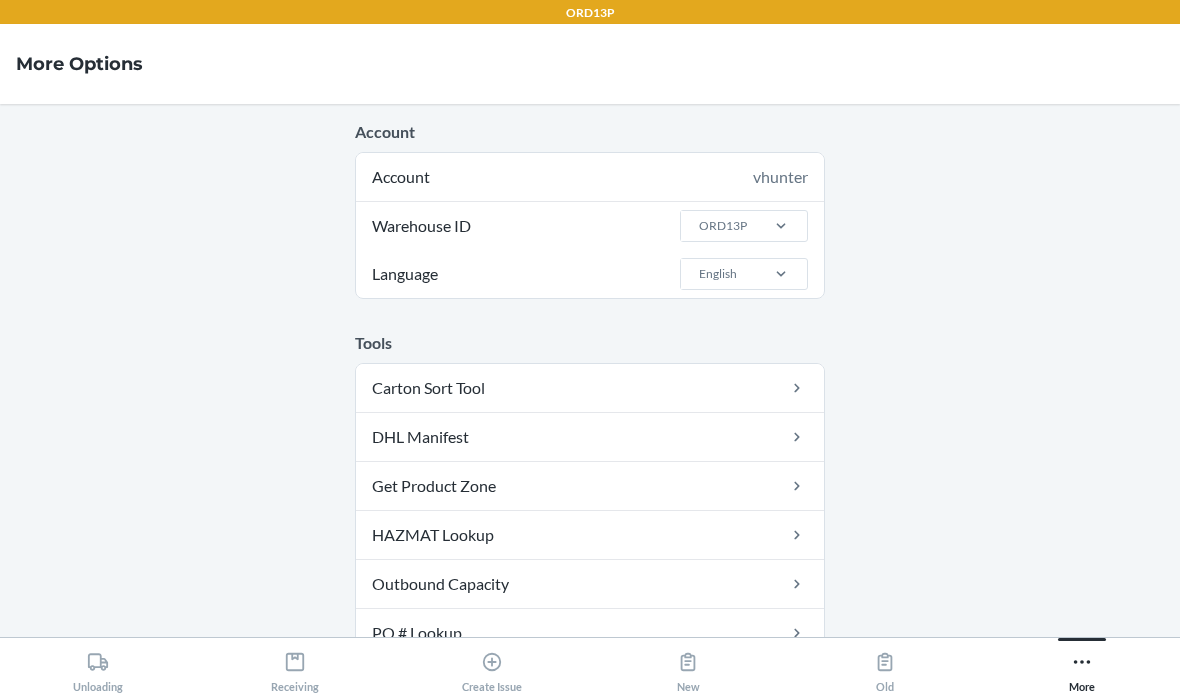 click on "Receiving" at bounding box center (295, 668) 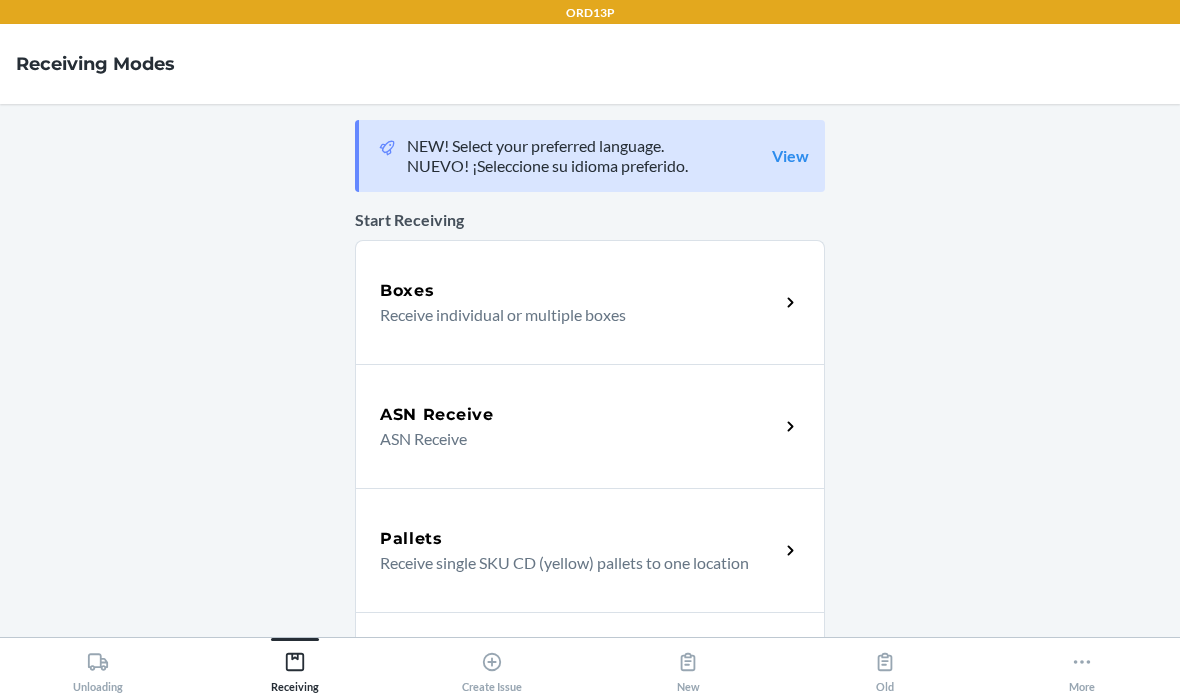 click on "Boxes" at bounding box center [579, 291] 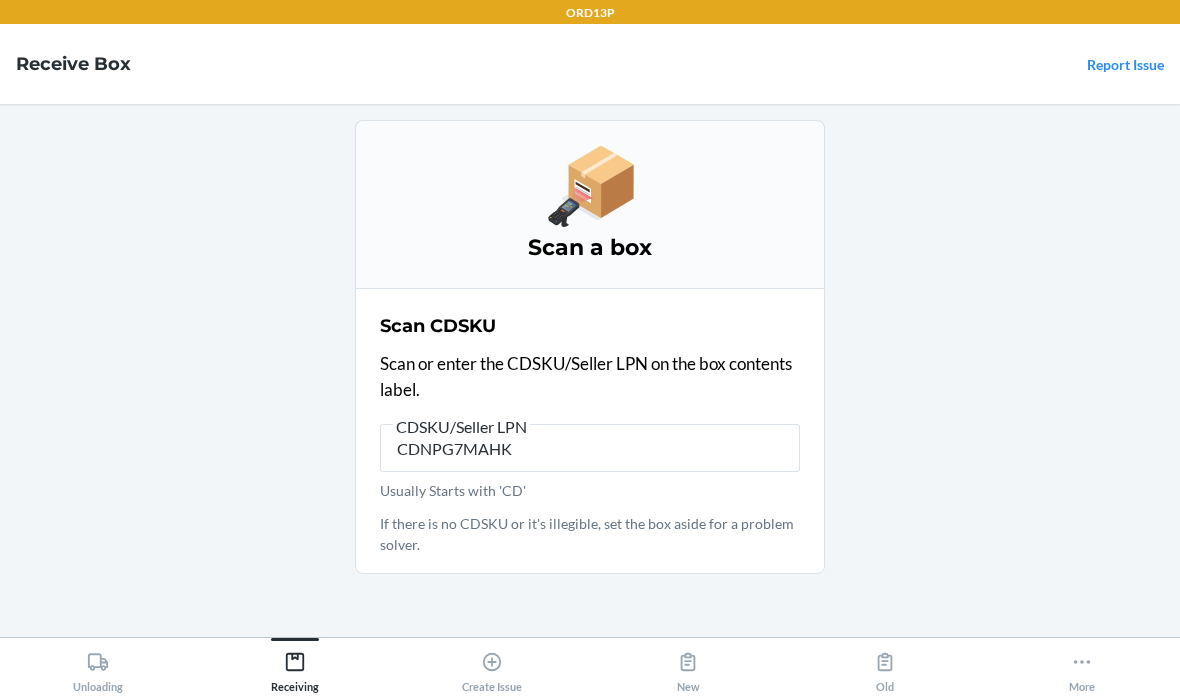 type on "CDNPG7MAHKX" 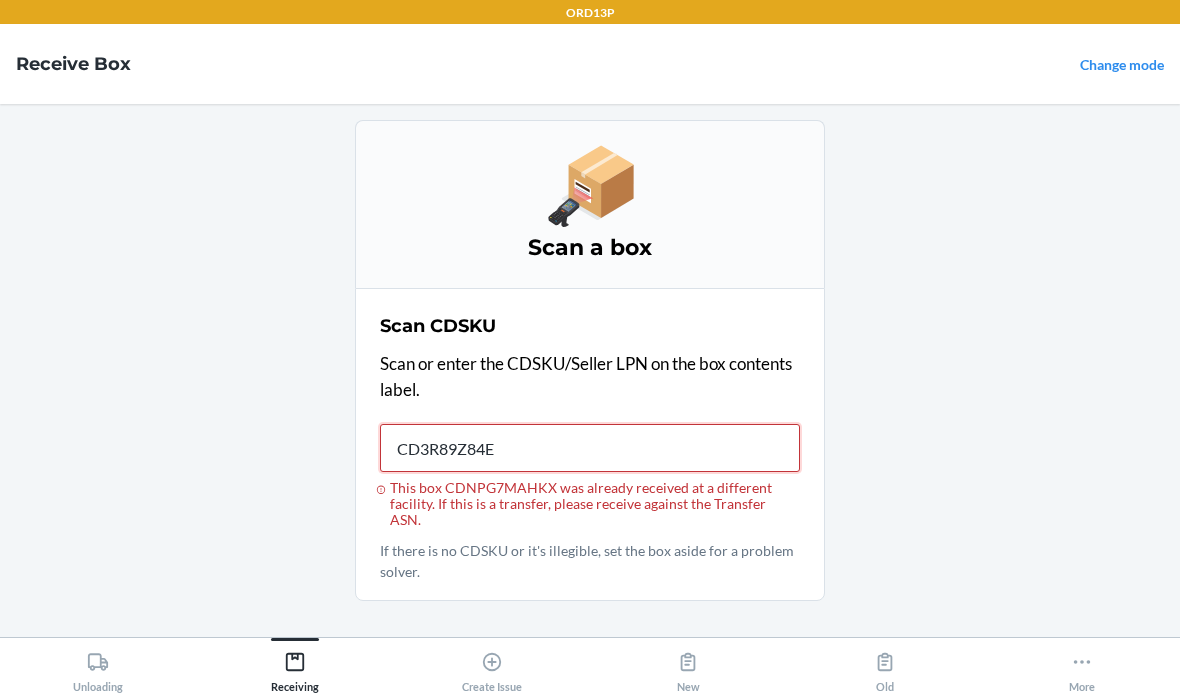 type on "CD3R89Z84EN" 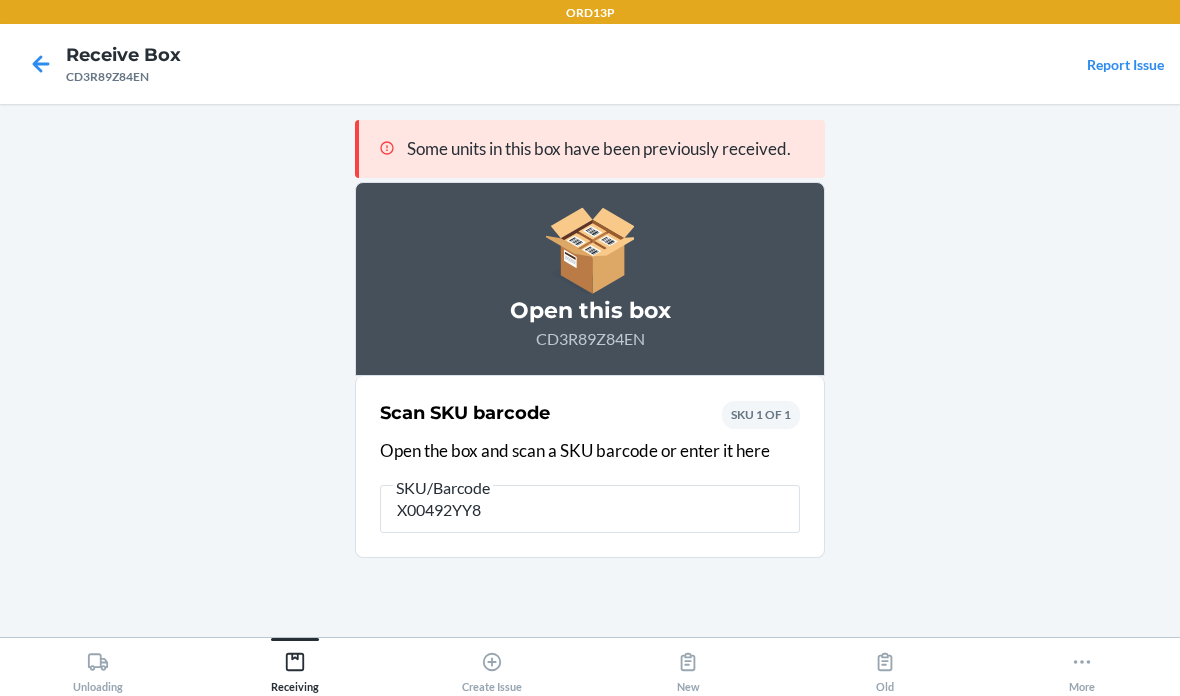 type on "X00492YY8Z" 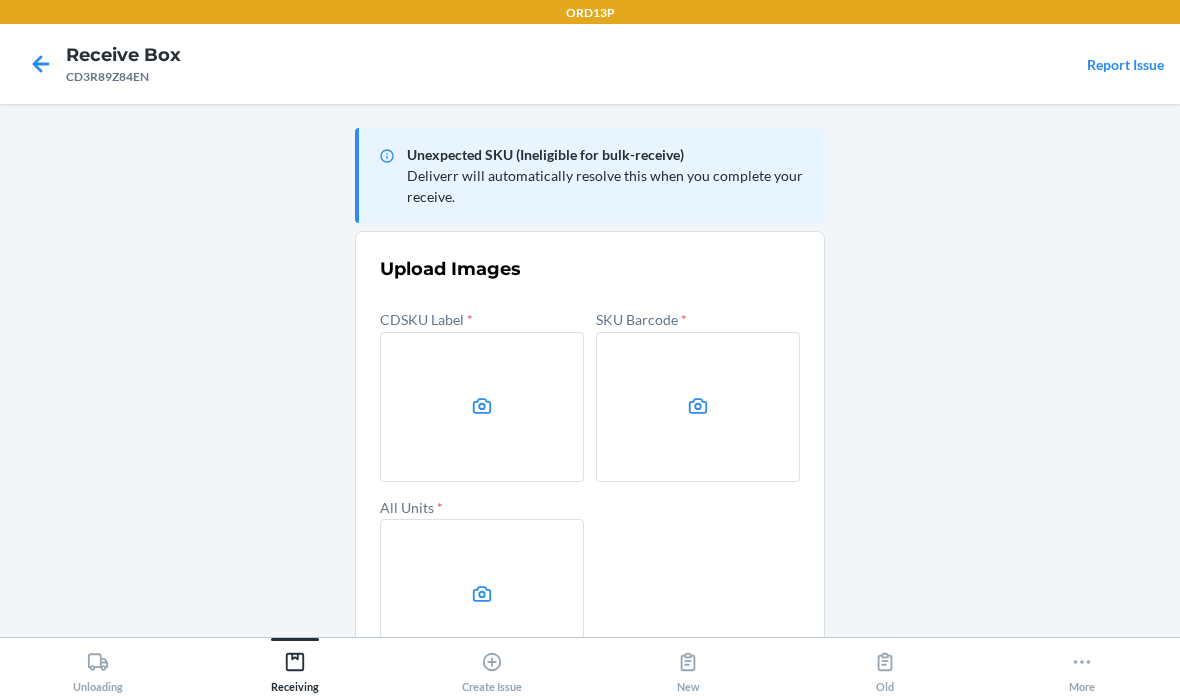 click at bounding box center [482, 407] 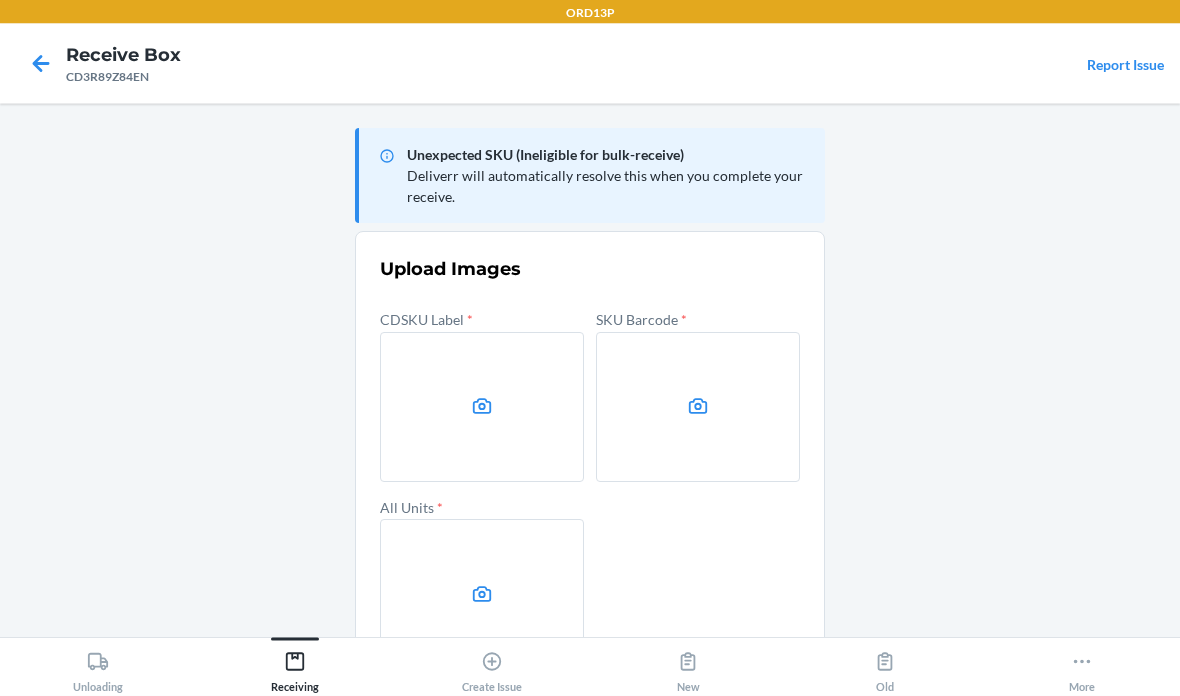 scroll, scrollTop: 75, scrollLeft: 0, axis: vertical 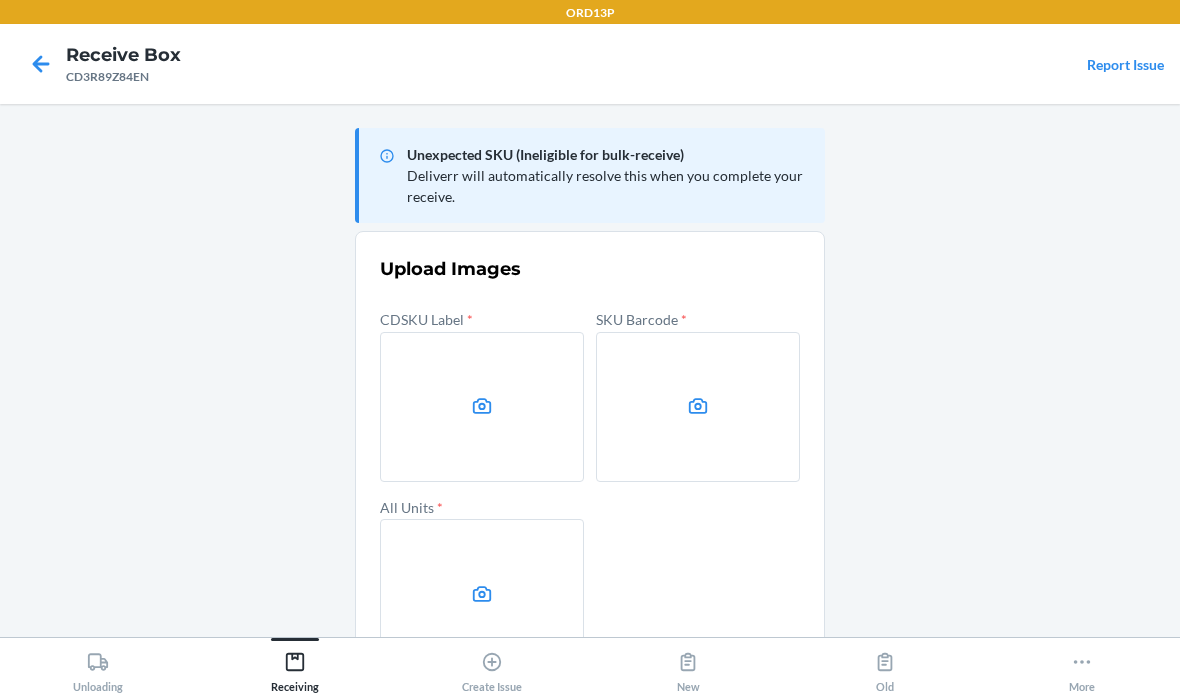 click 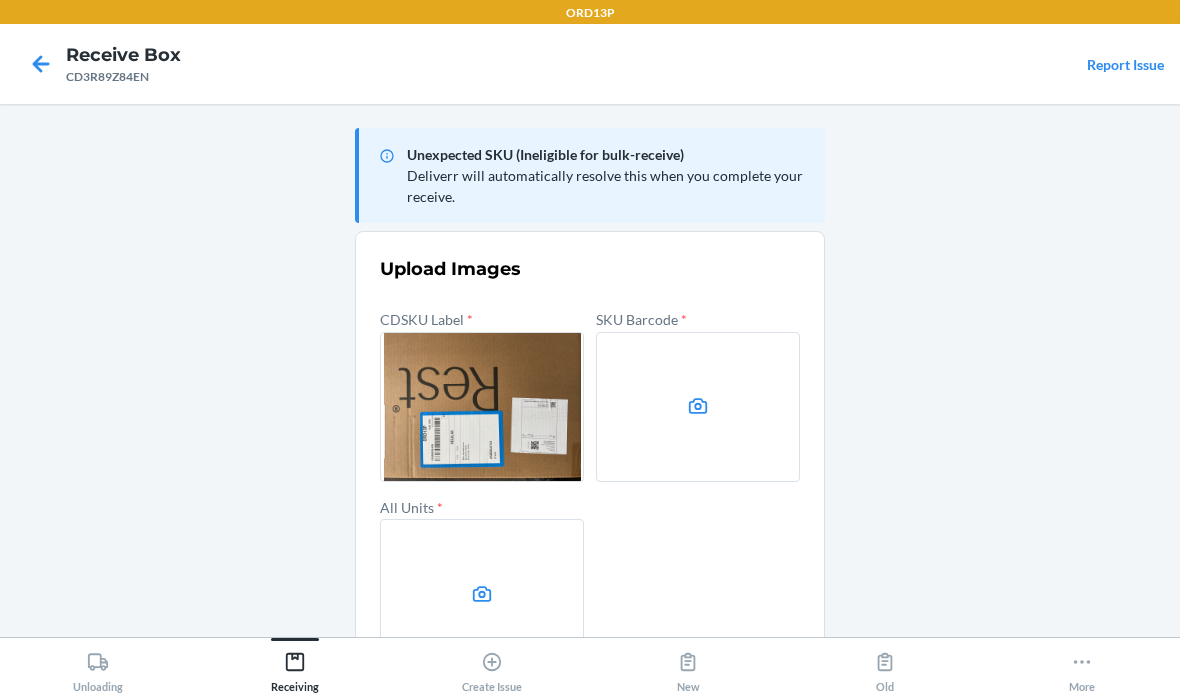 click at bounding box center (698, 407) 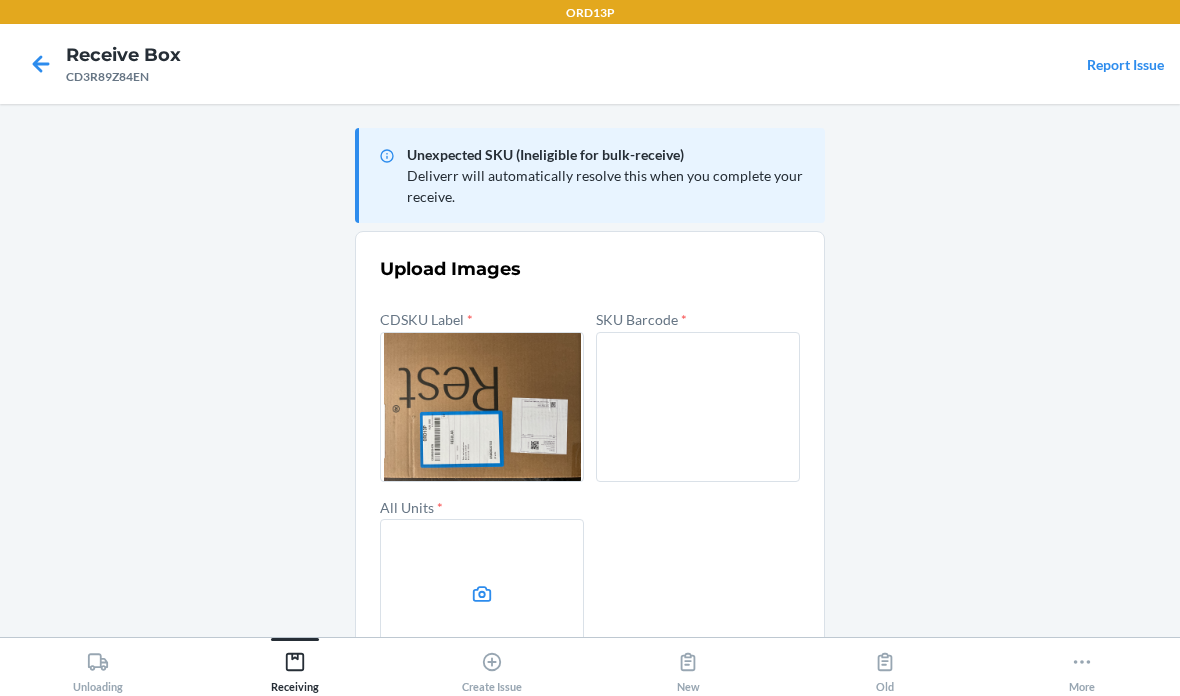 click at bounding box center [482, 594] 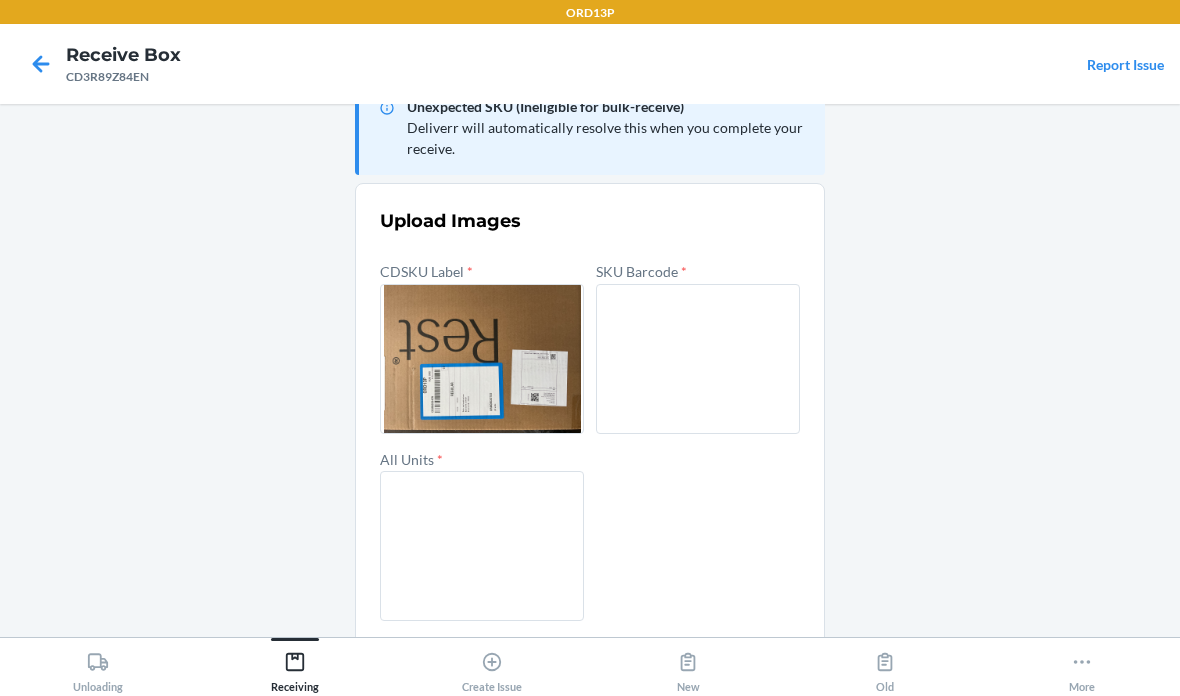scroll, scrollTop: 48, scrollLeft: 0, axis: vertical 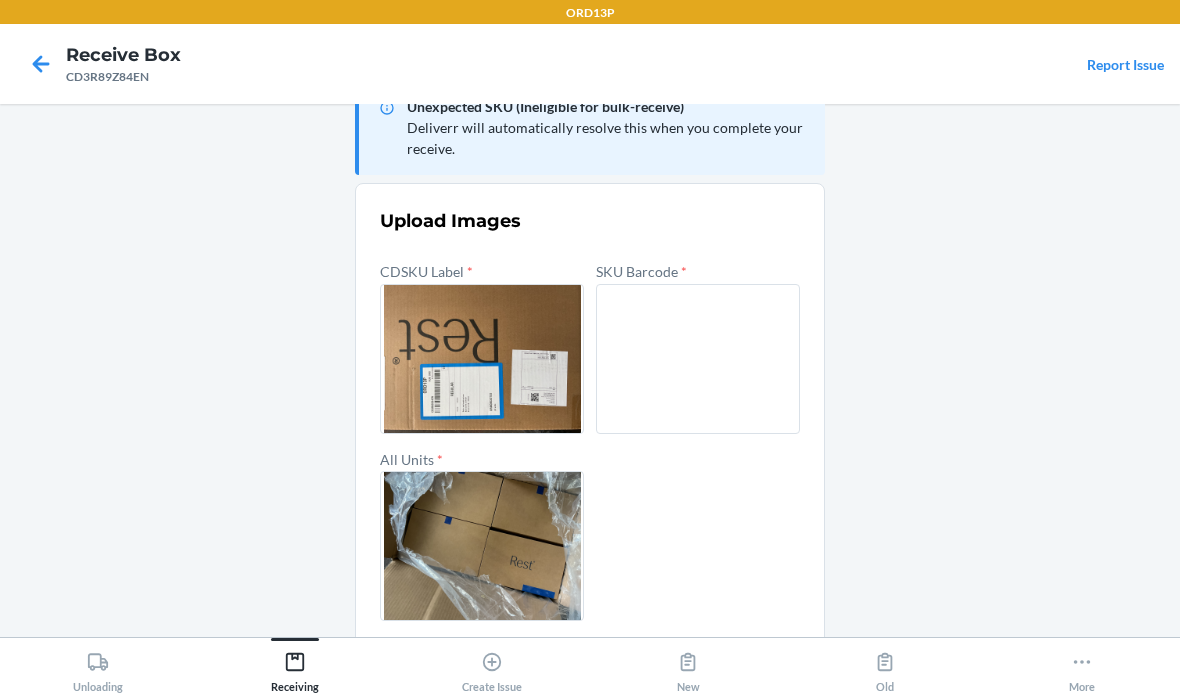 click on "Confirm" at bounding box center (590, 669) 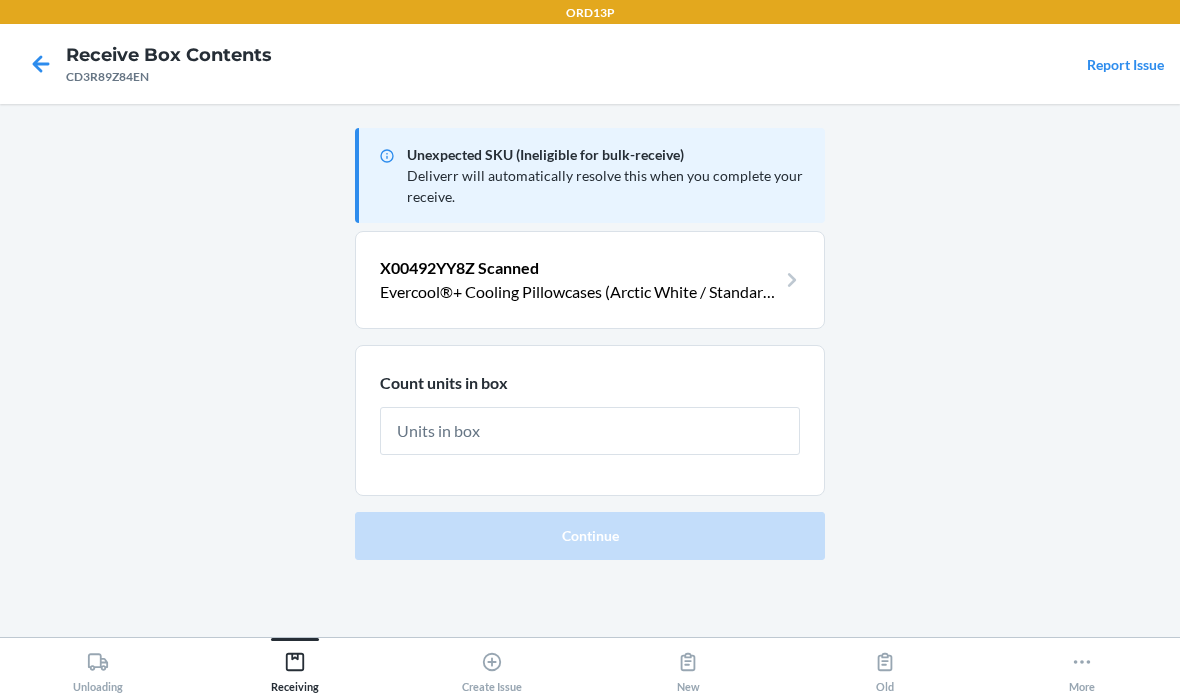 scroll, scrollTop: 0, scrollLeft: 0, axis: both 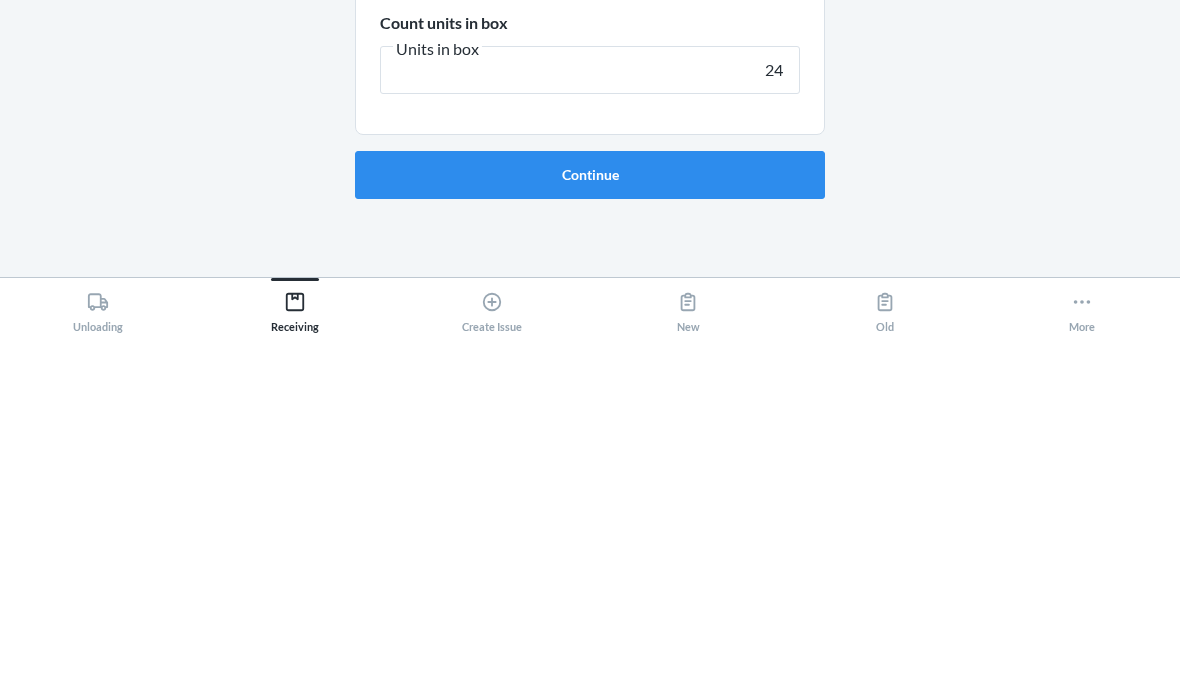 type on "24" 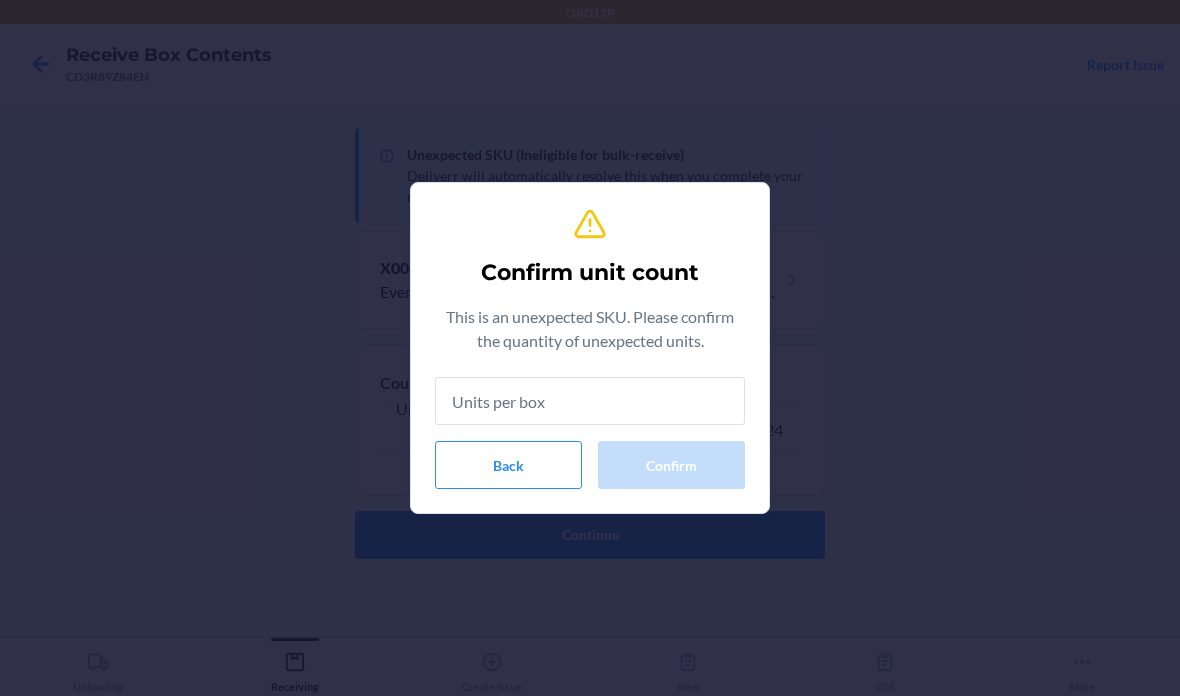 click at bounding box center (590, 401) 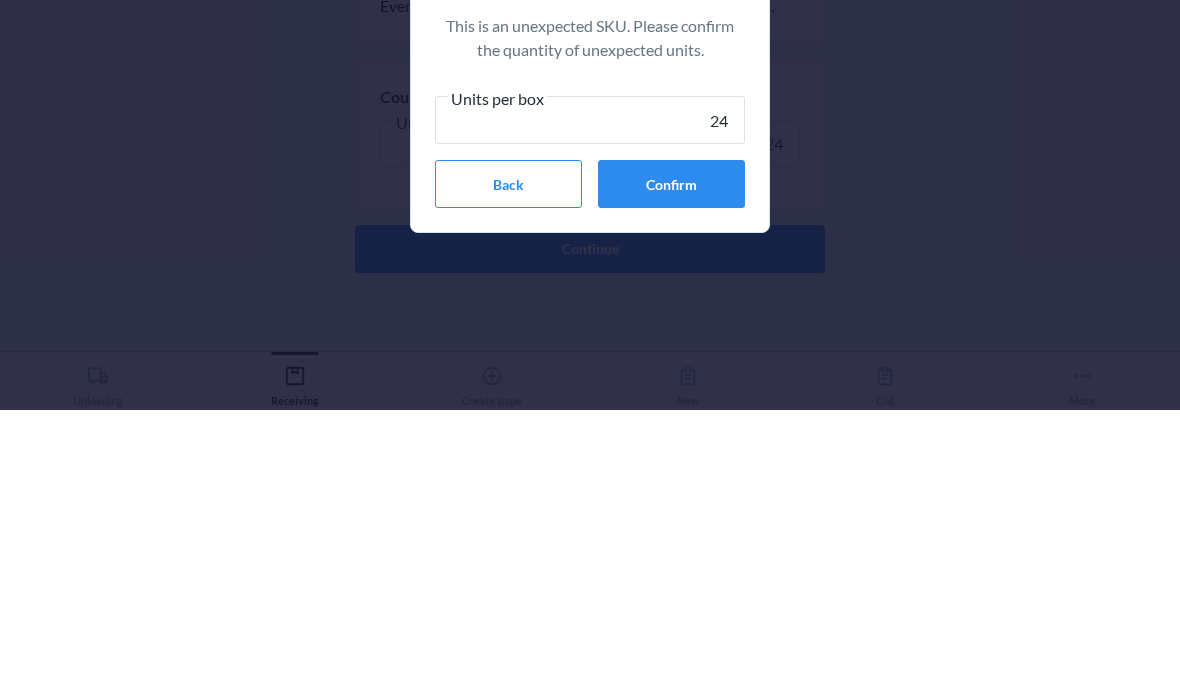 type on "24" 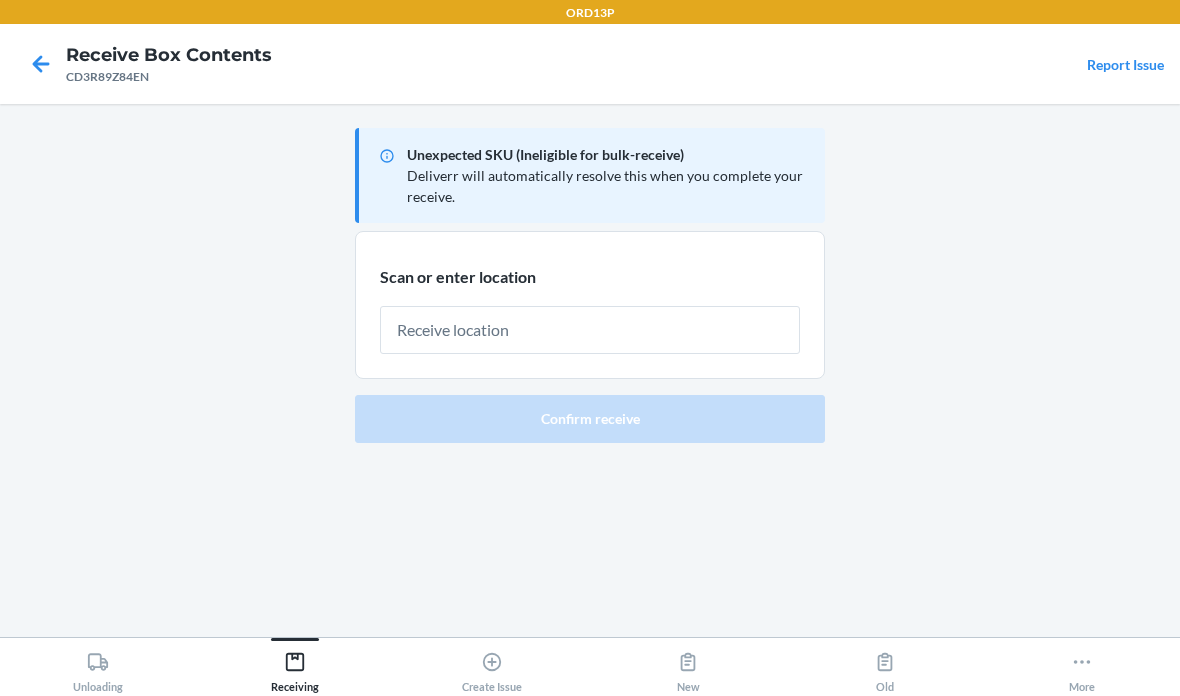 click at bounding box center (590, 330) 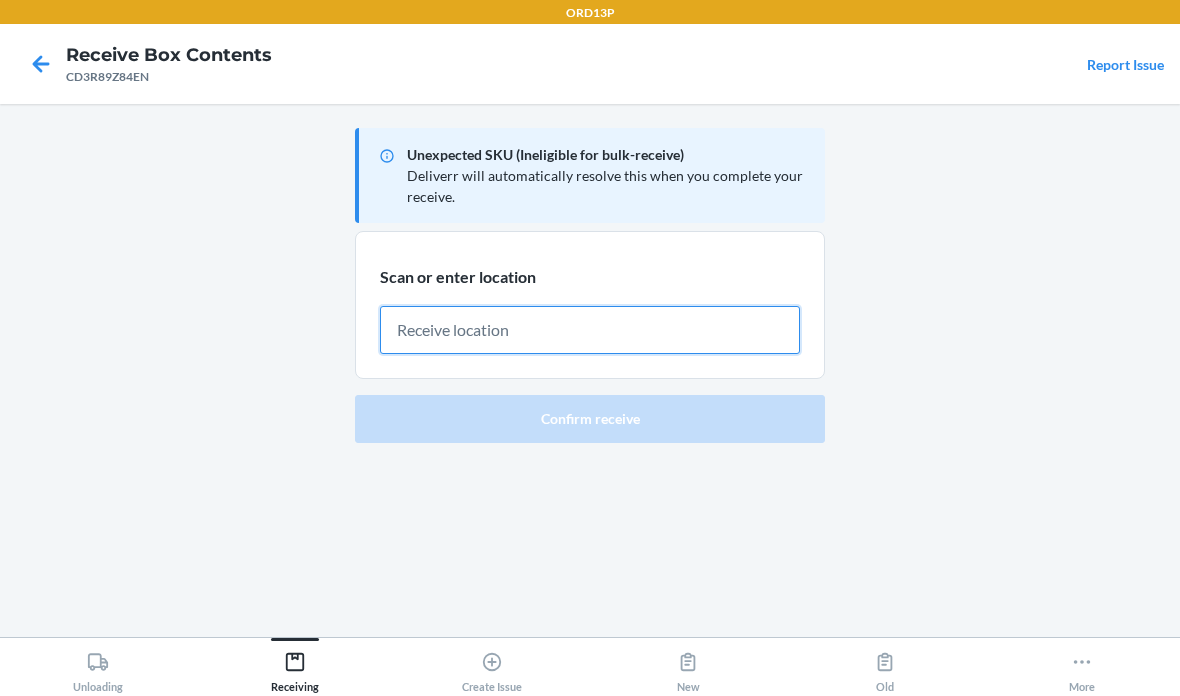 click at bounding box center (590, 330) 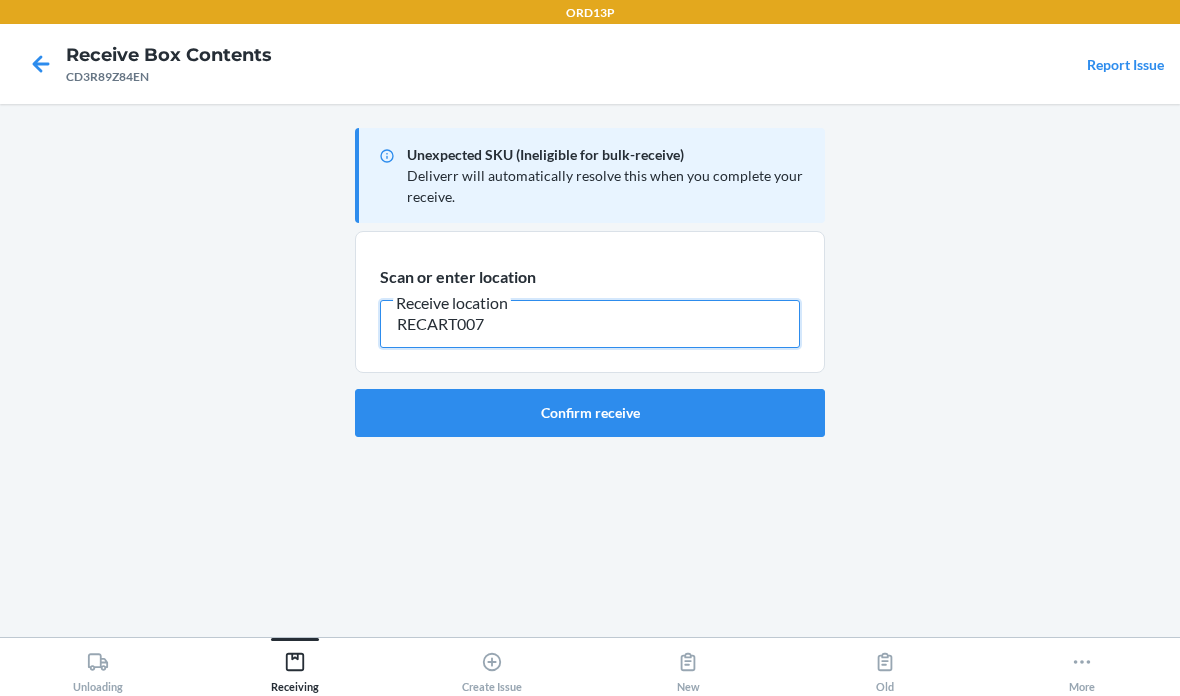 type on "RECART007" 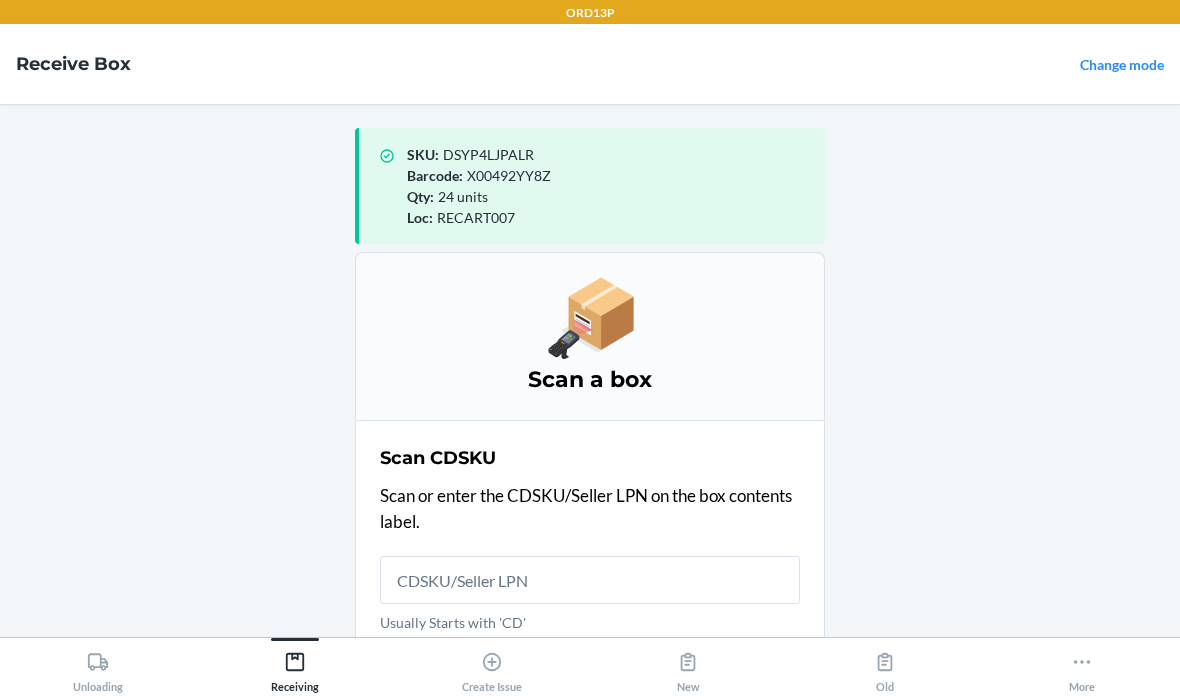 click on "Usually Starts with 'CD'" at bounding box center (590, 580) 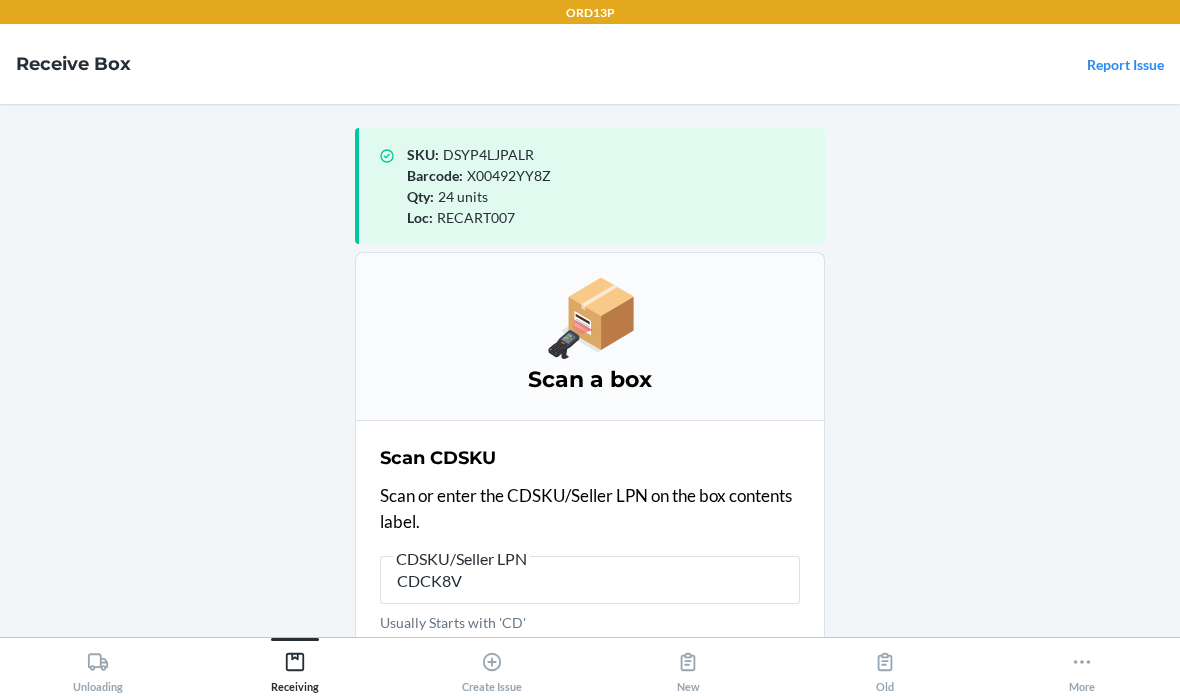 type on "CDCK8VF" 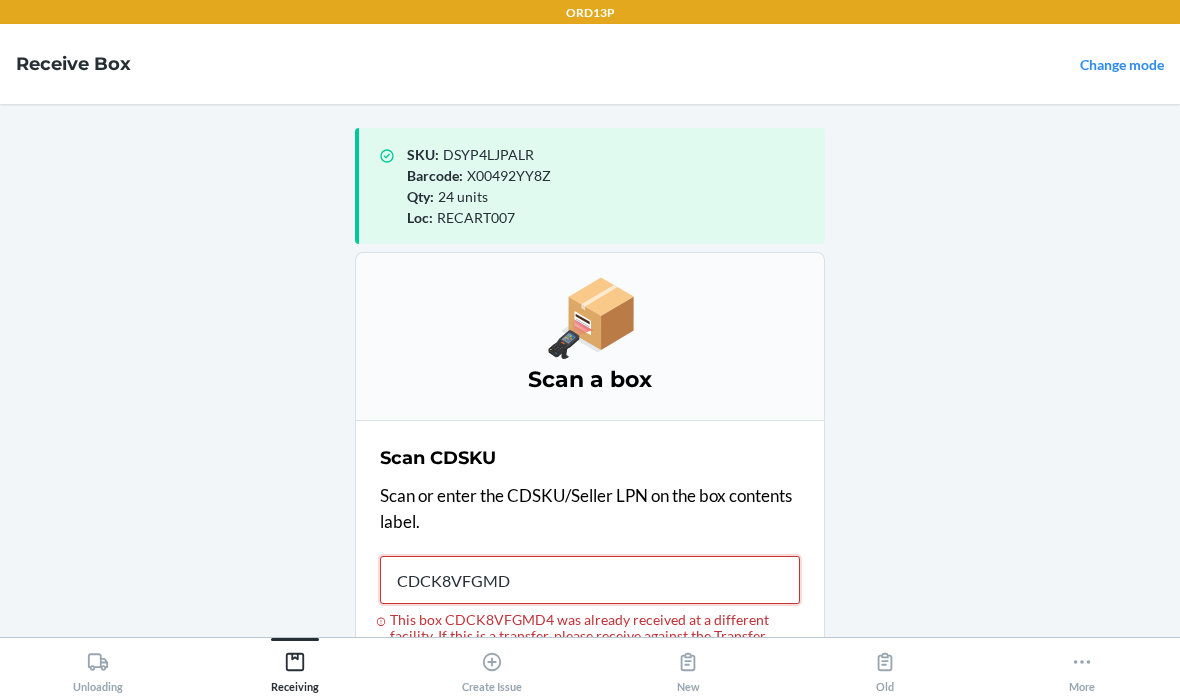 type on "CDCK8VFGMD4" 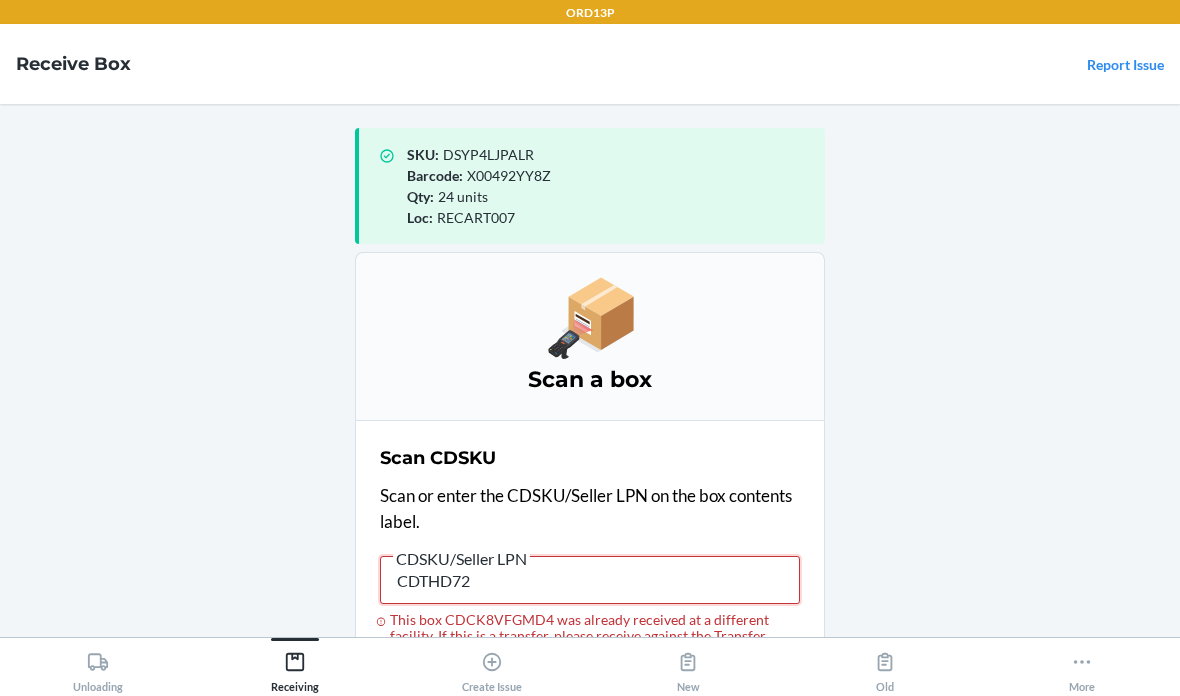 type on "CDTHD72N" 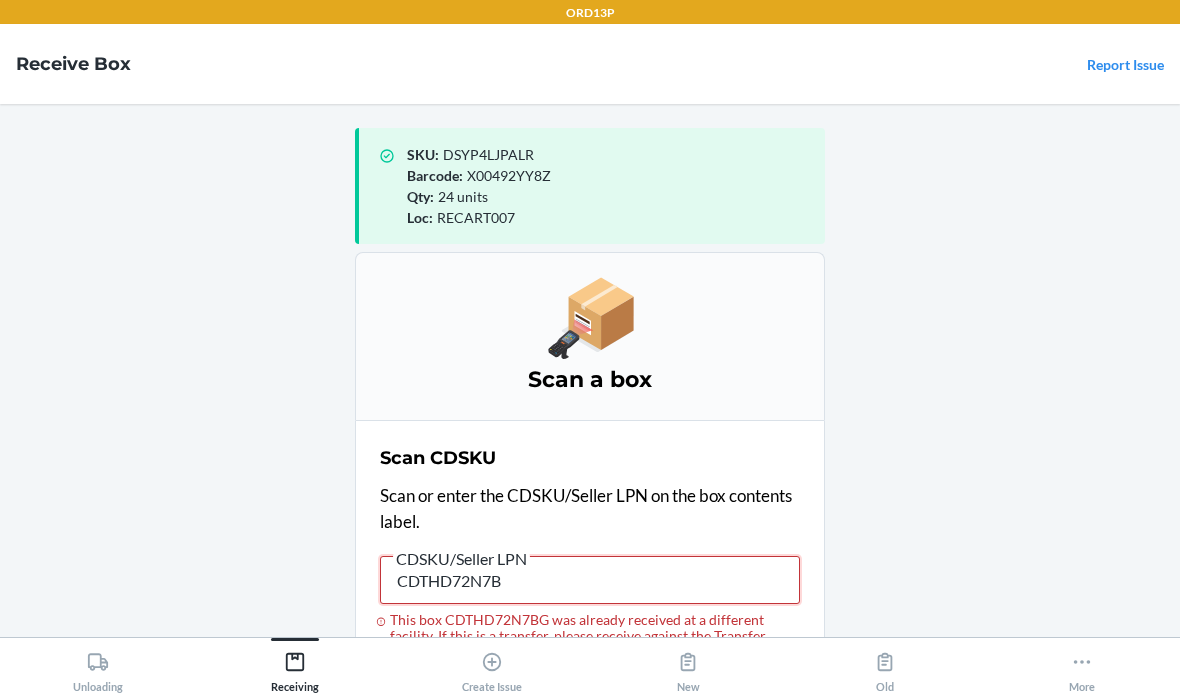 type on "CDTHD72N7BG" 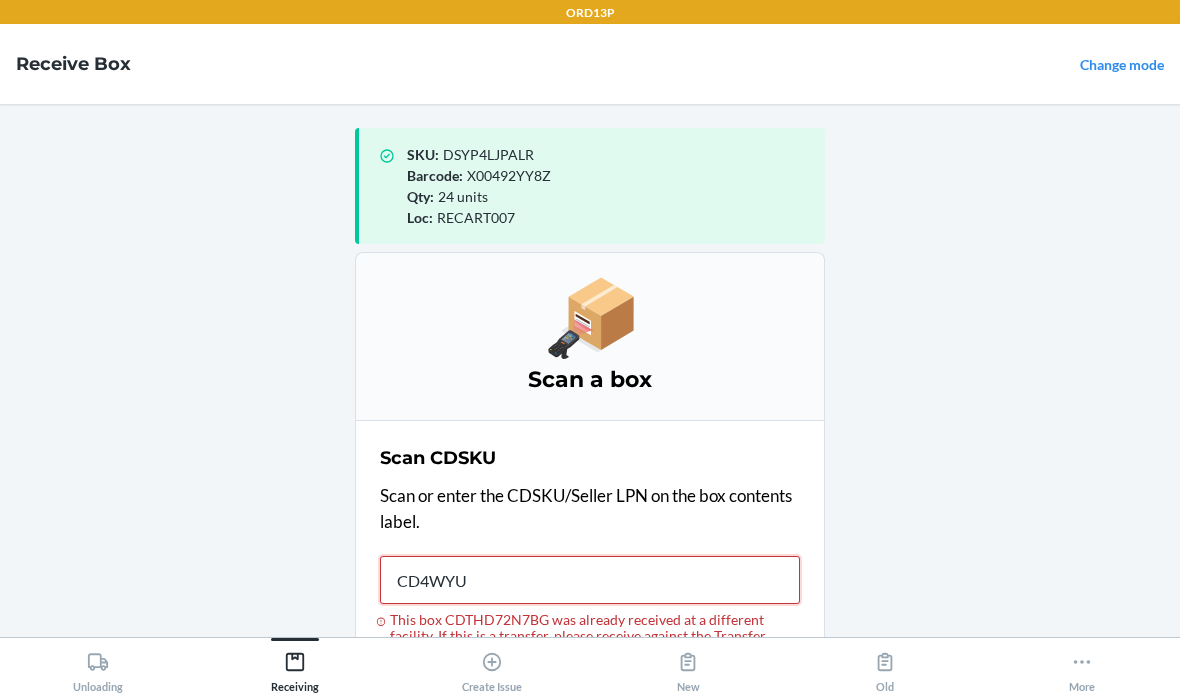 type on "CD4WYUP" 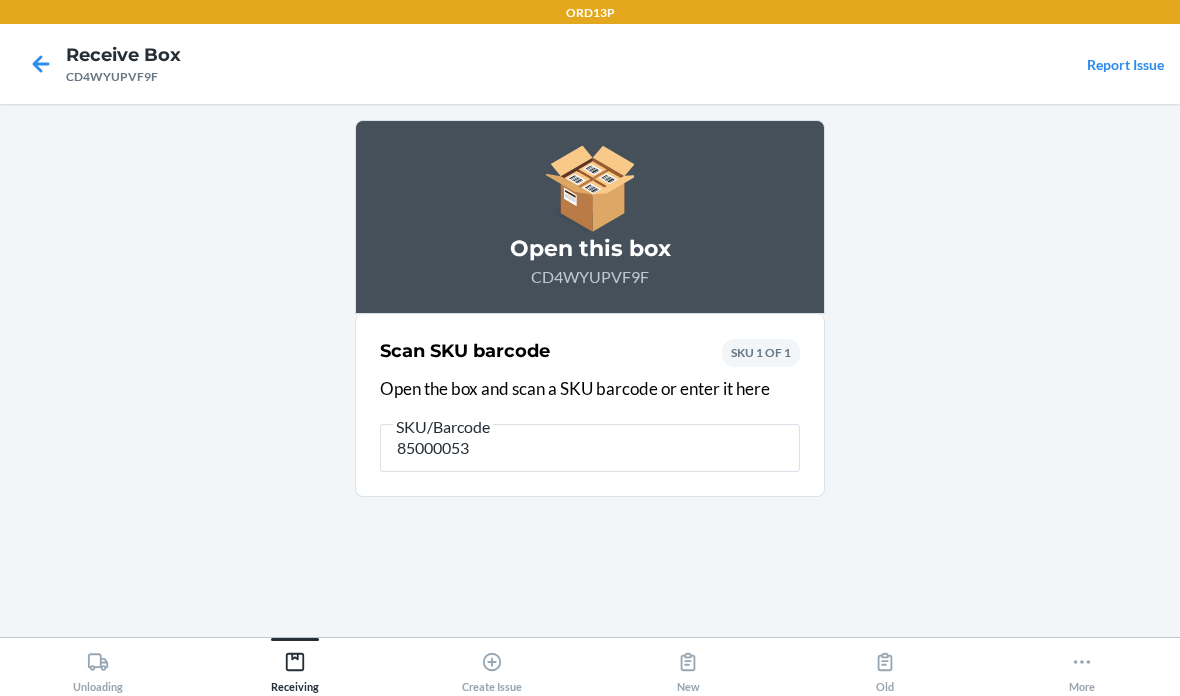 type on "850000535" 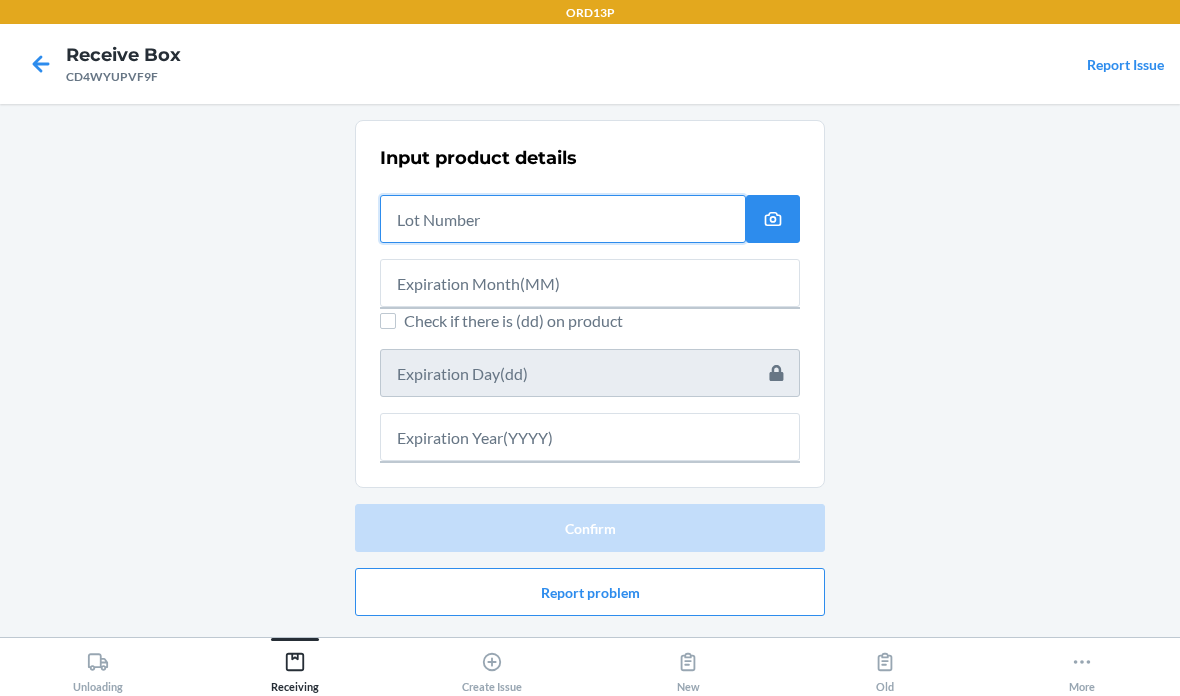 click at bounding box center (563, 219) 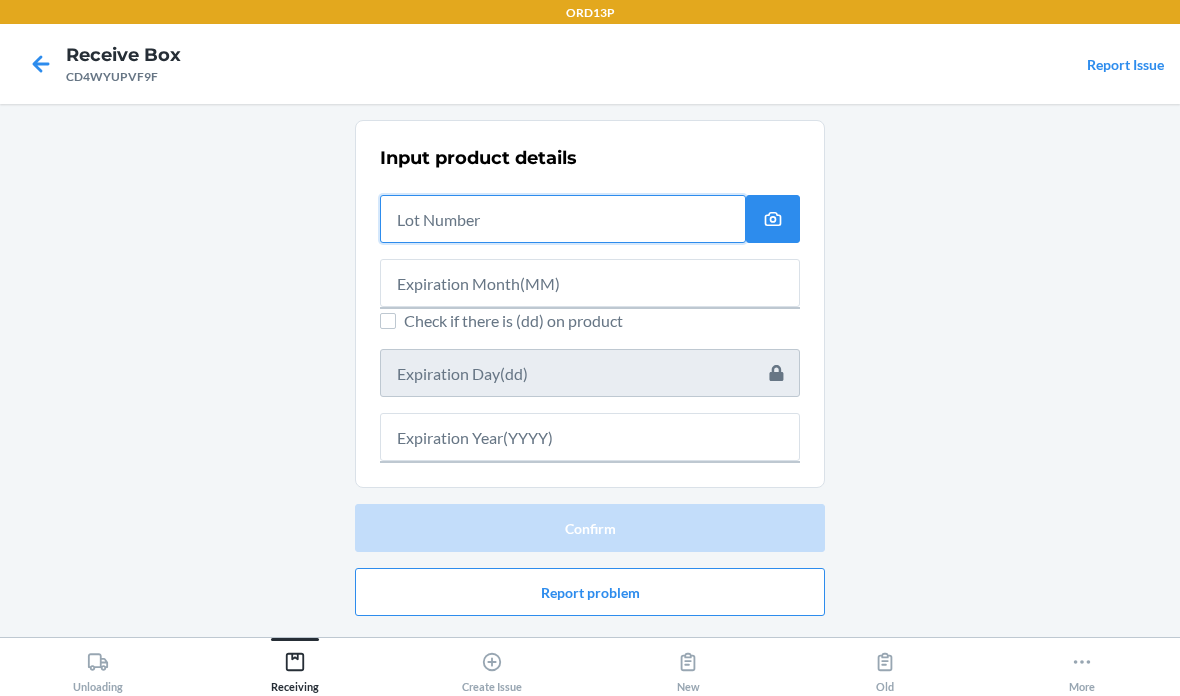 click at bounding box center (563, 219) 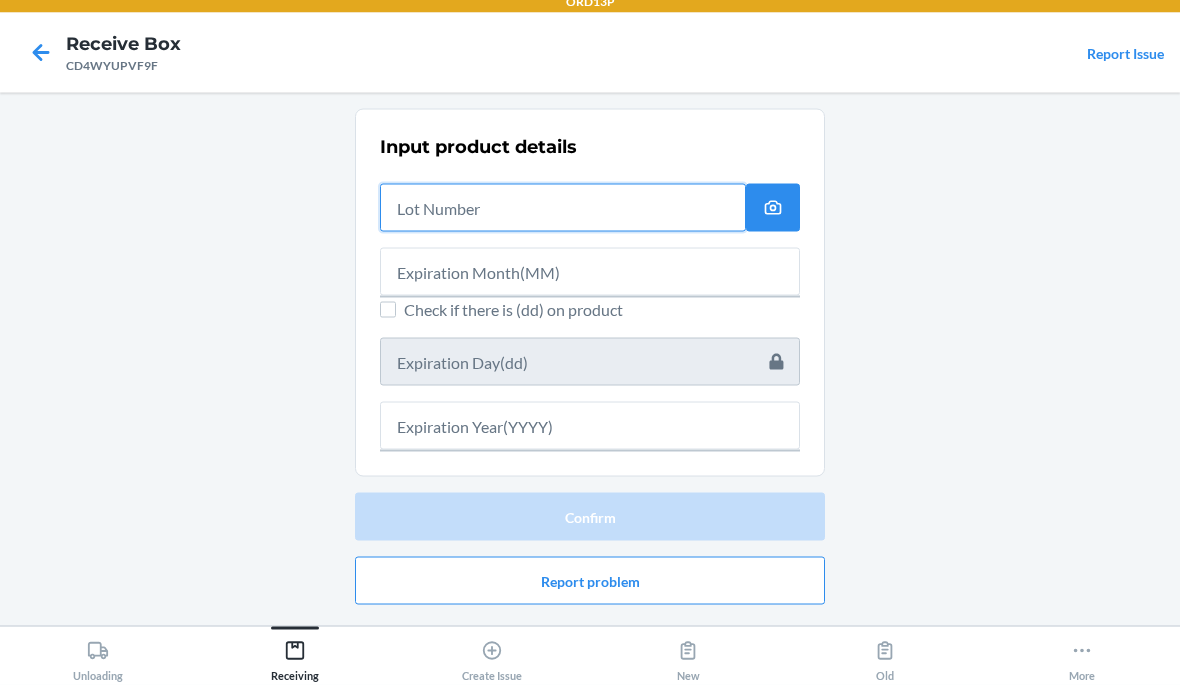 click at bounding box center (563, 219) 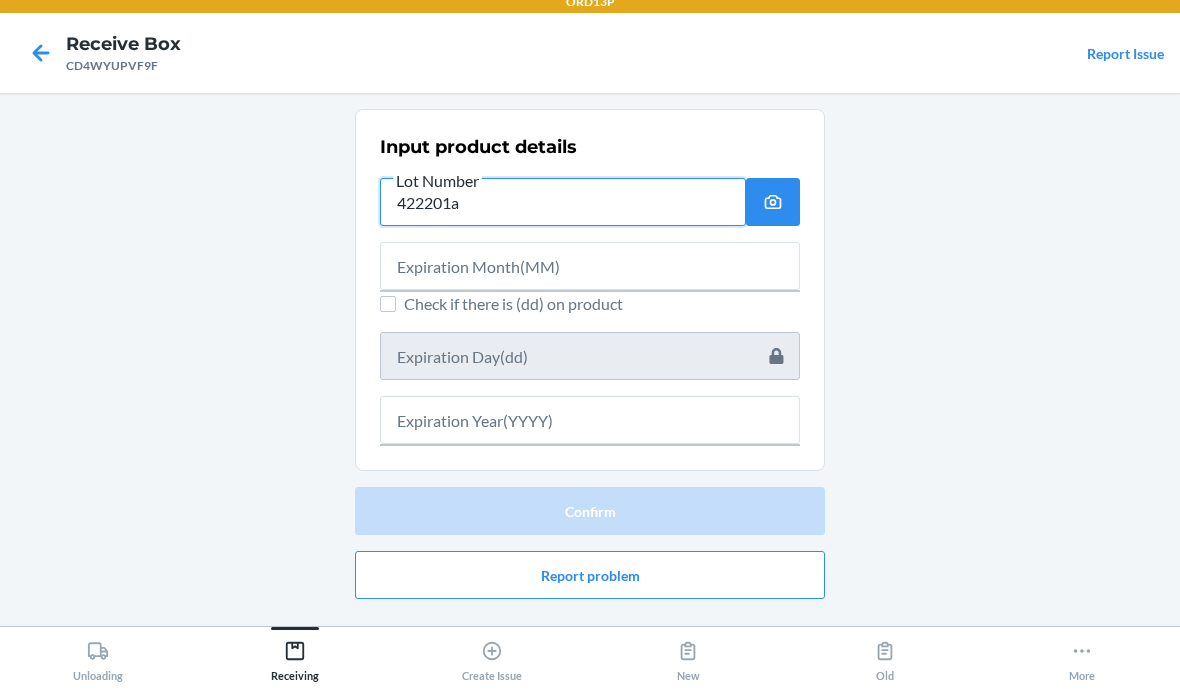type on "422201a" 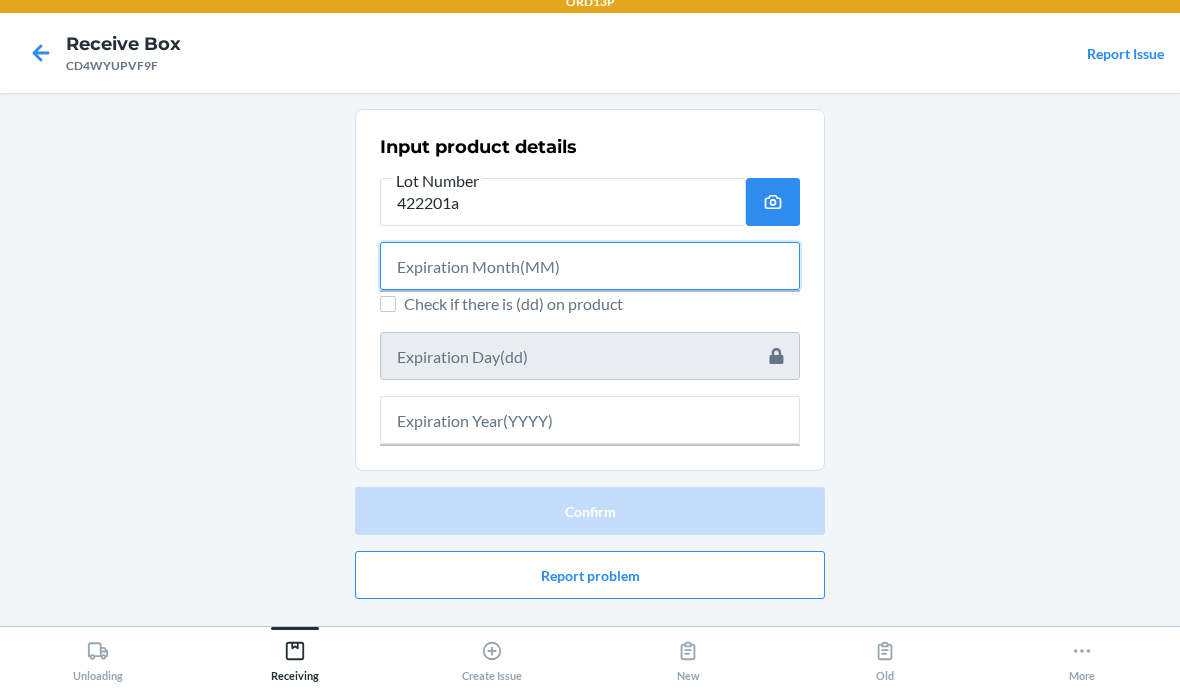 click at bounding box center (590, 277) 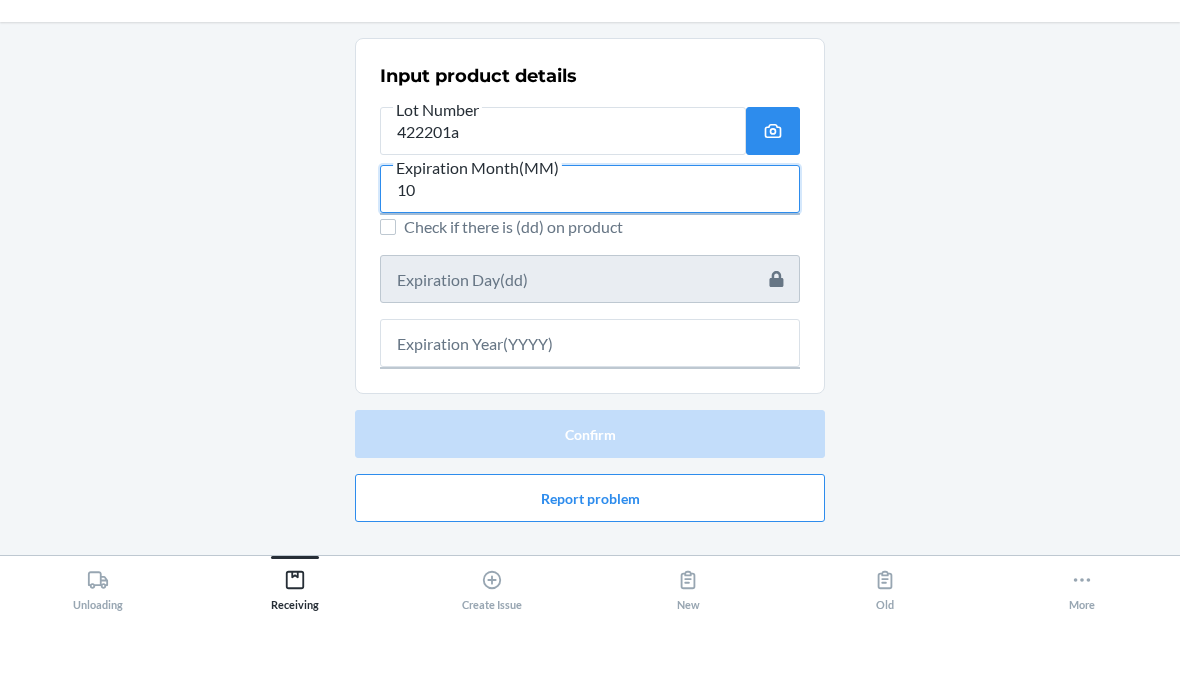 type on "10" 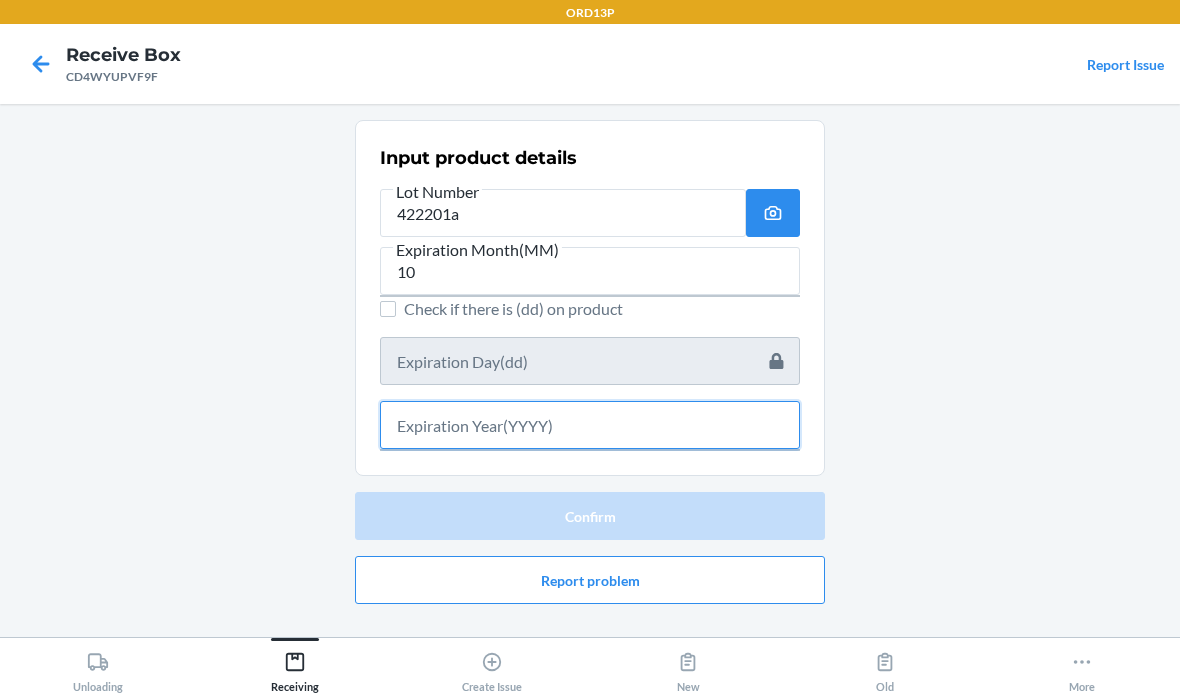 click at bounding box center (590, 425) 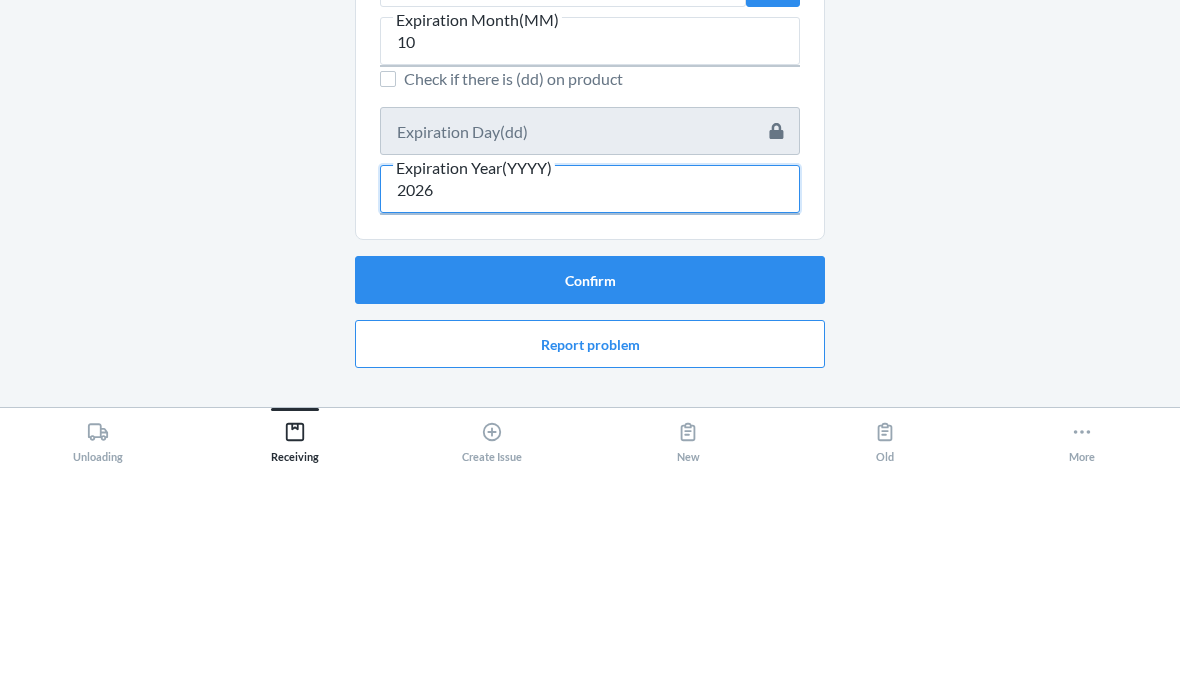 type on "2026" 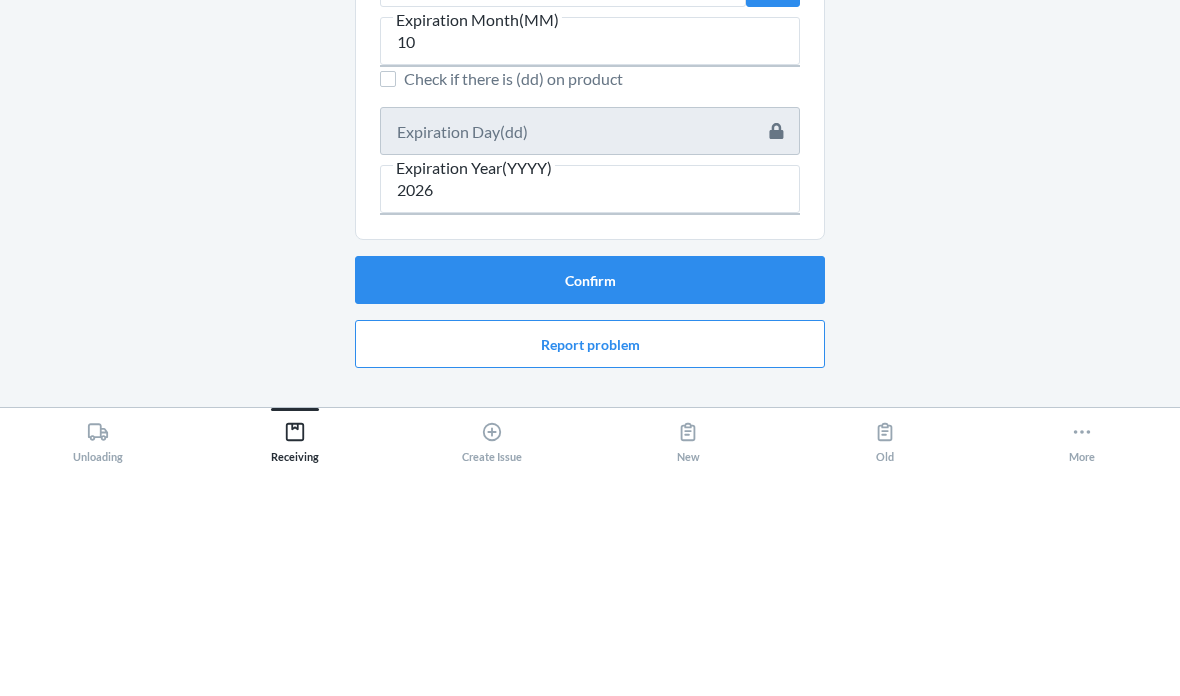click on "Confirm" at bounding box center [590, 510] 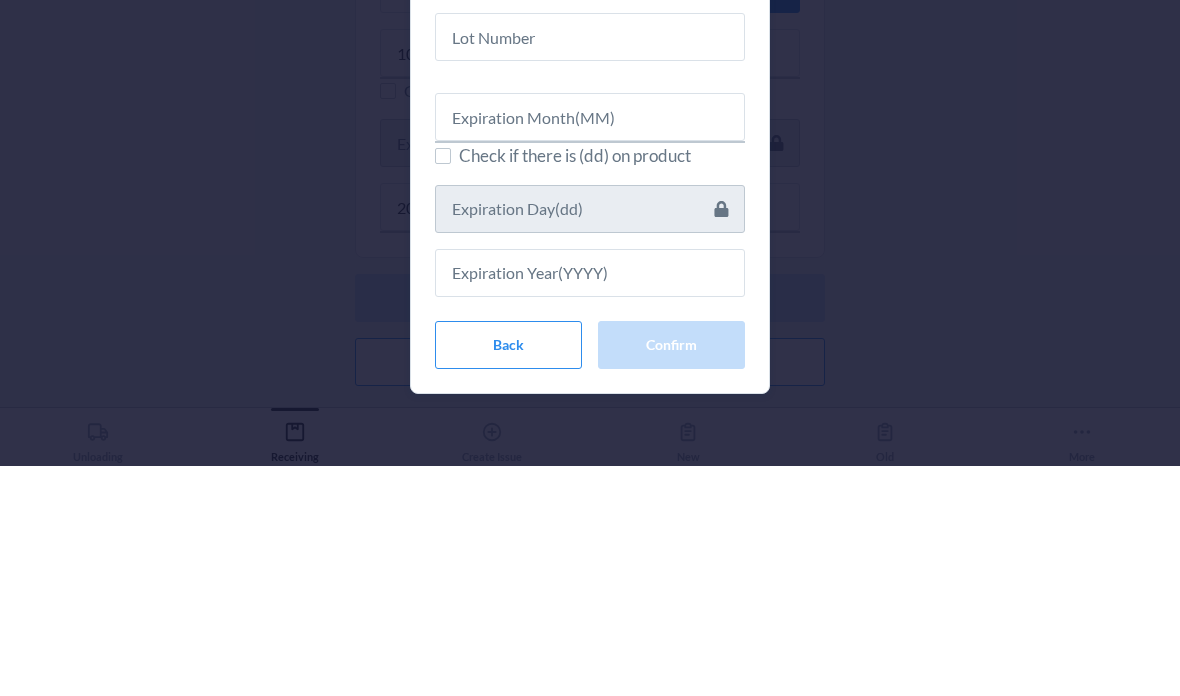 type 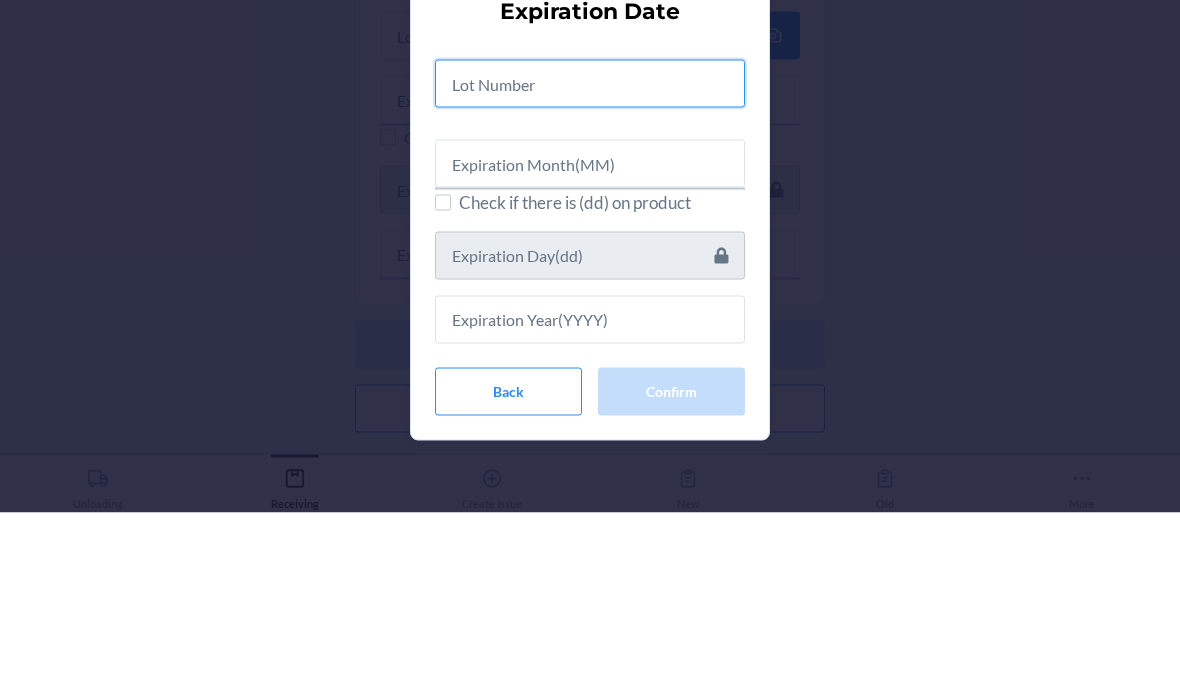 click at bounding box center [590, 267] 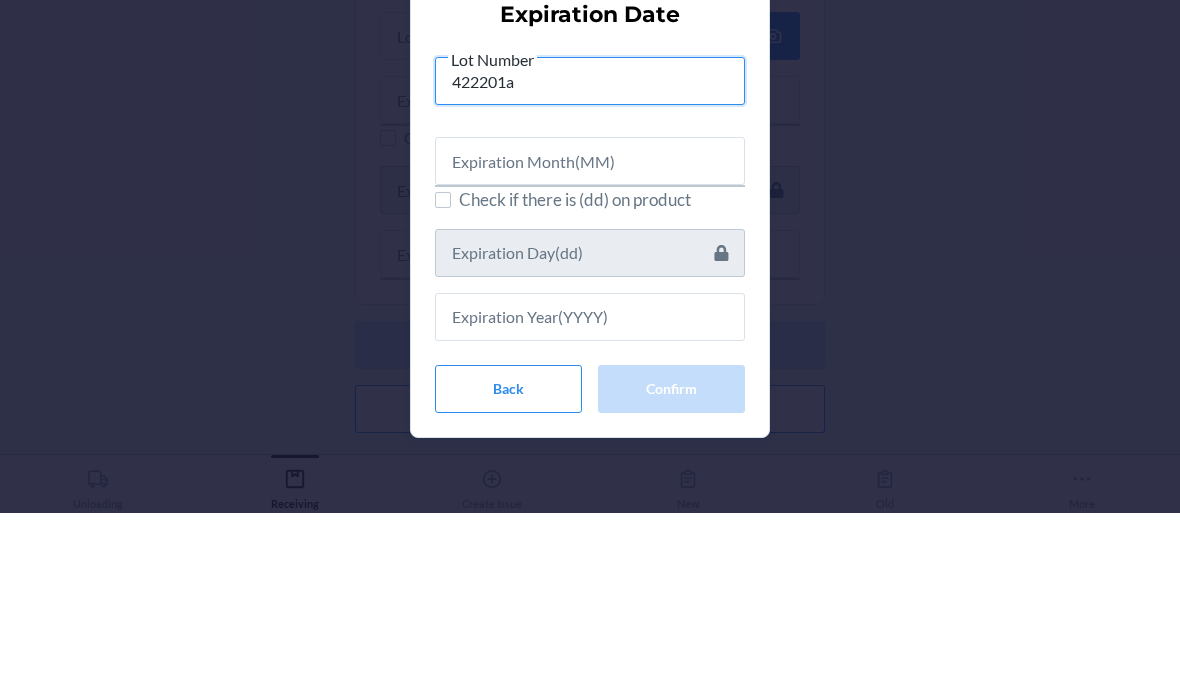 type on "422201a" 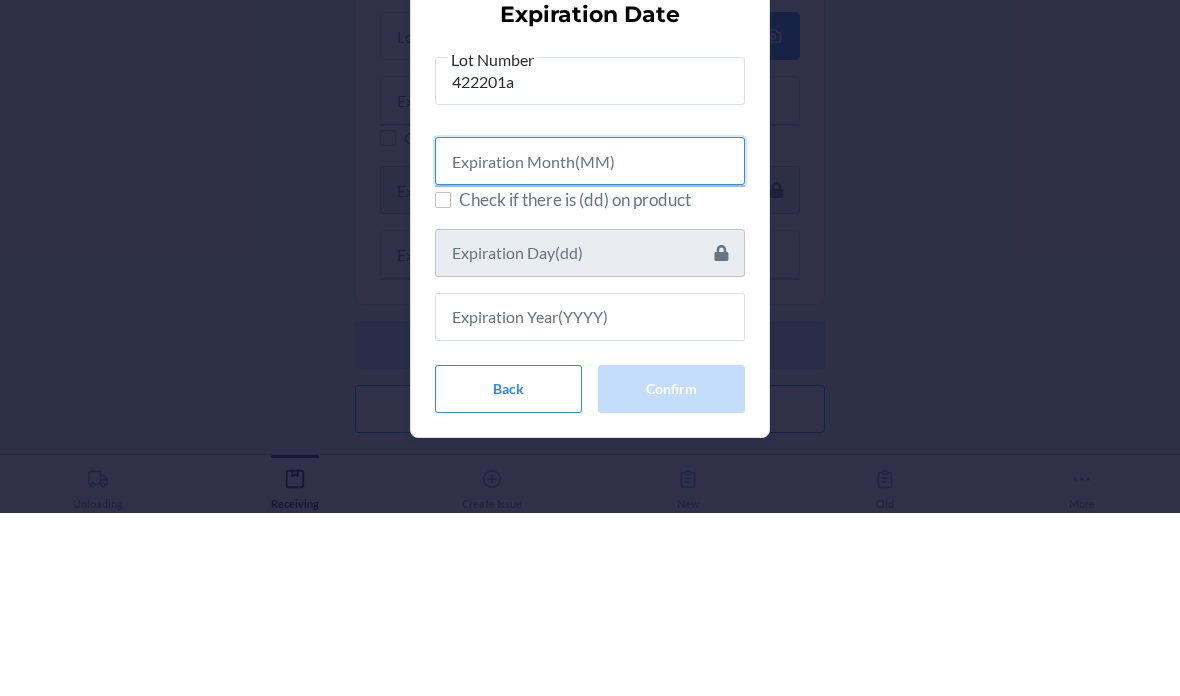click at bounding box center (590, 344) 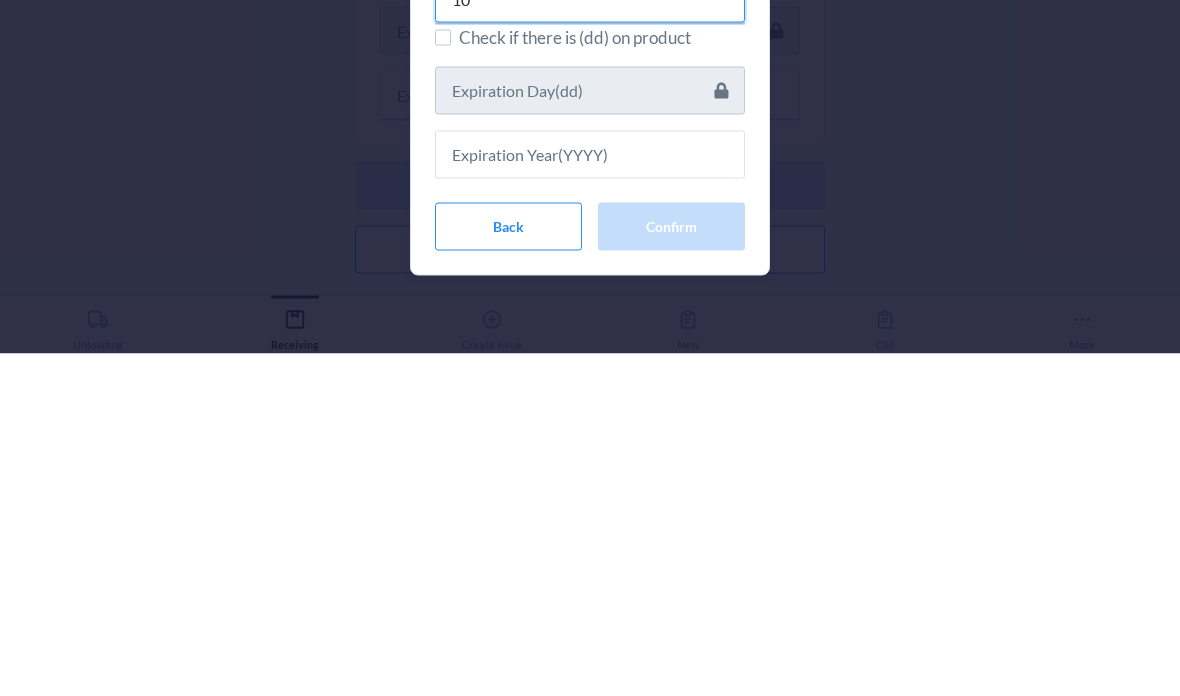 type on "10" 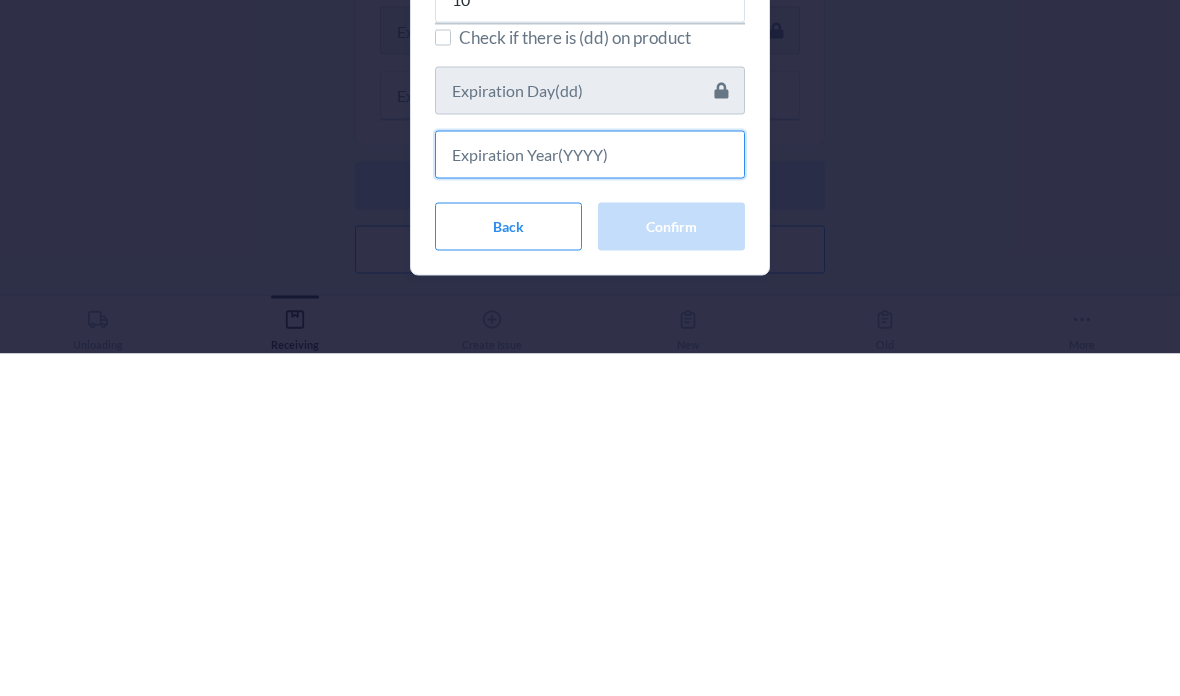 click at bounding box center [590, 497] 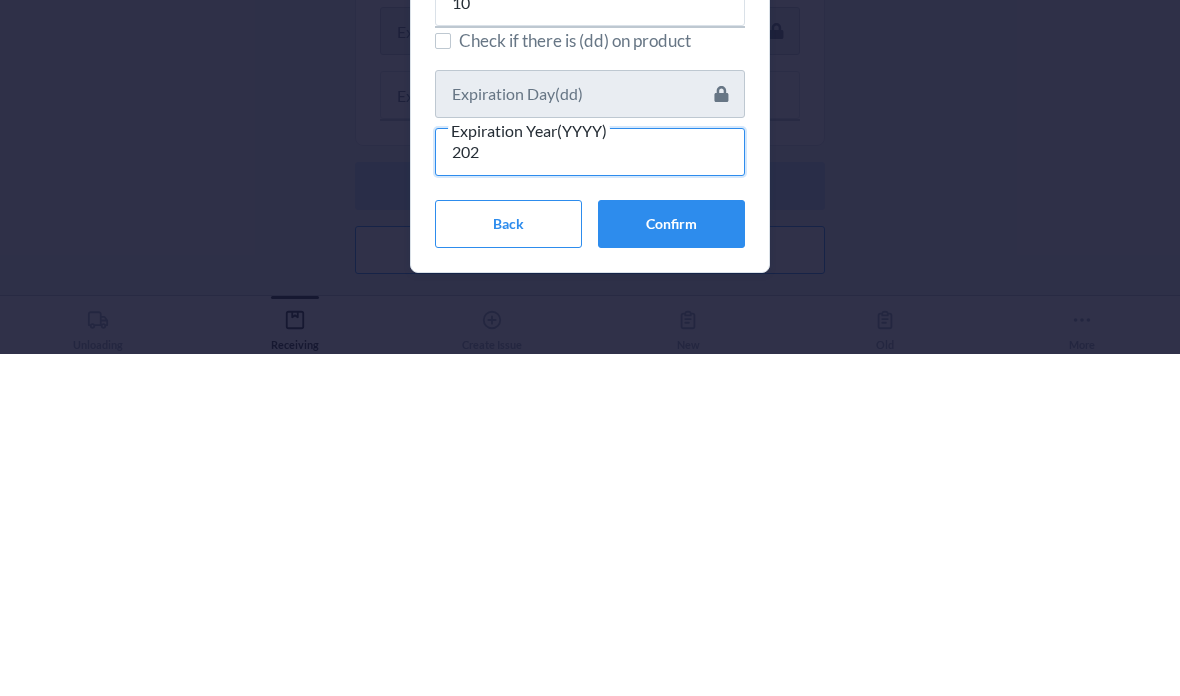type on "2026" 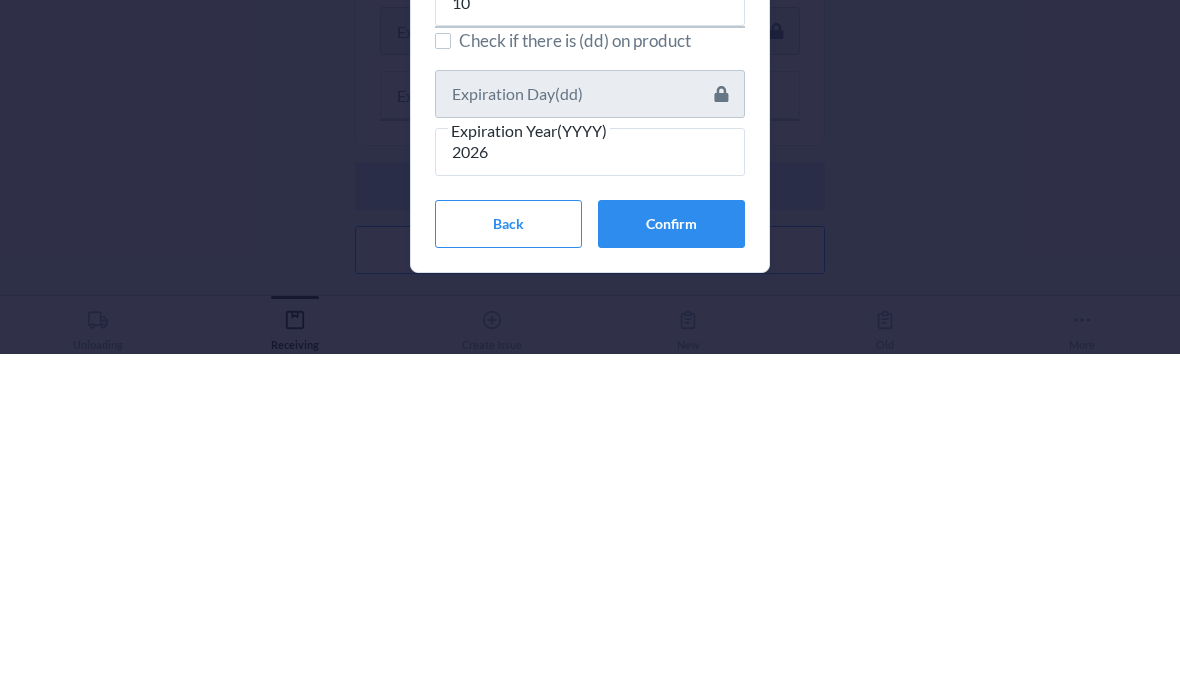 click on "Confirm" at bounding box center (671, 566) 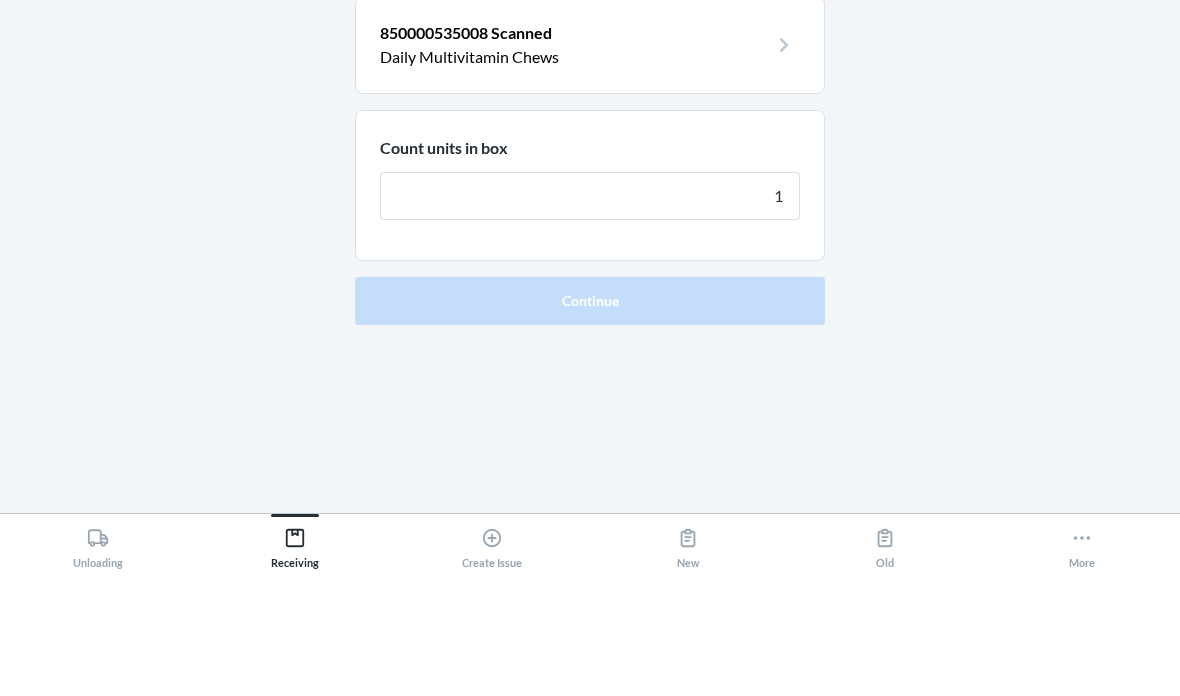 type on "12" 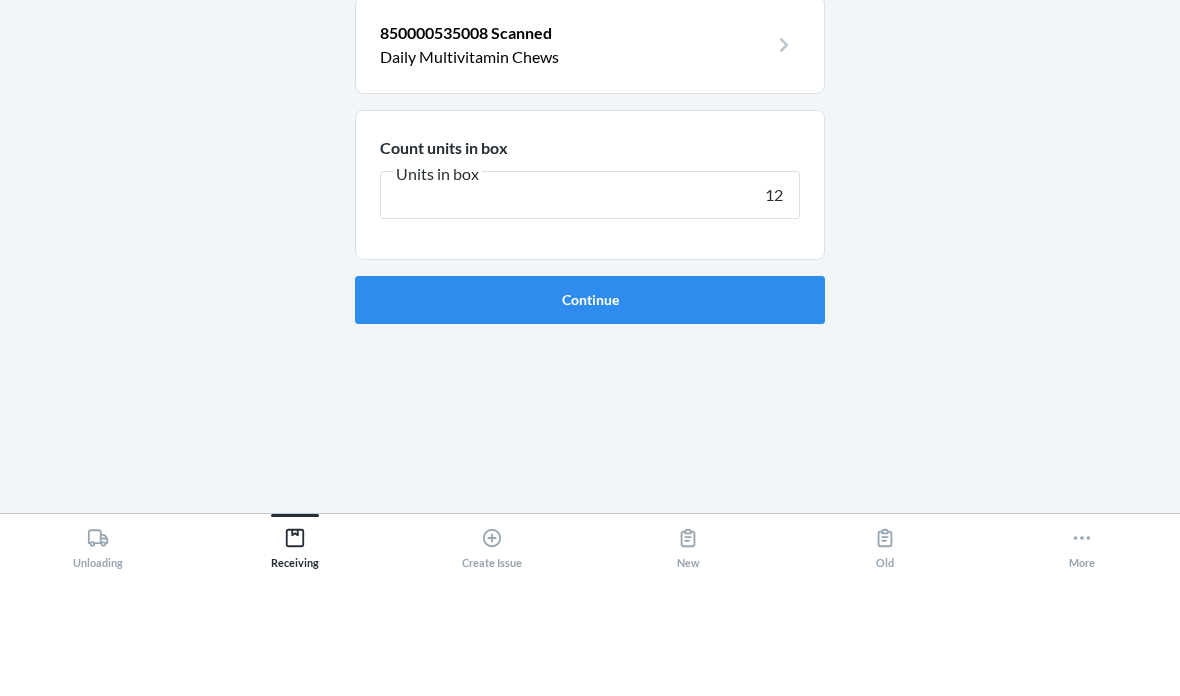 click on "Continue" at bounding box center [590, 424] 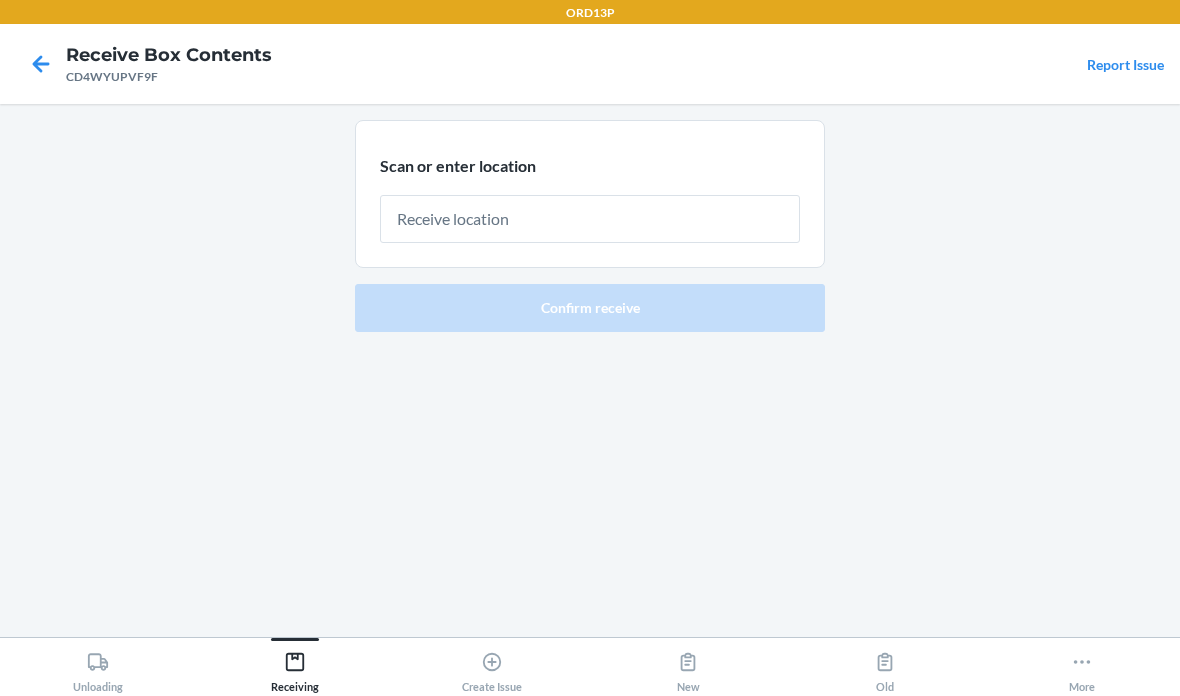click at bounding box center (590, 219) 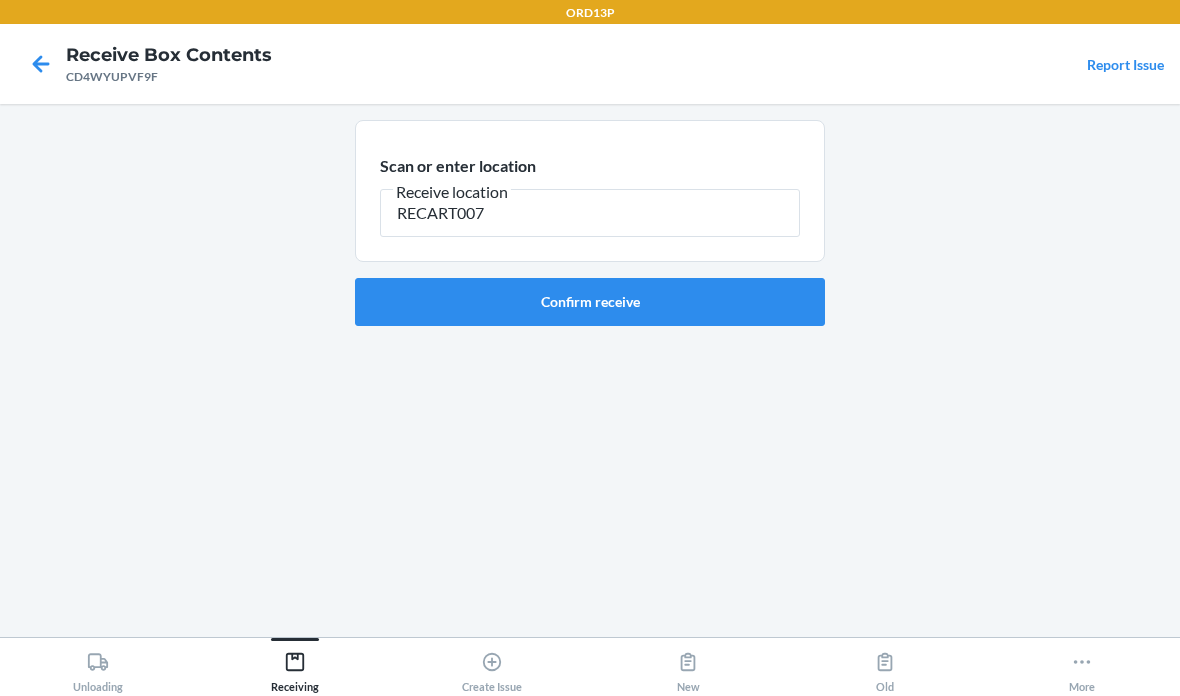type on "RECART007" 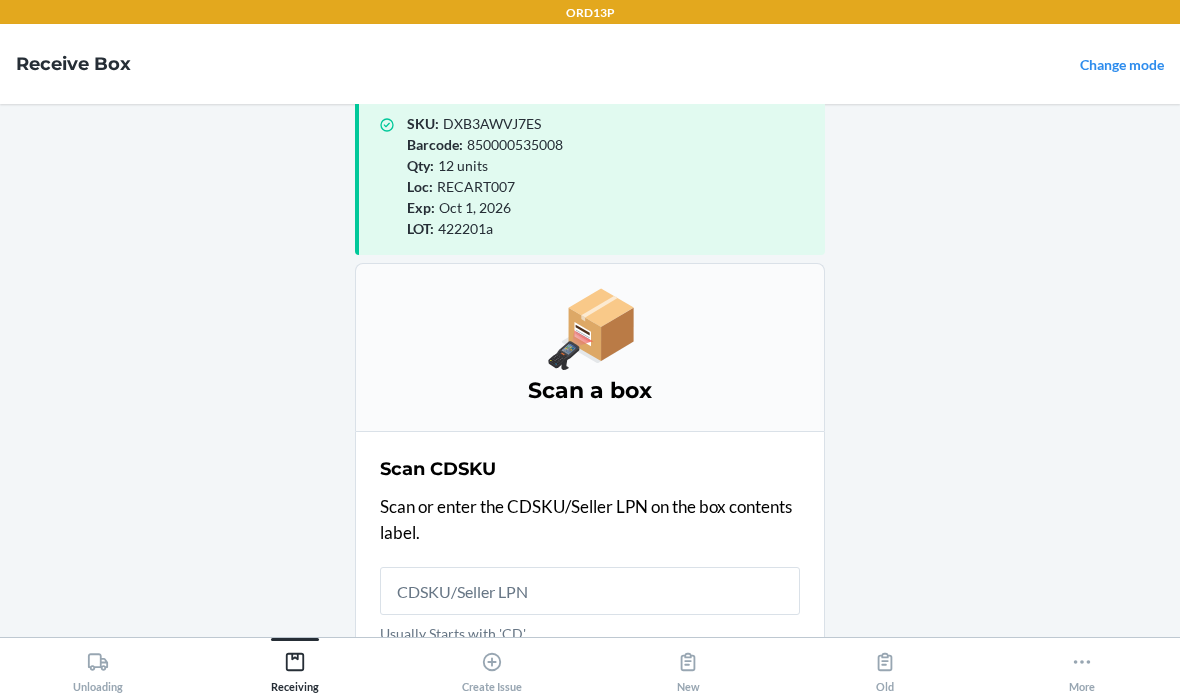 scroll, scrollTop: 30, scrollLeft: 0, axis: vertical 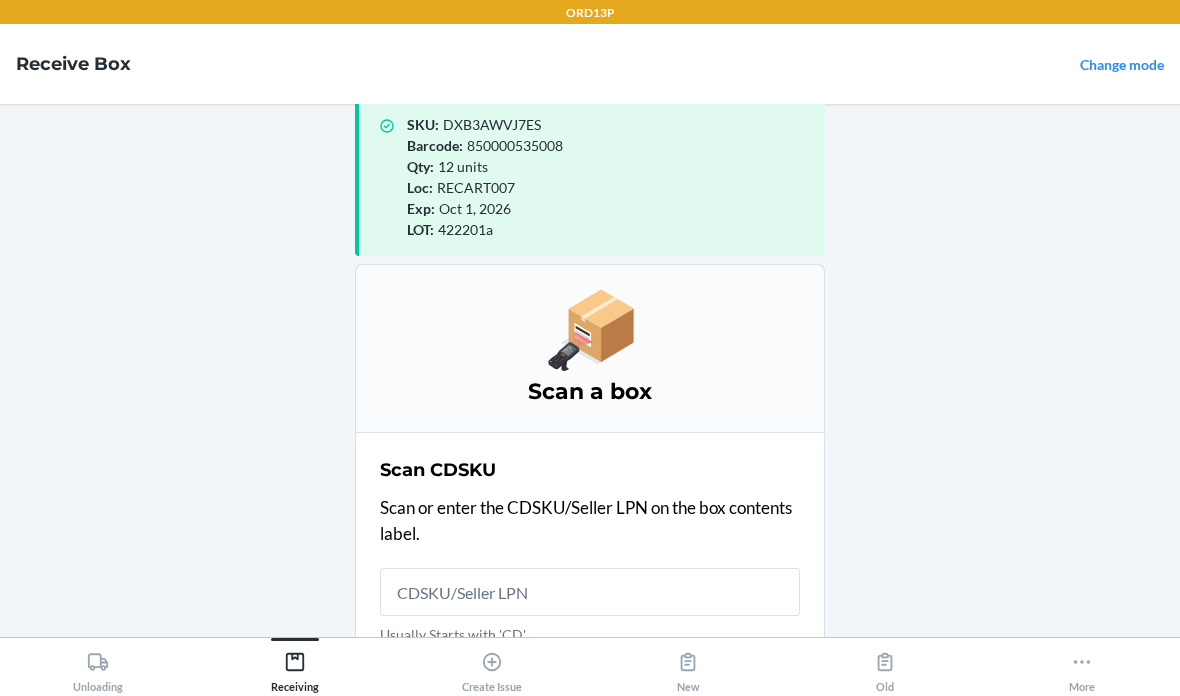 click on "Usually Starts with 'CD'" at bounding box center [590, 592] 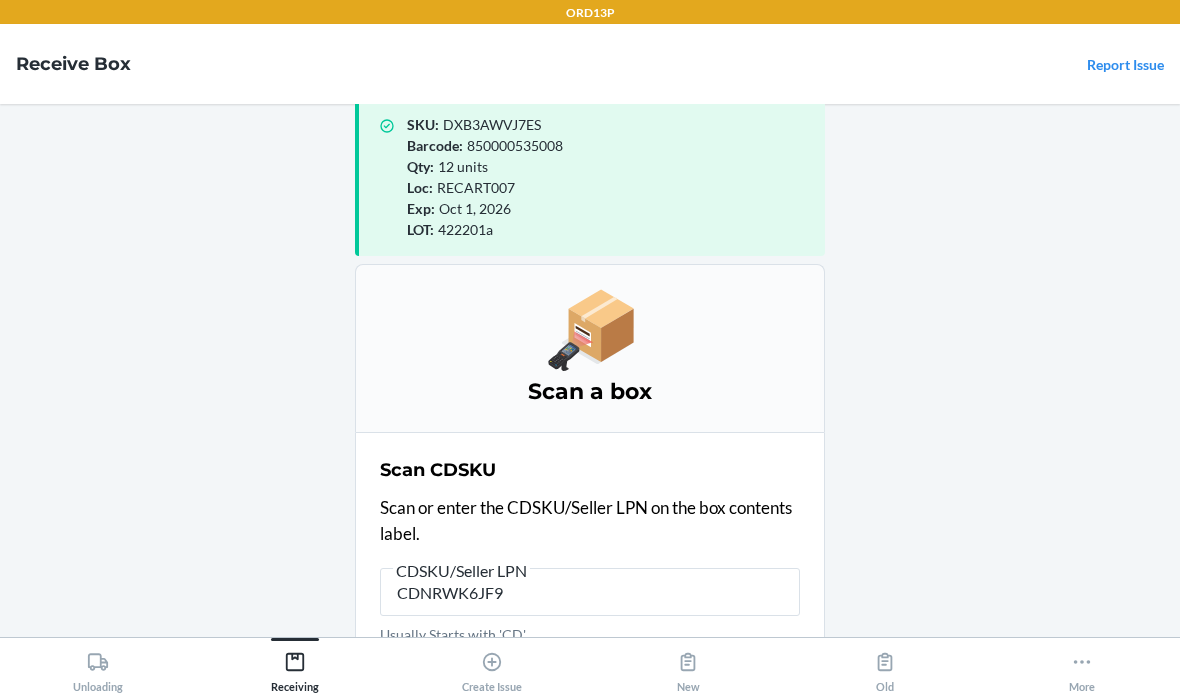 type on "CDNRWK6JF9A" 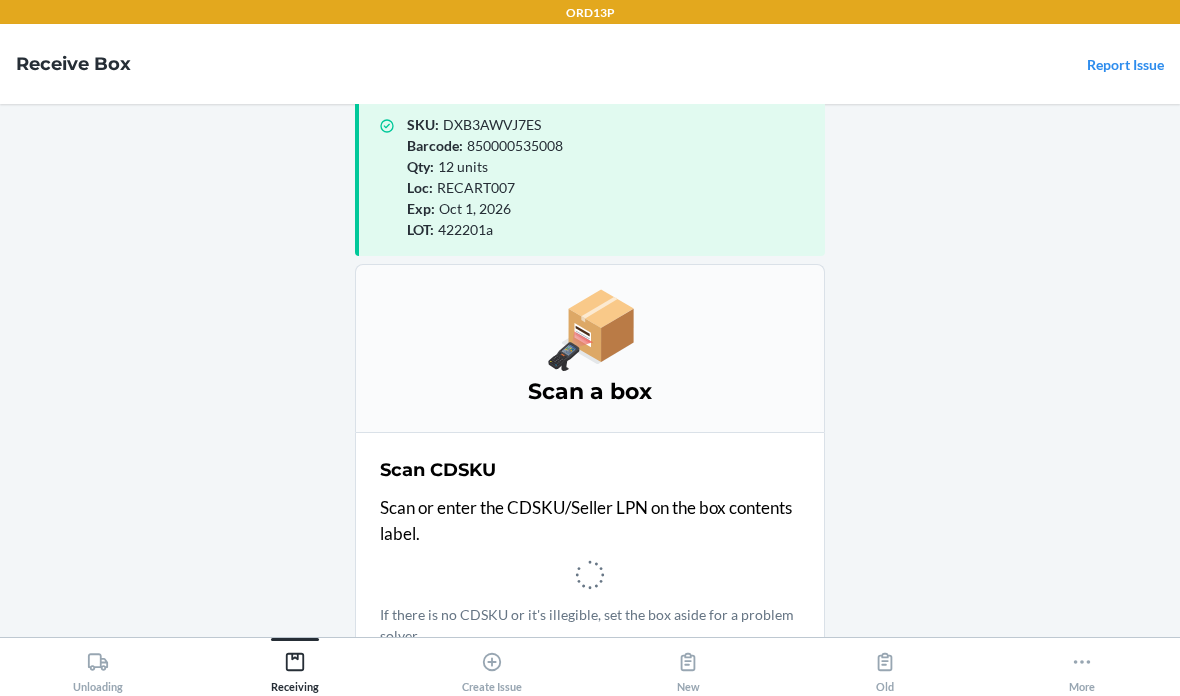scroll, scrollTop: 0, scrollLeft: 0, axis: both 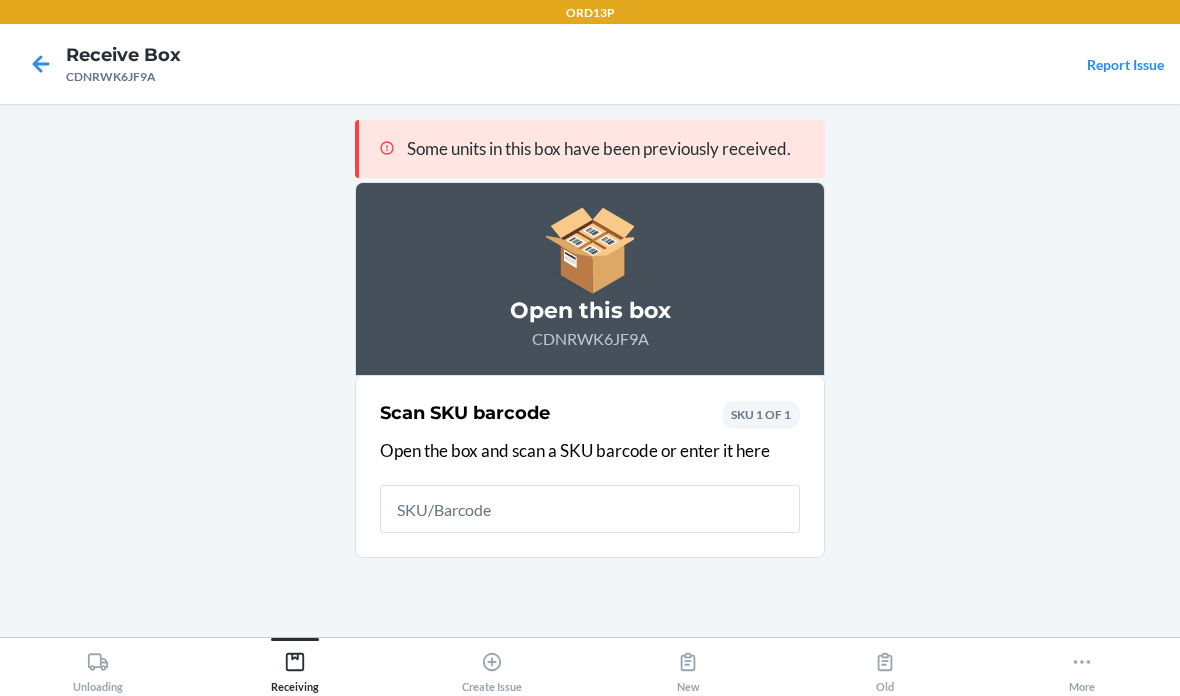 click at bounding box center (590, 509) 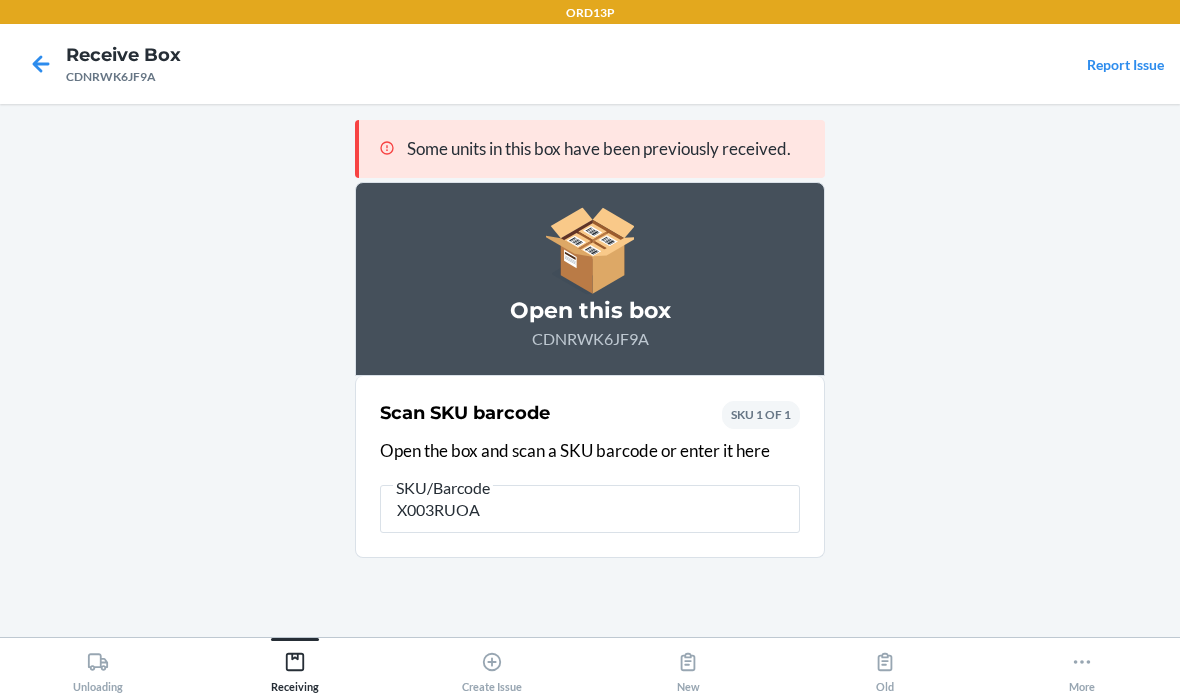 type on "X003RUOAW" 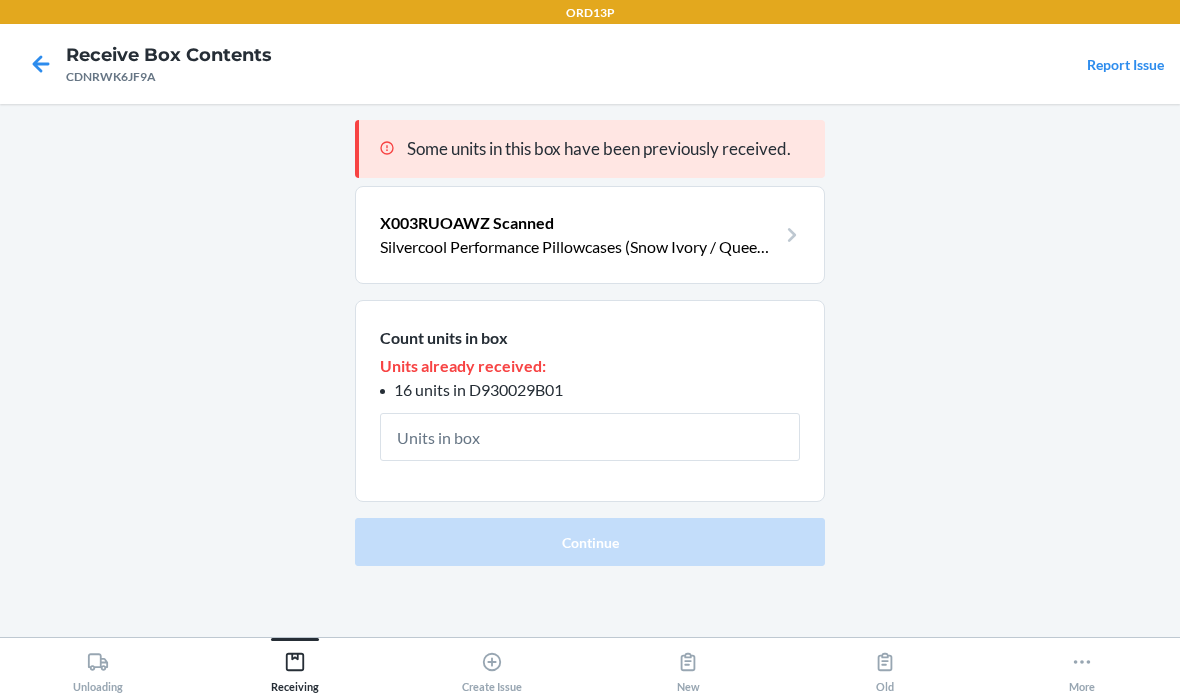 click at bounding box center (590, 437) 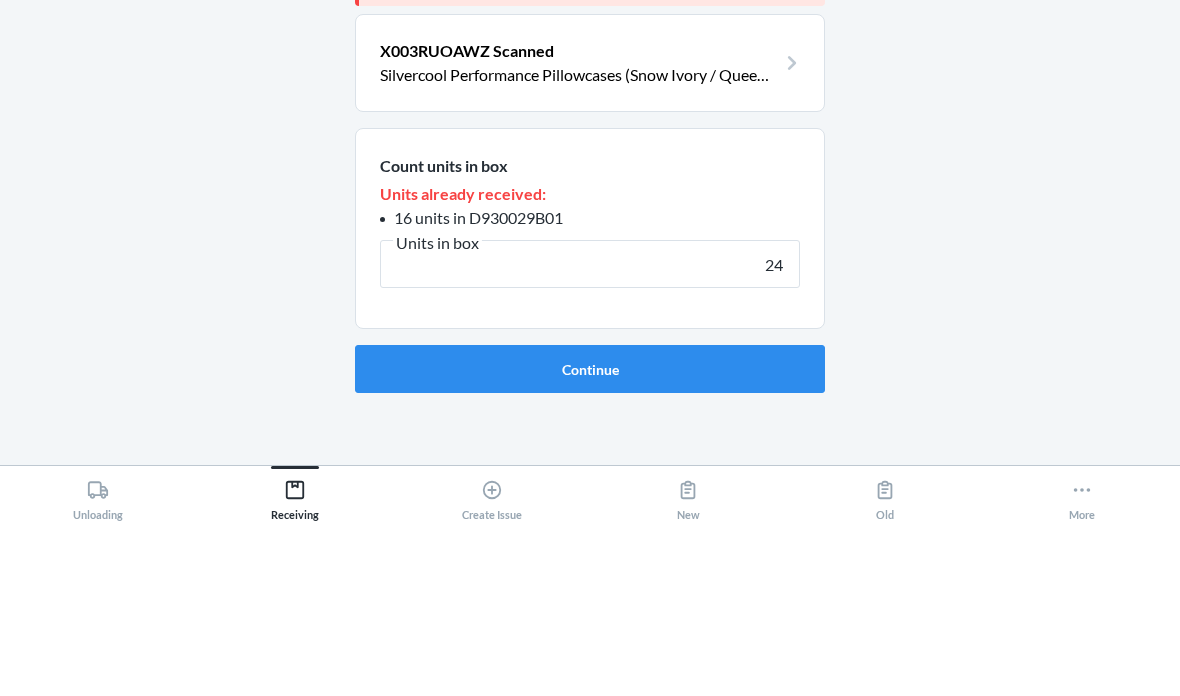 type on "2" 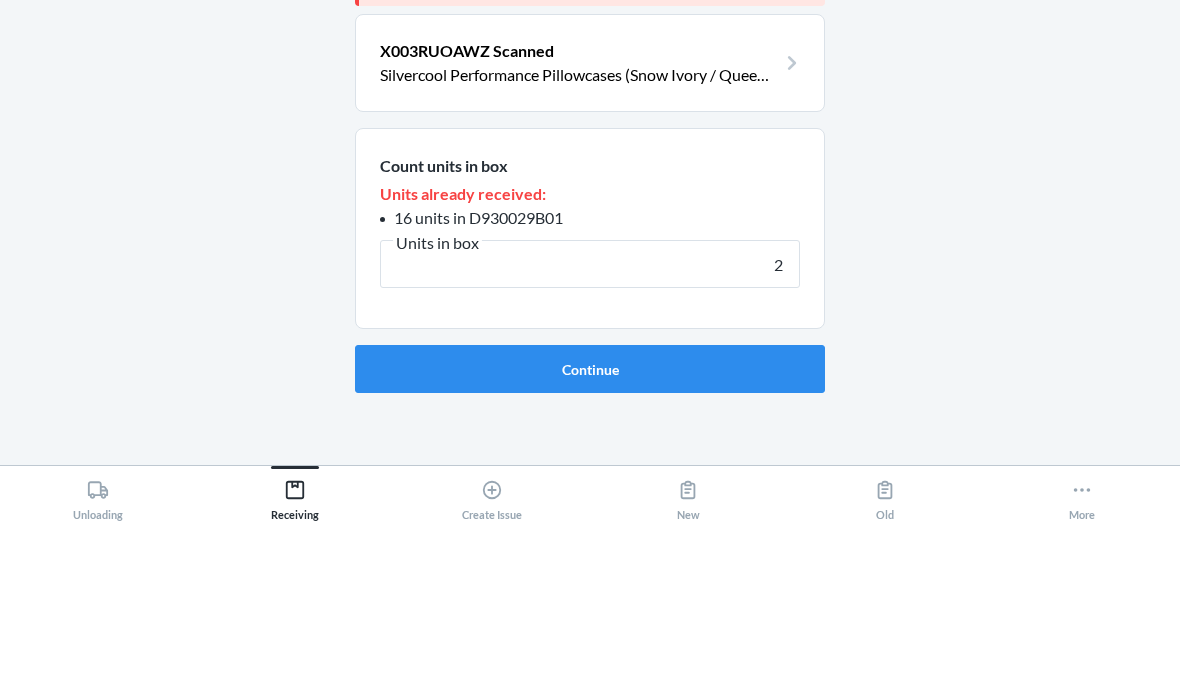 type 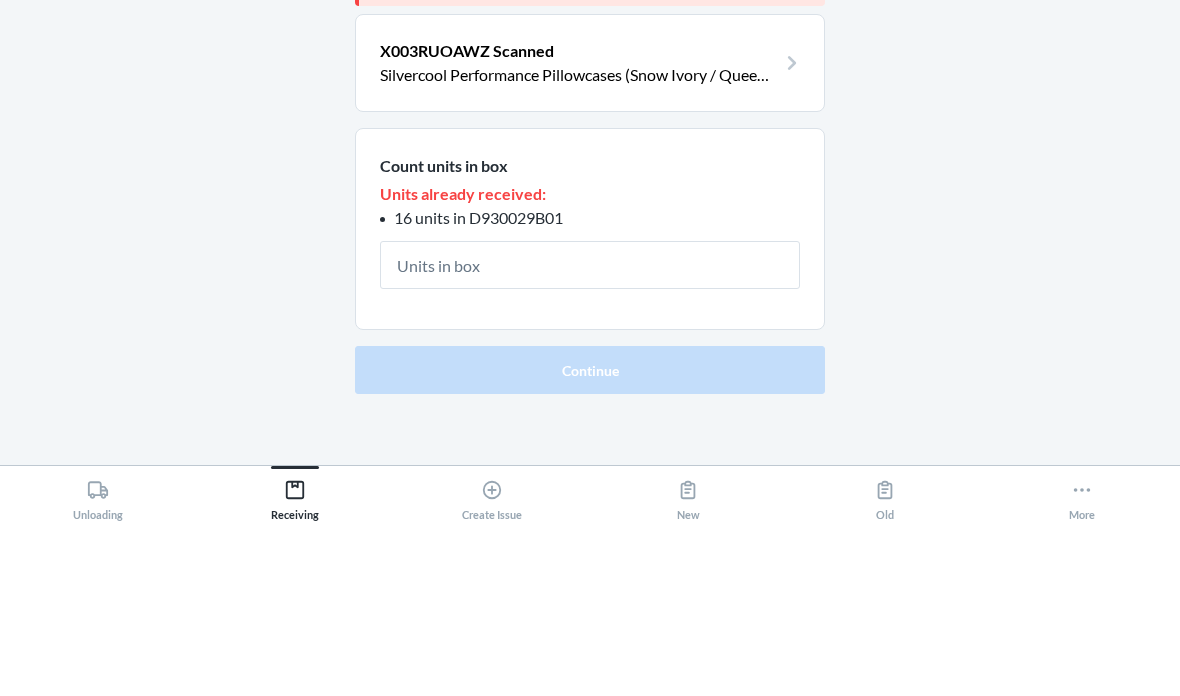 click on "Some units in this box have been previously received. X003RUOAWZ Scanned Silvercool Performance Pillowcases (Snow Ivory / Queen - New) Count units in box Units already received: 16 units in D930029B01 Continue" at bounding box center (590, 370) 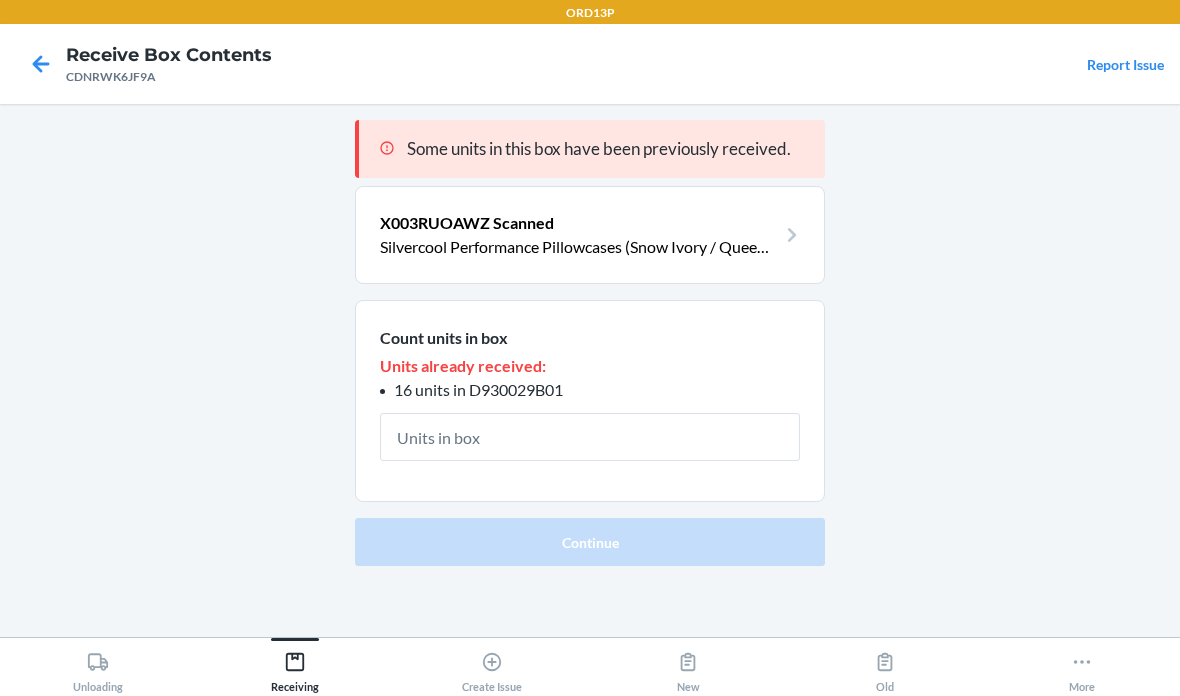 click 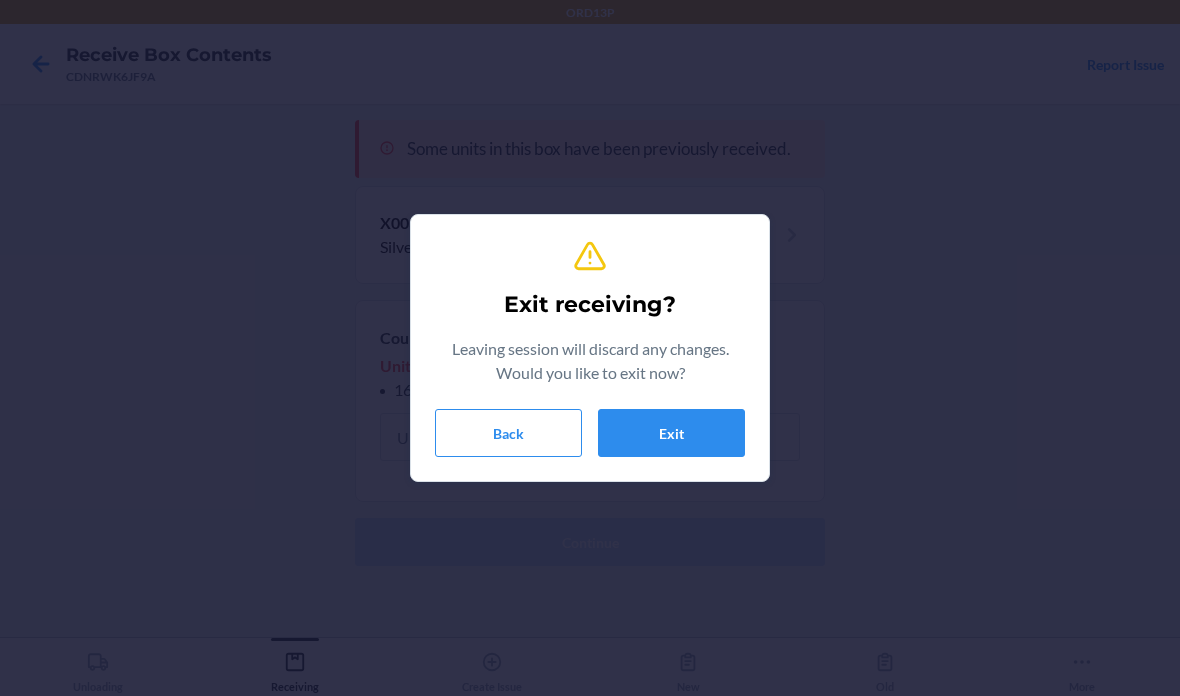 click on "Back" at bounding box center (508, 433) 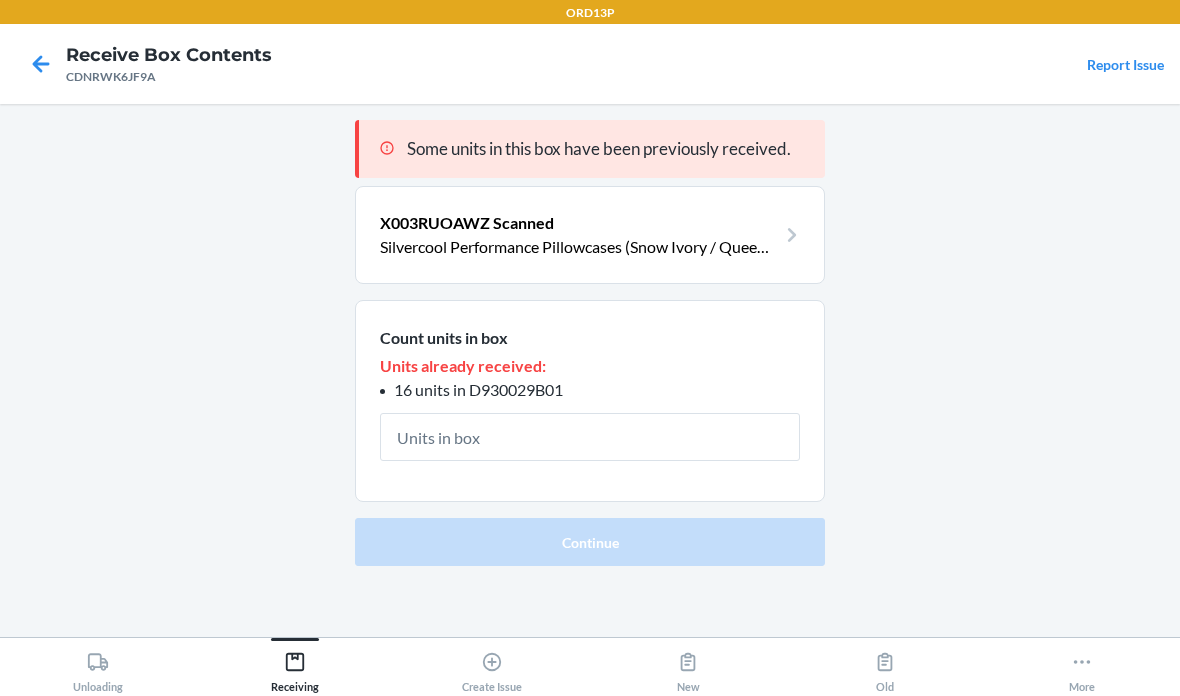 click 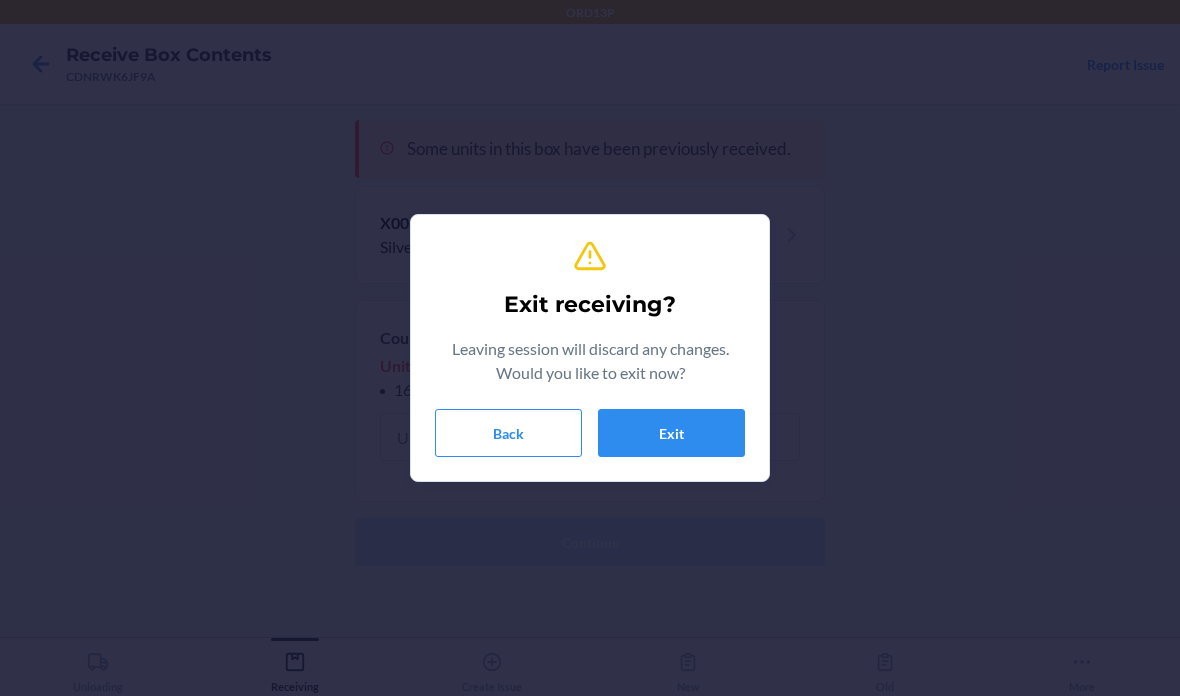 click on "Back" at bounding box center (508, 433) 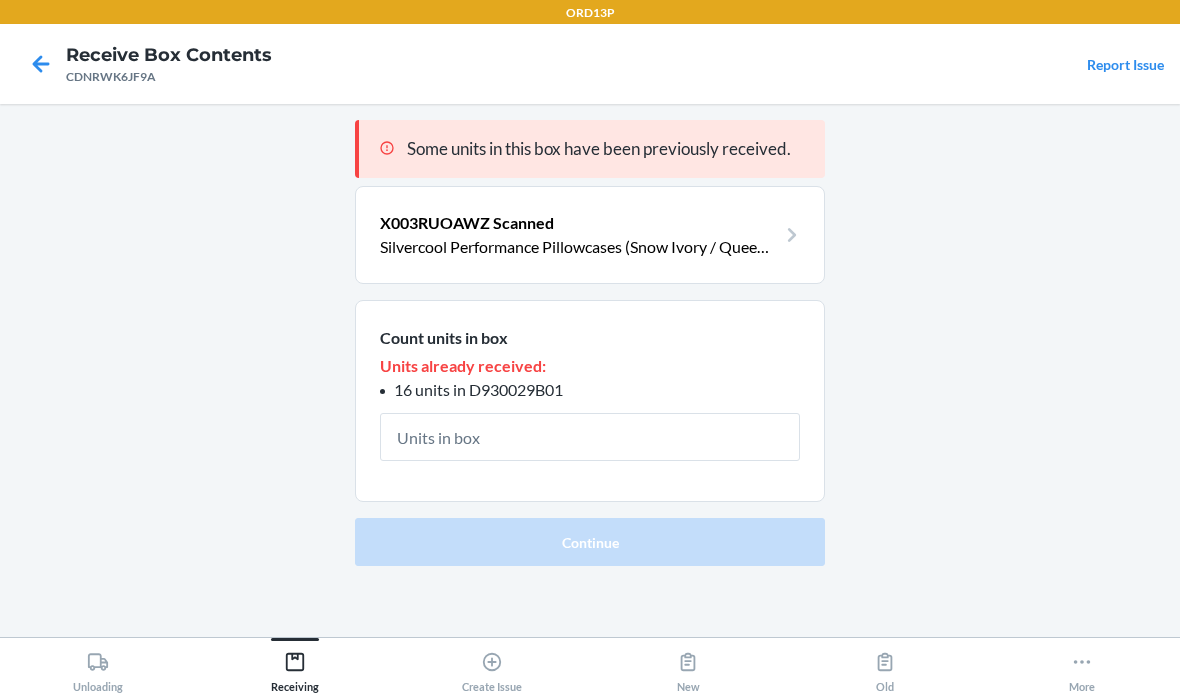click on "Unloading" at bounding box center (98, 665) 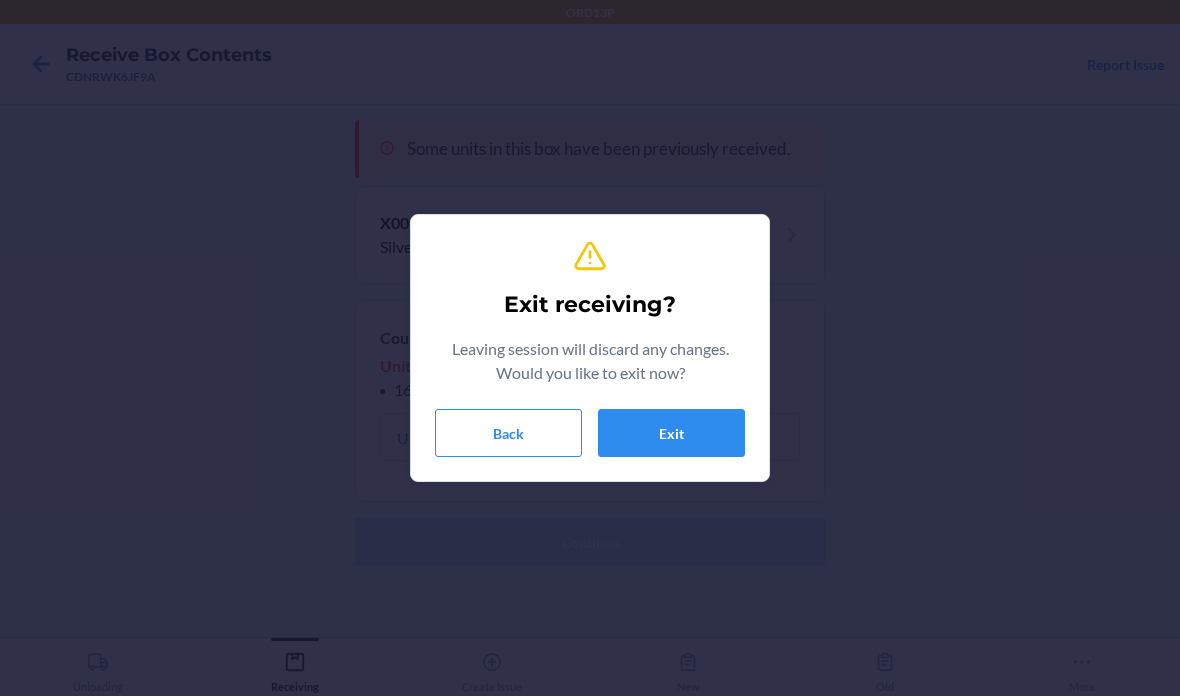 click on "Exit" at bounding box center [671, 433] 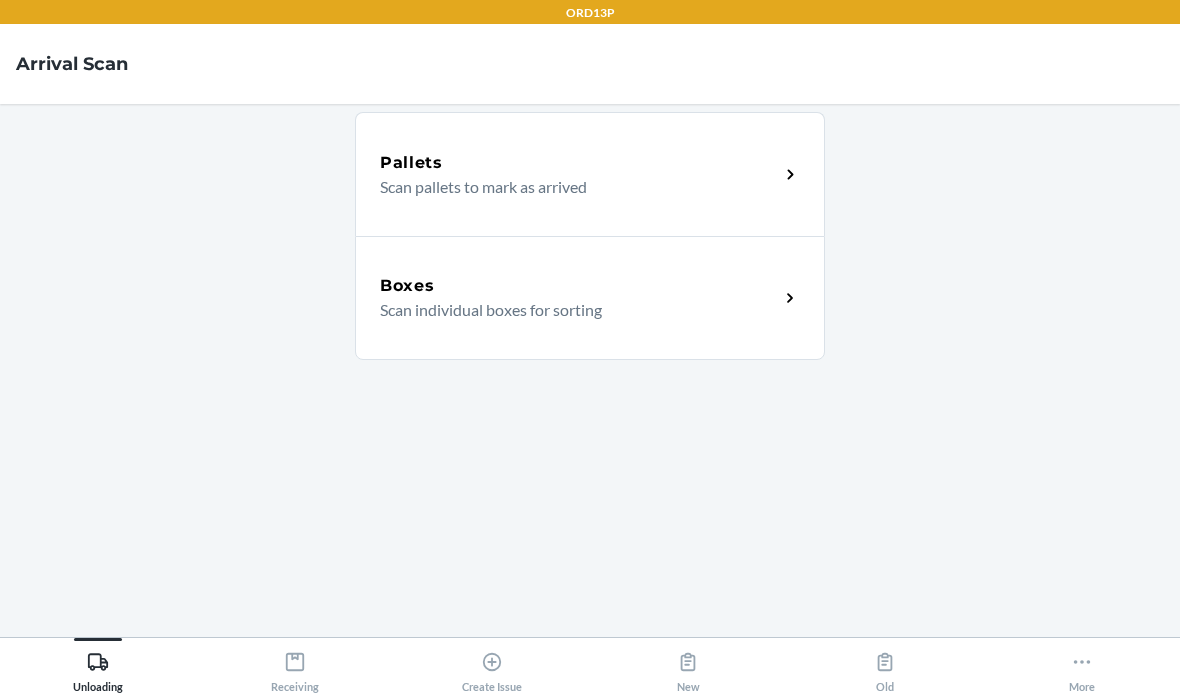 click on "Scan individual boxes for sorting" at bounding box center [571, 310] 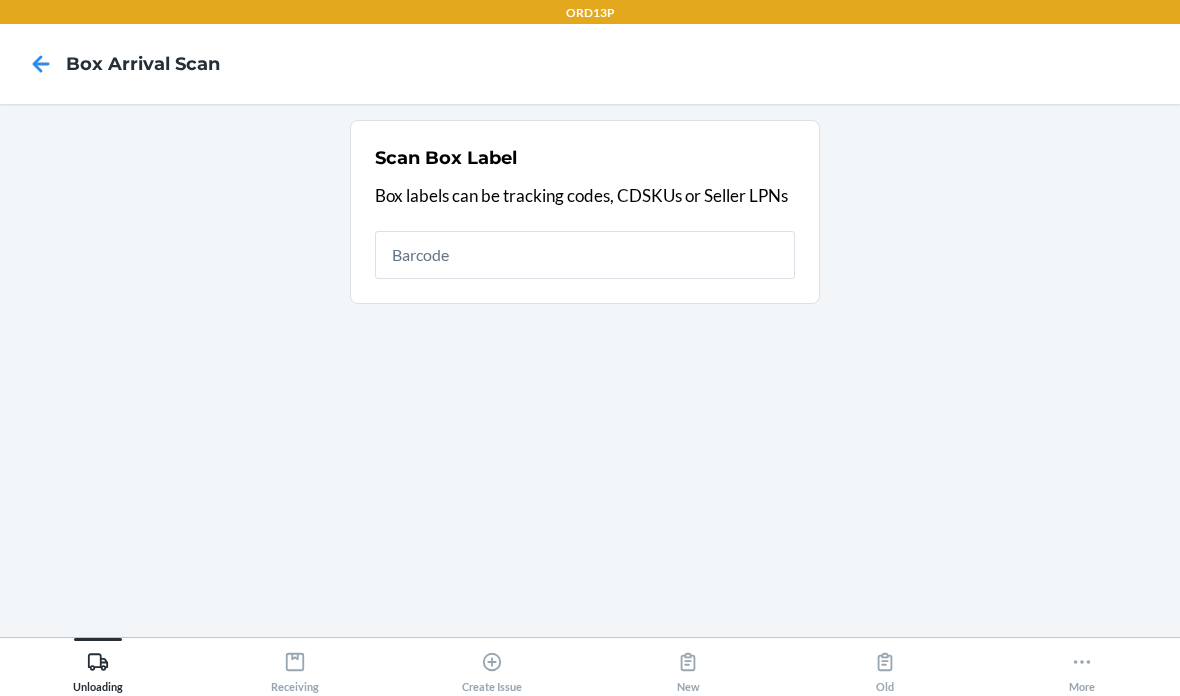 click on "Receiving" at bounding box center [295, 668] 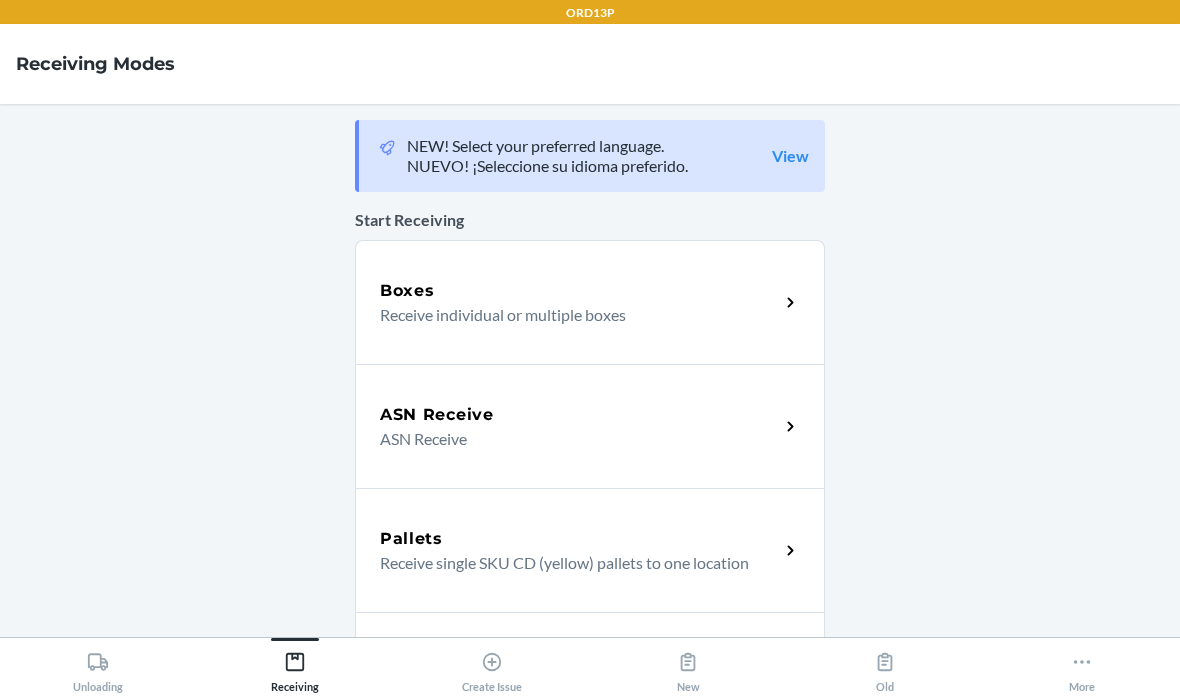 click on "Boxes" at bounding box center (579, 291) 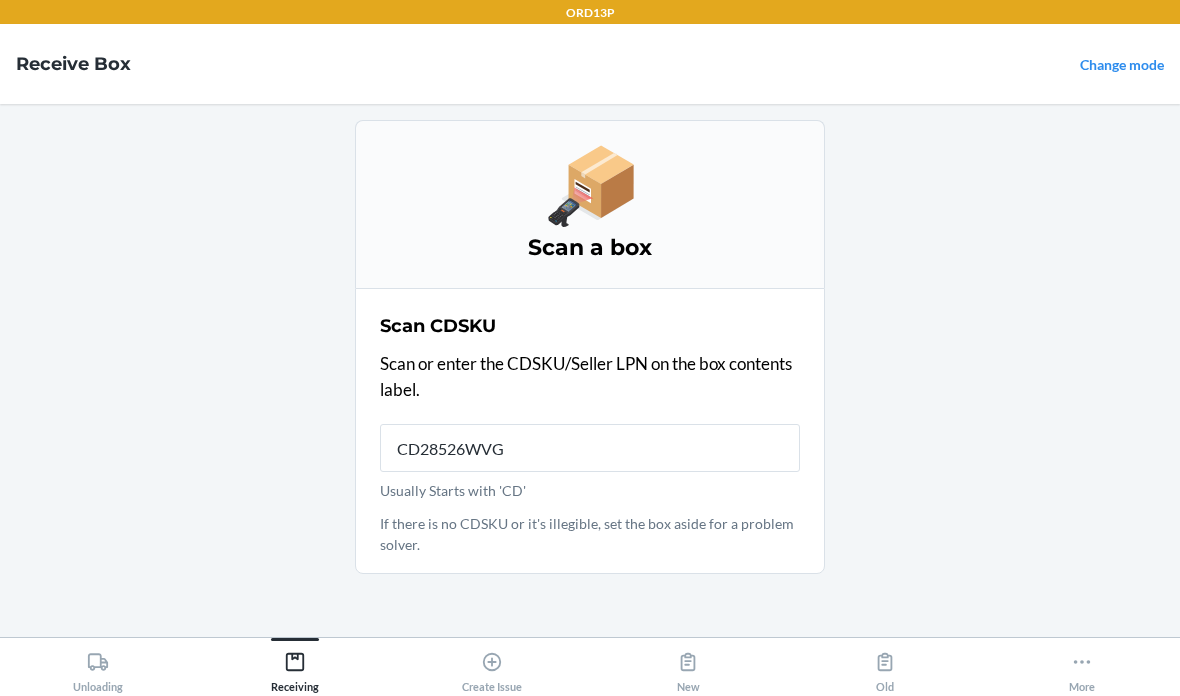 type on "CD28526WVG7" 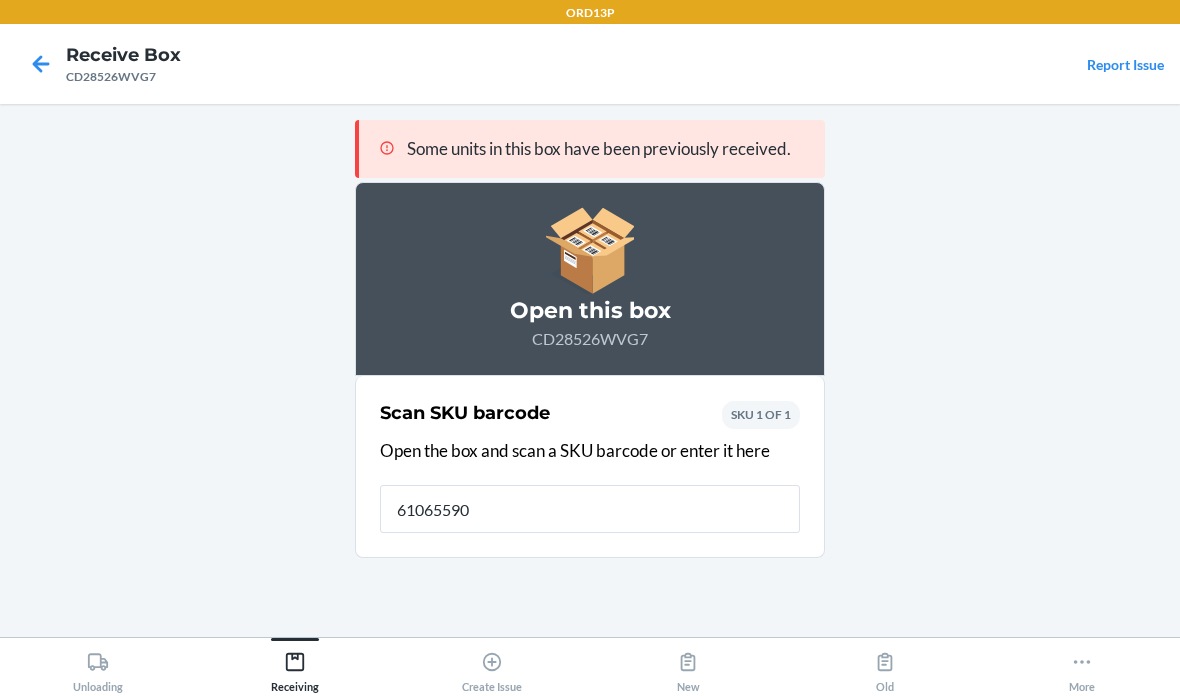 type on "610655900" 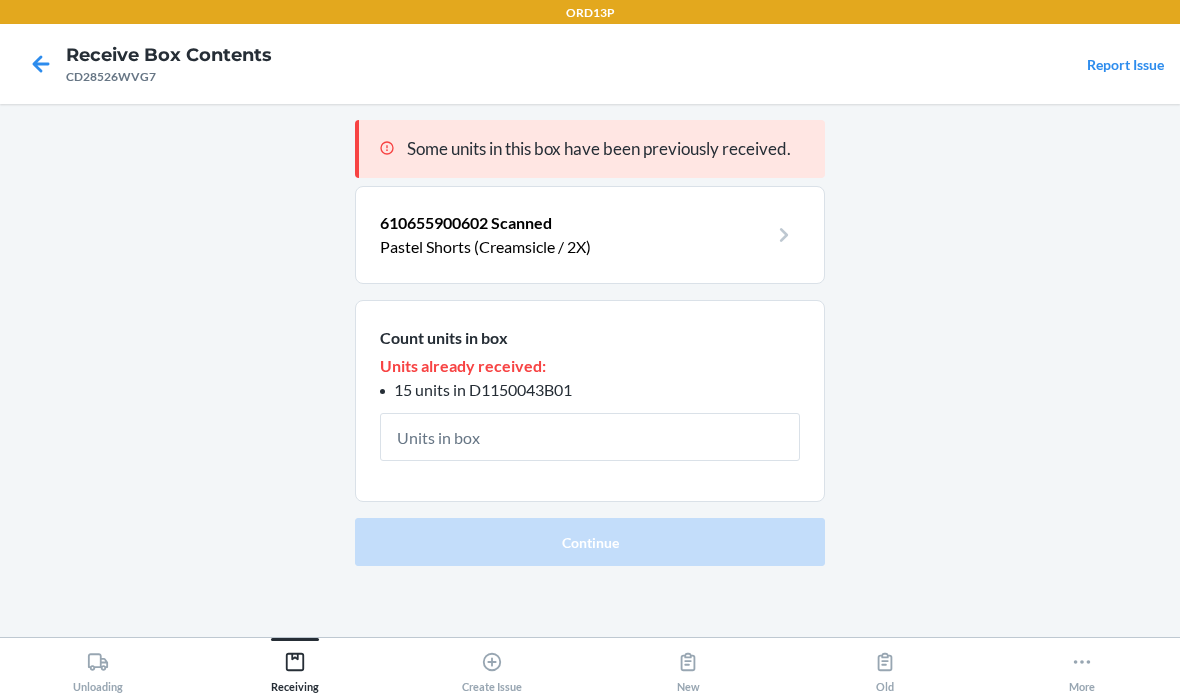 click at bounding box center [590, 437] 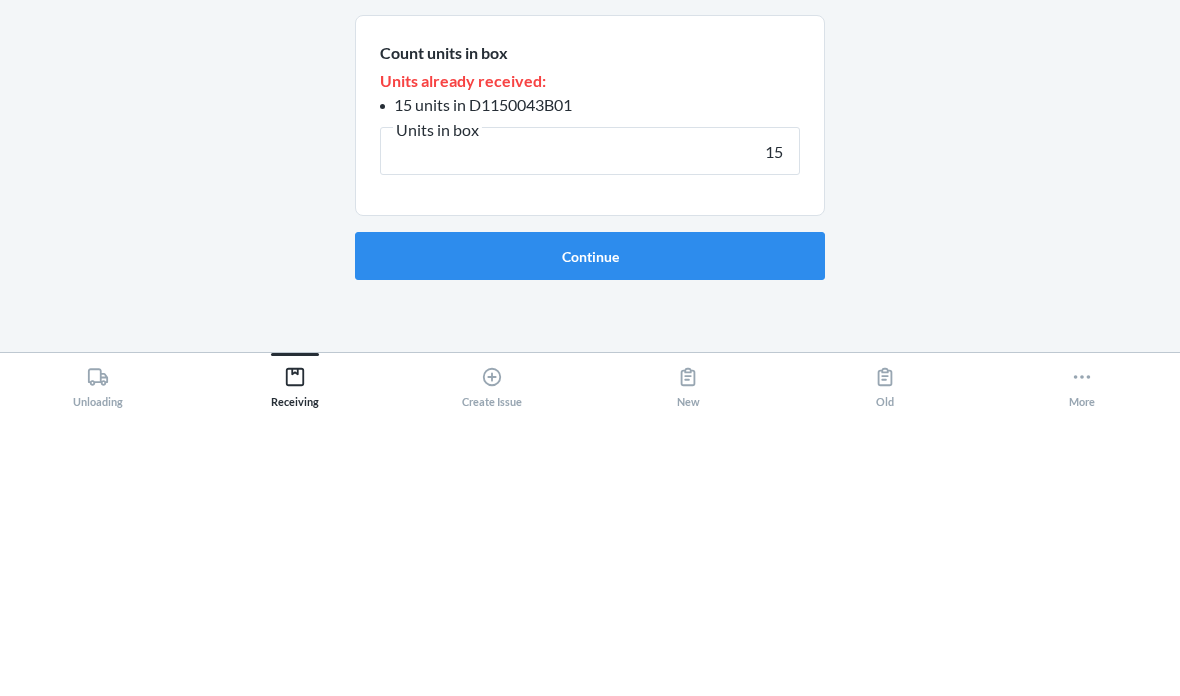 type on "15" 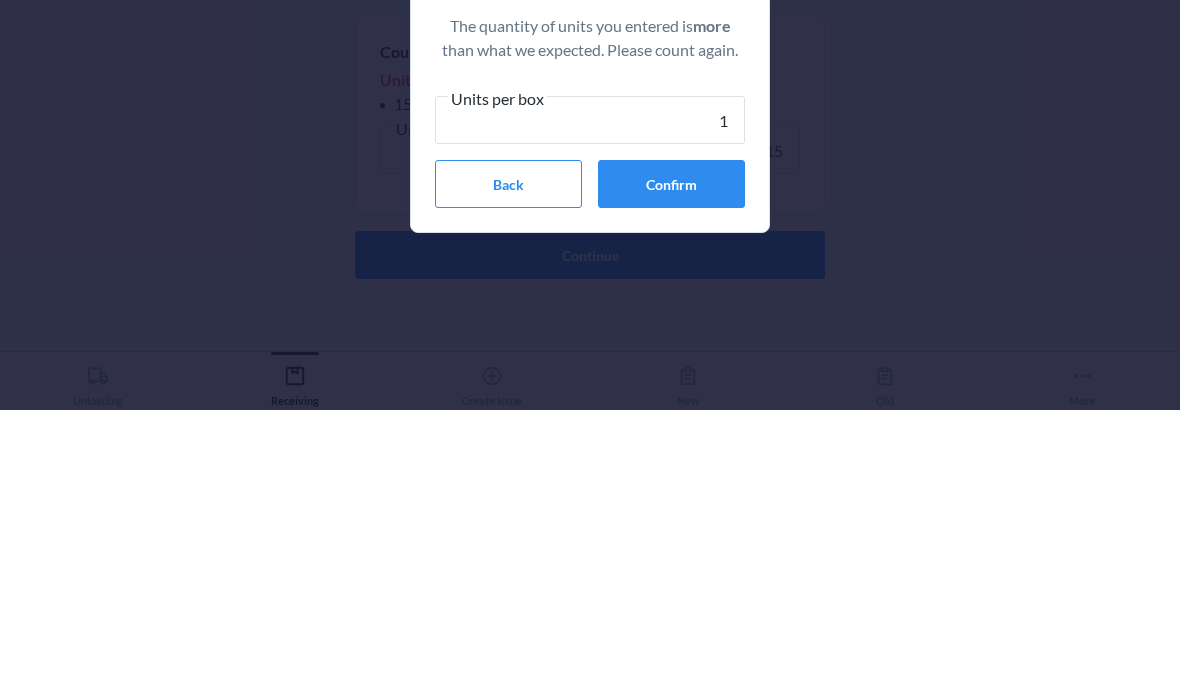 type on "15" 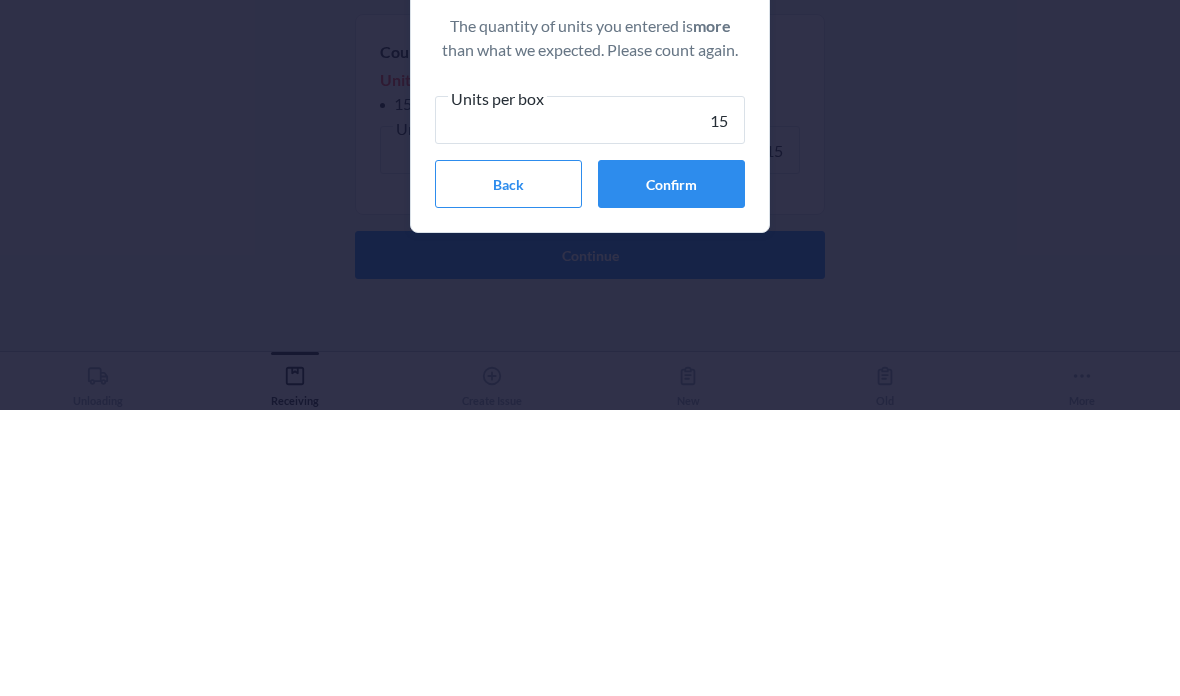 click on "Confirm" at bounding box center [671, 470] 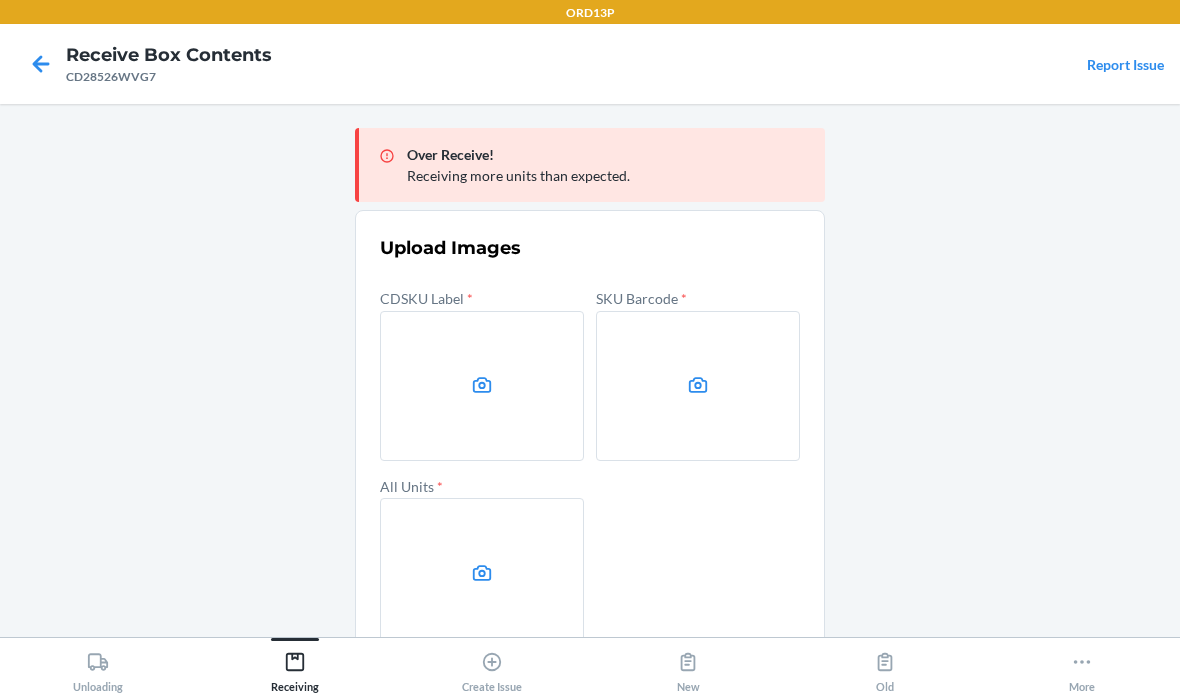 click 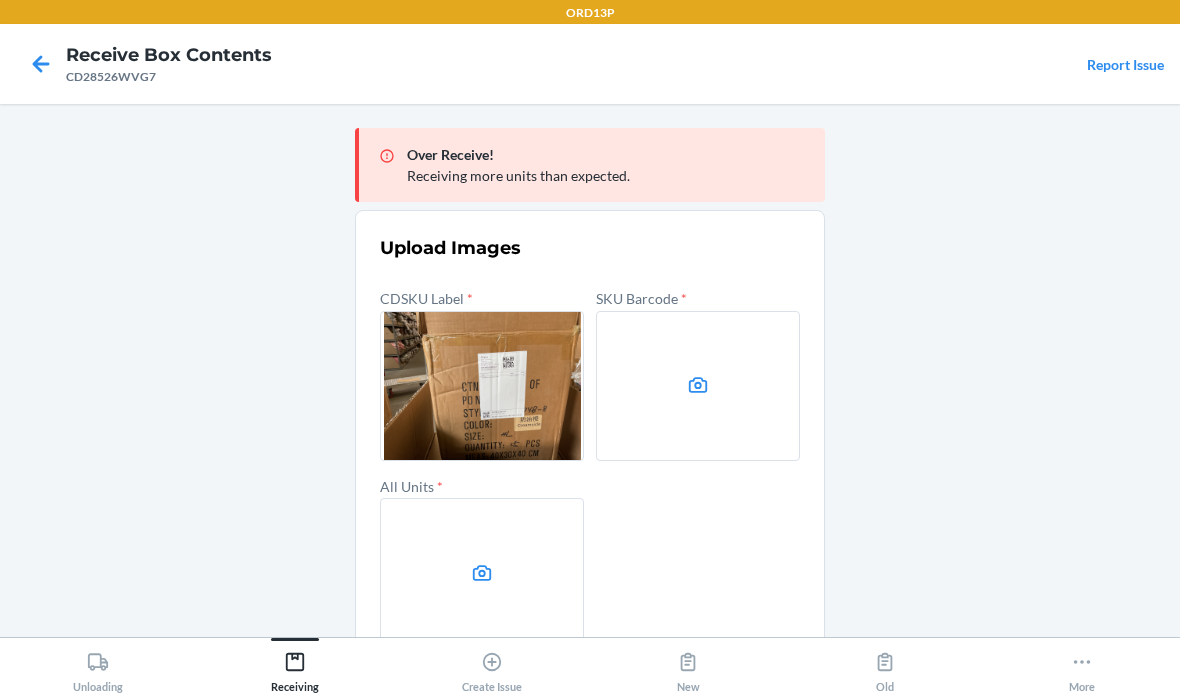 click at bounding box center (698, 386) 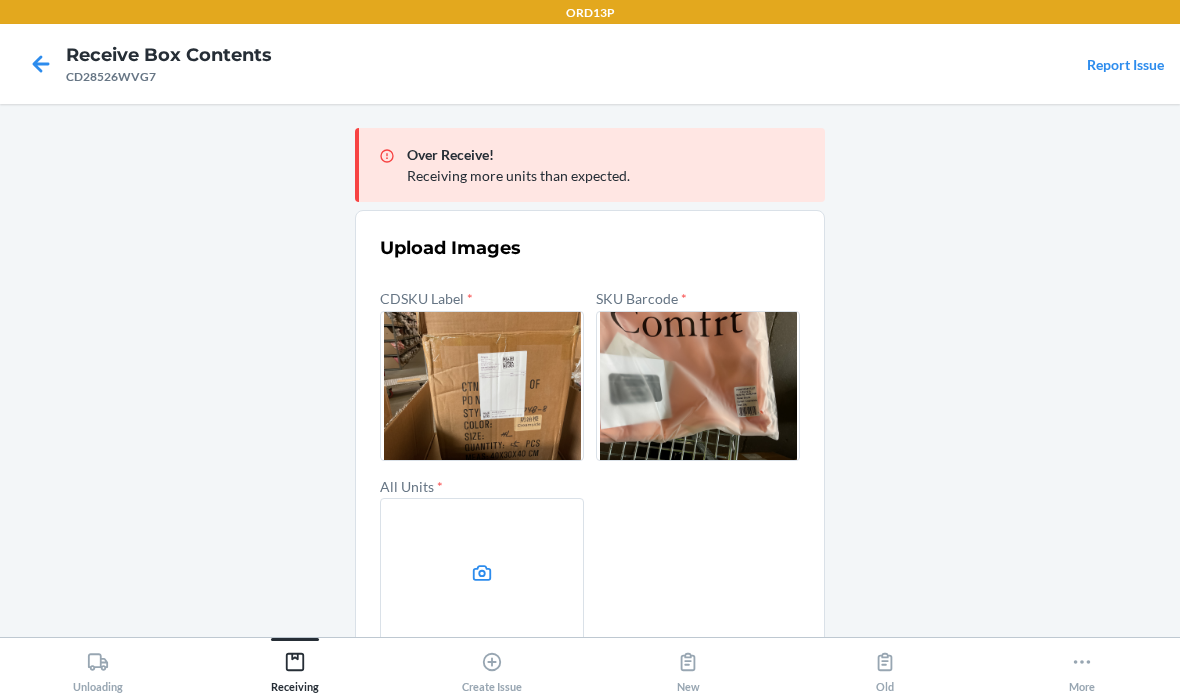click at bounding box center (482, 573) 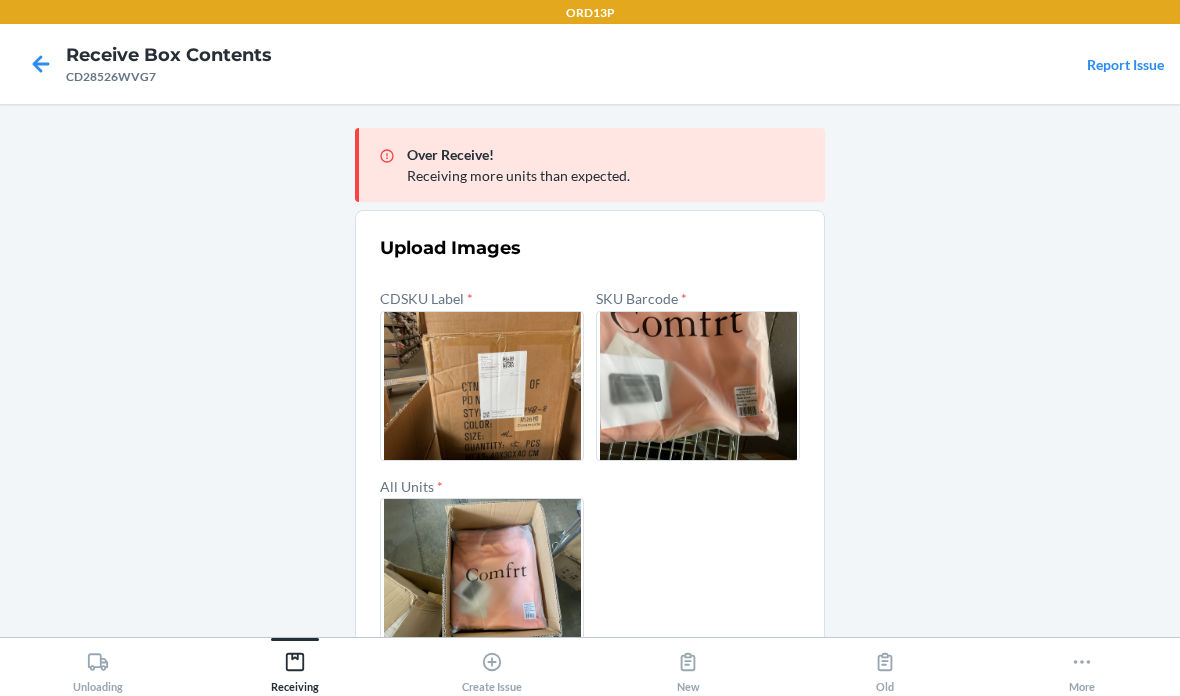 click on "Confirm" at bounding box center [590, 696] 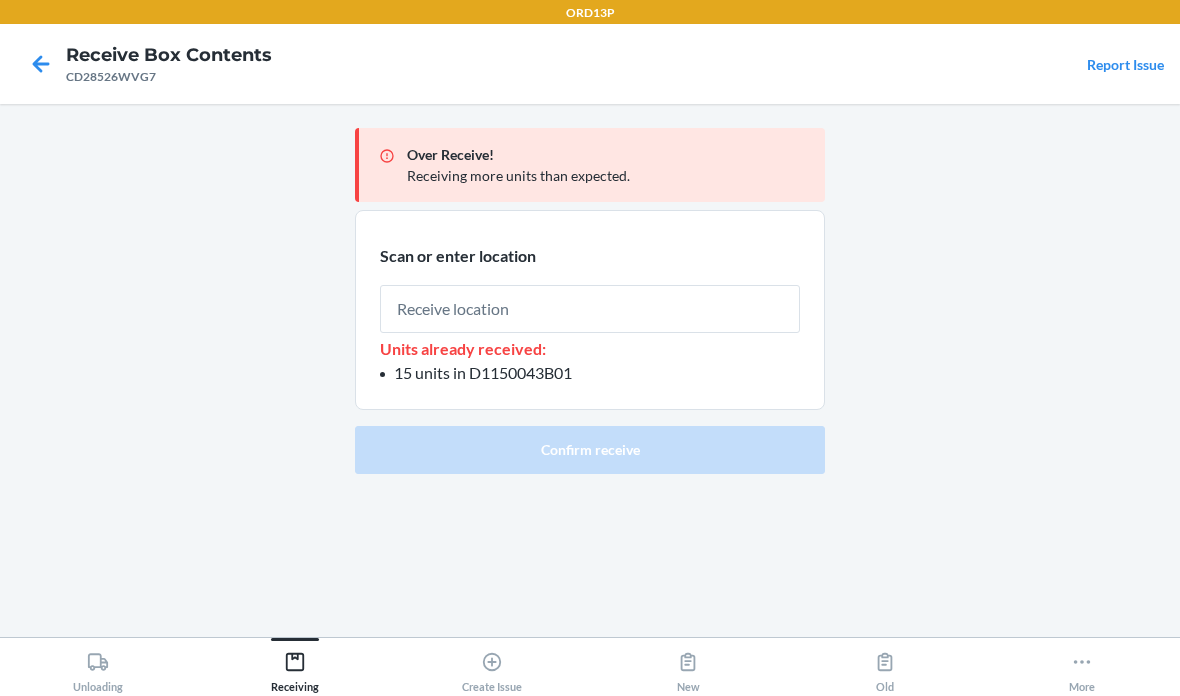 click at bounding box center (590, 309) 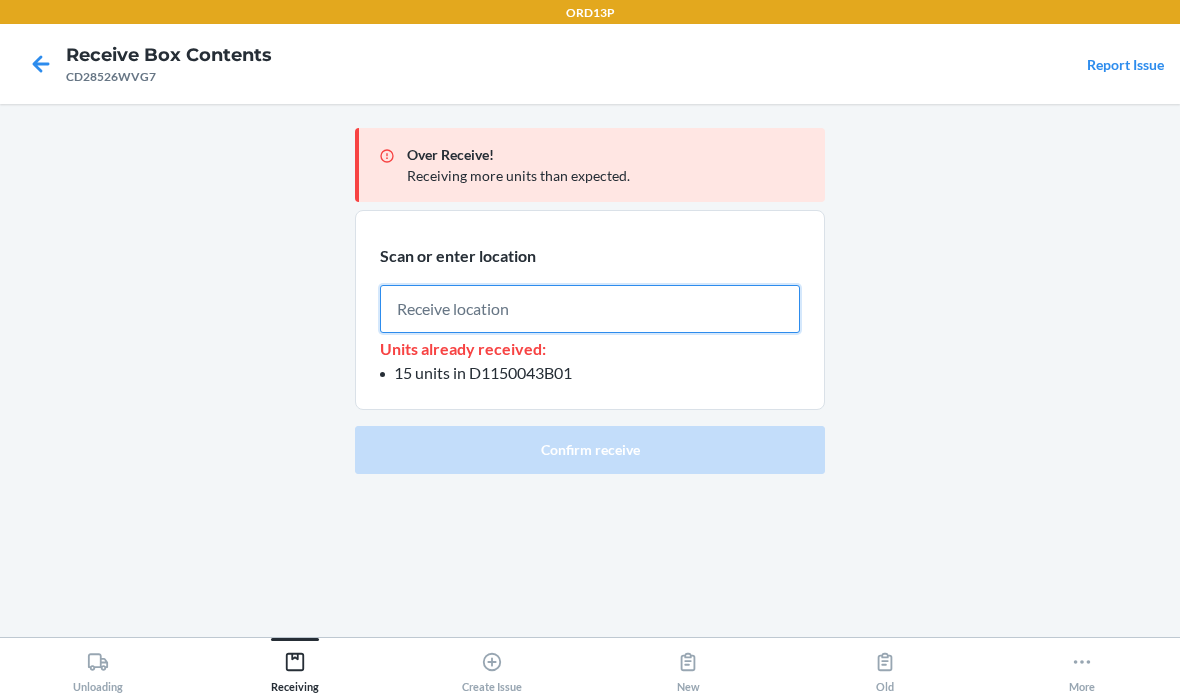 click at bounding box center (590, 309) 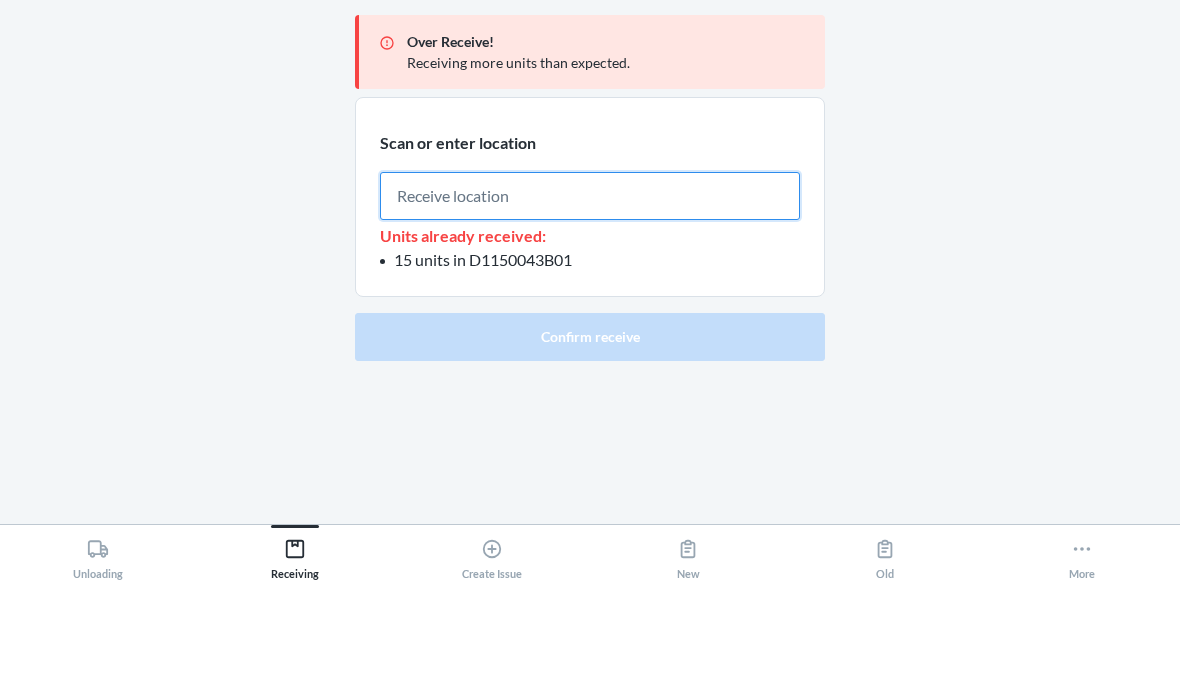 click at bounding box center [590, 309] 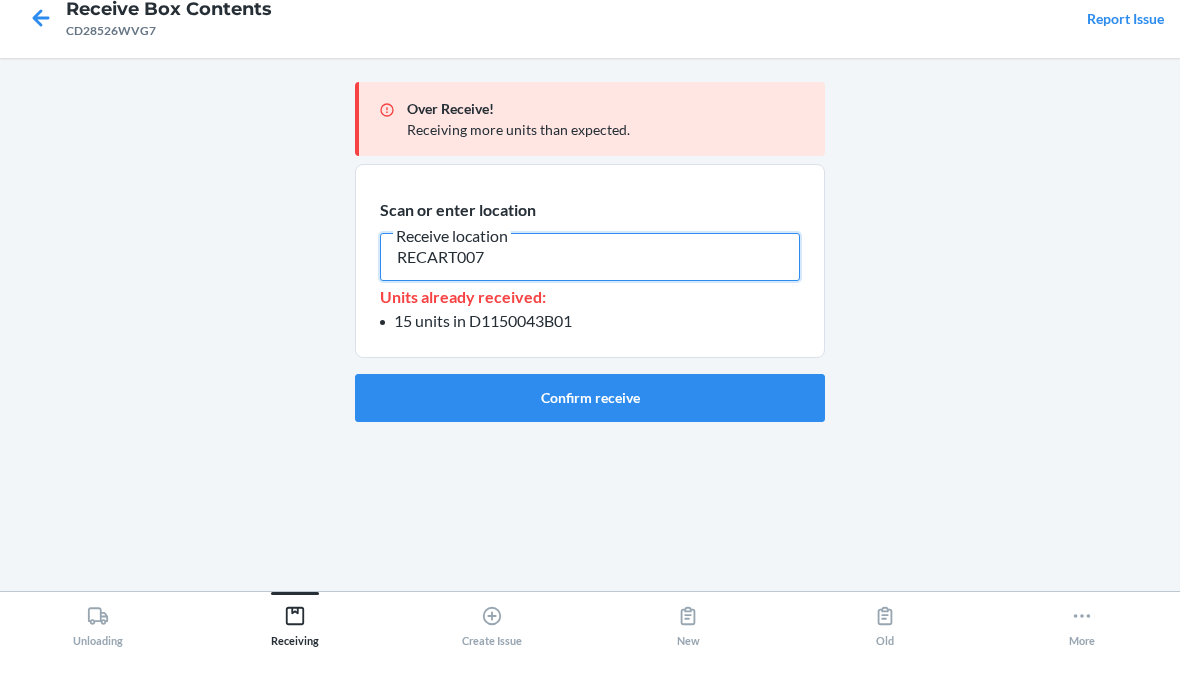 type on "RECART007" 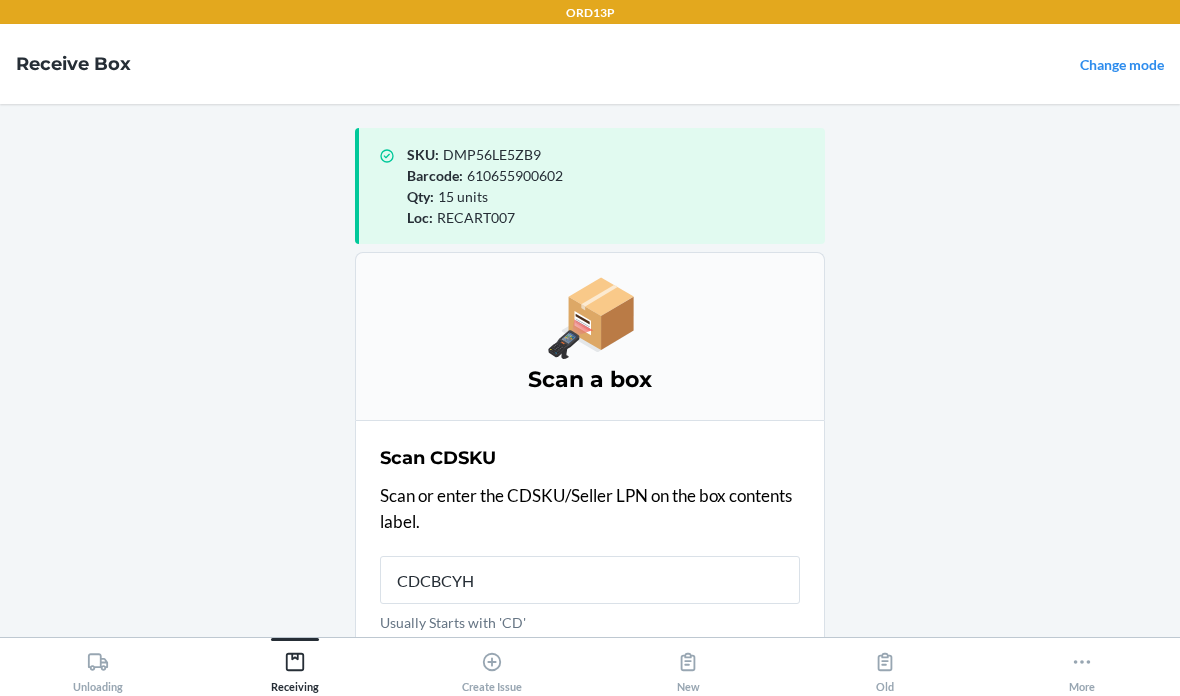 type on "CDCBCYHP" 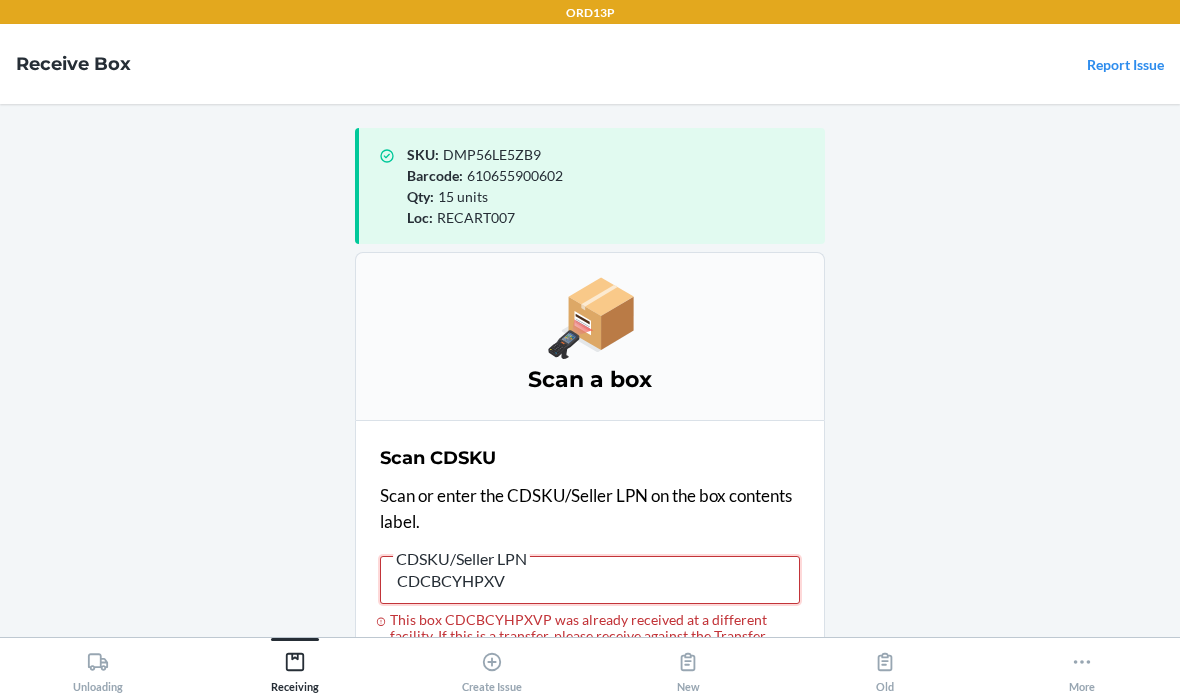 type on "CDCBCYHPXVP" 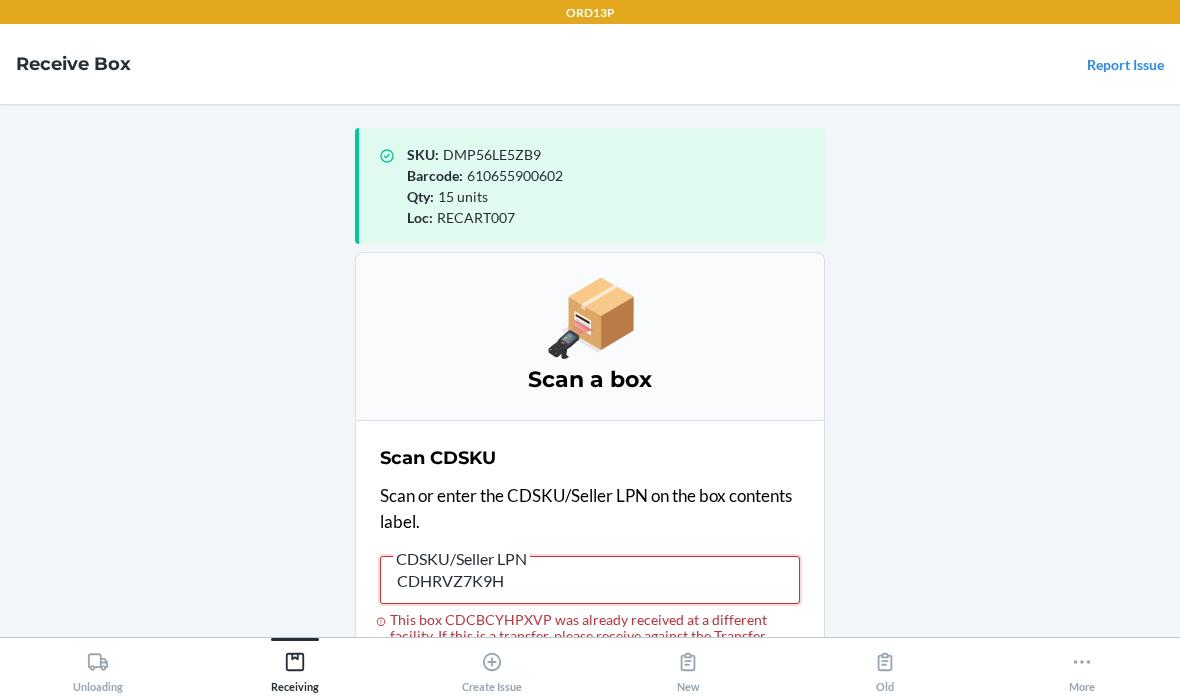 type on "CDHRVZ7K9HU" 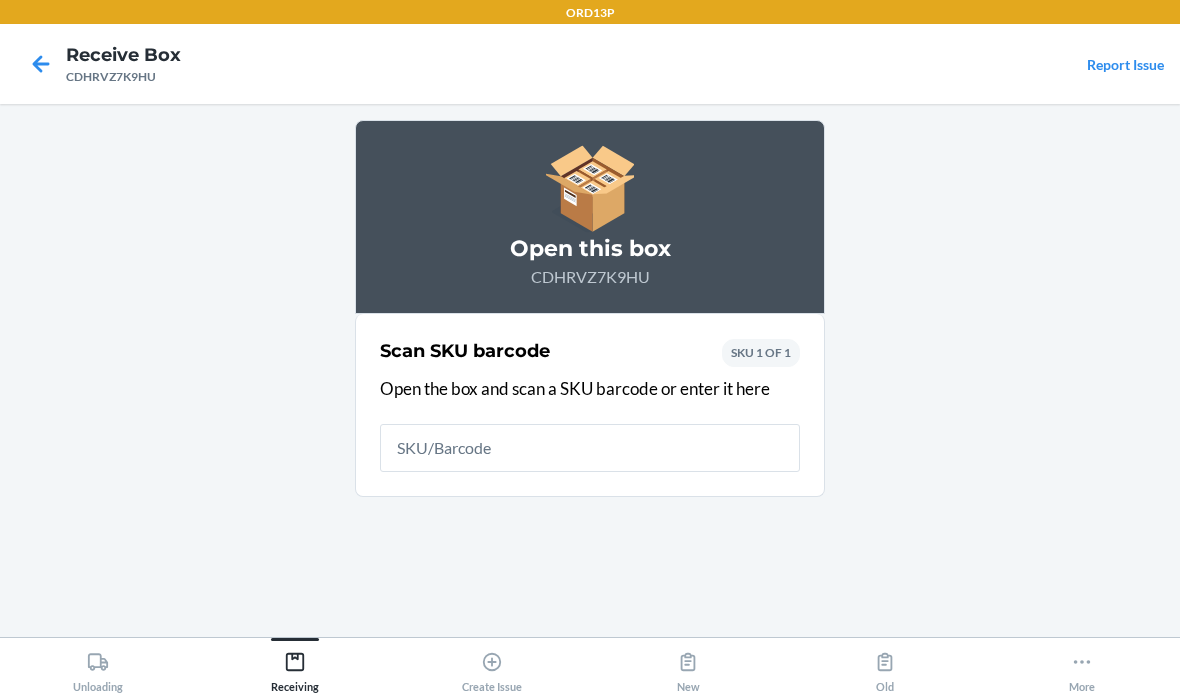 click at bounding box center [590, 448] 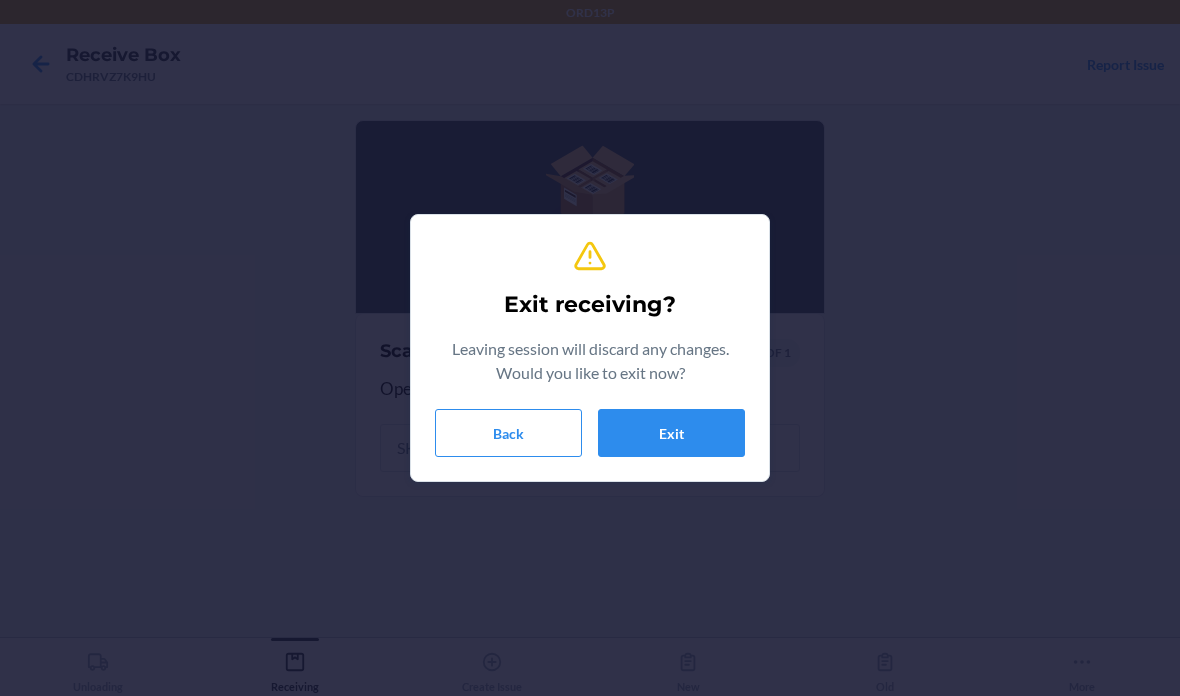 click on "Exit" at bounding box center (671, 433) 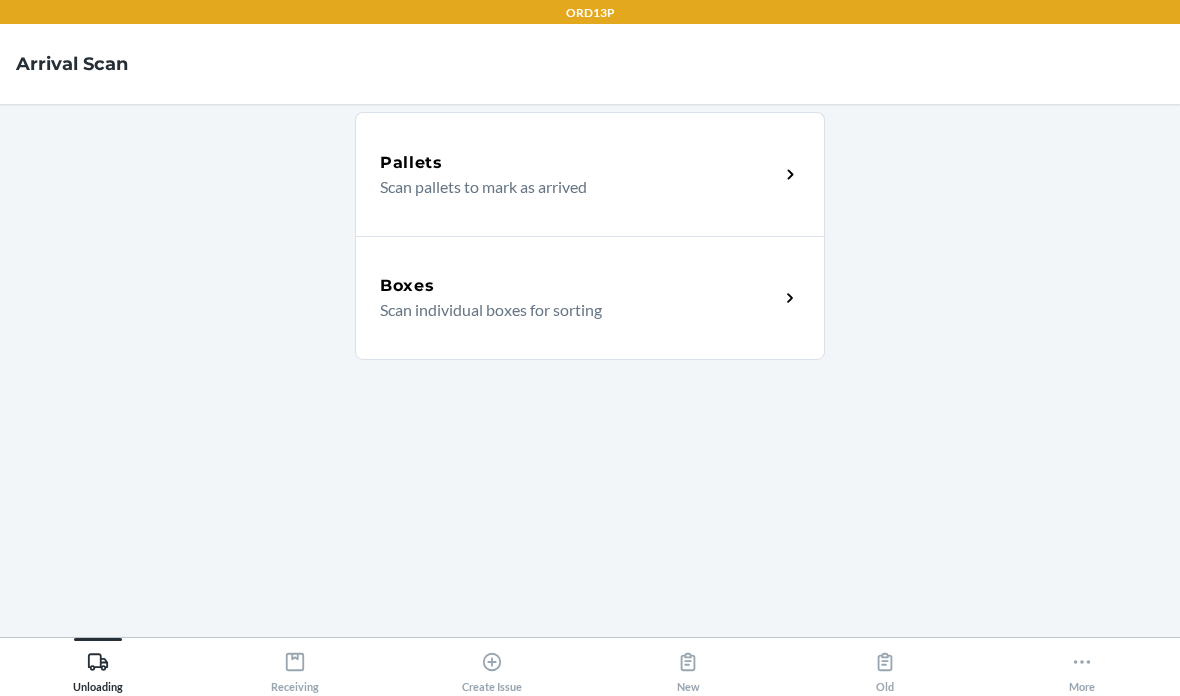 click on "Receiving" at bounding box center (295, 668) 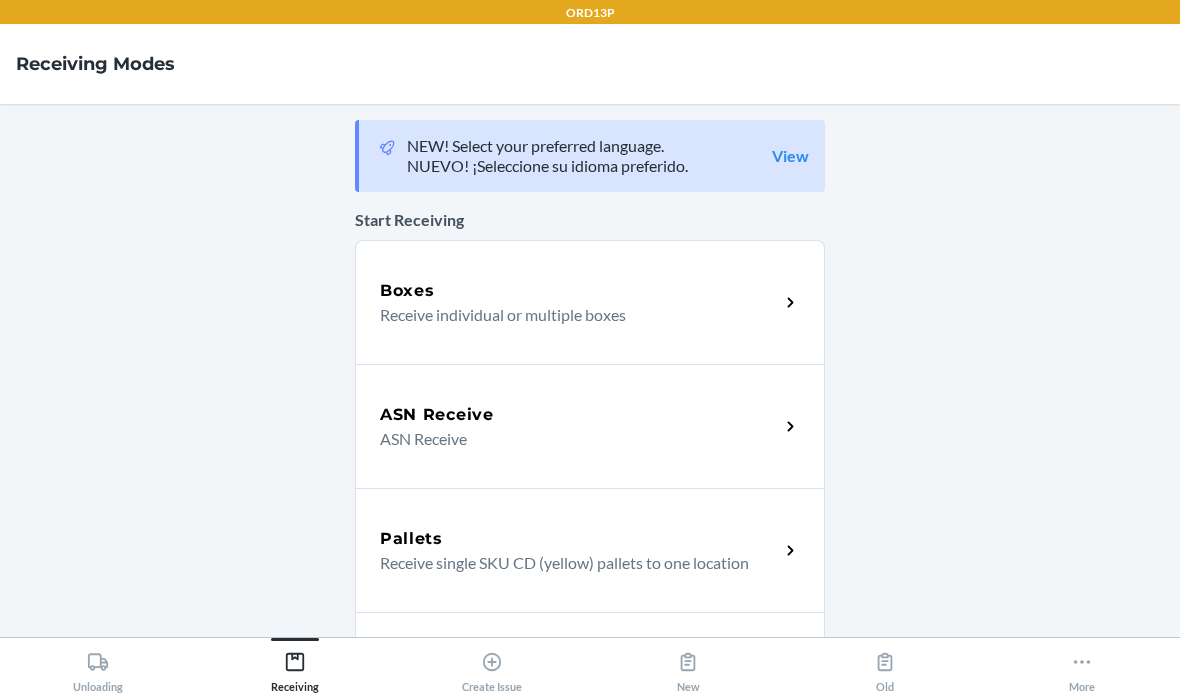 click on "Boxes" at bounding box center (579, 291) 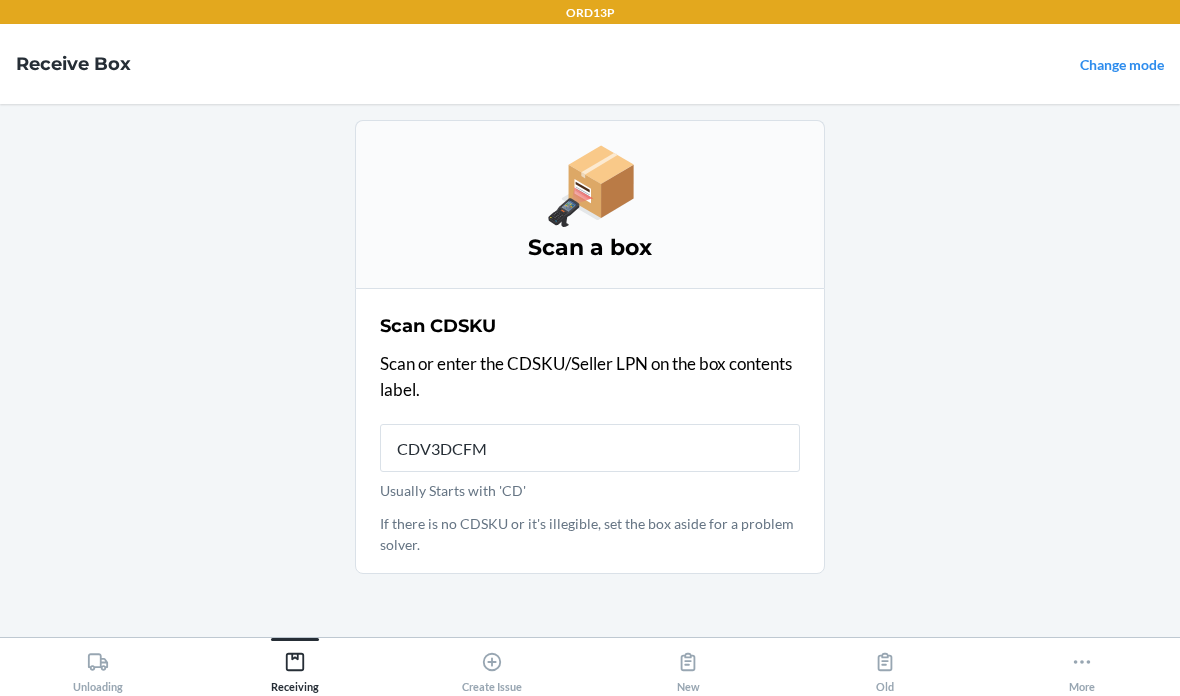 type on "CDV3DCFMN" 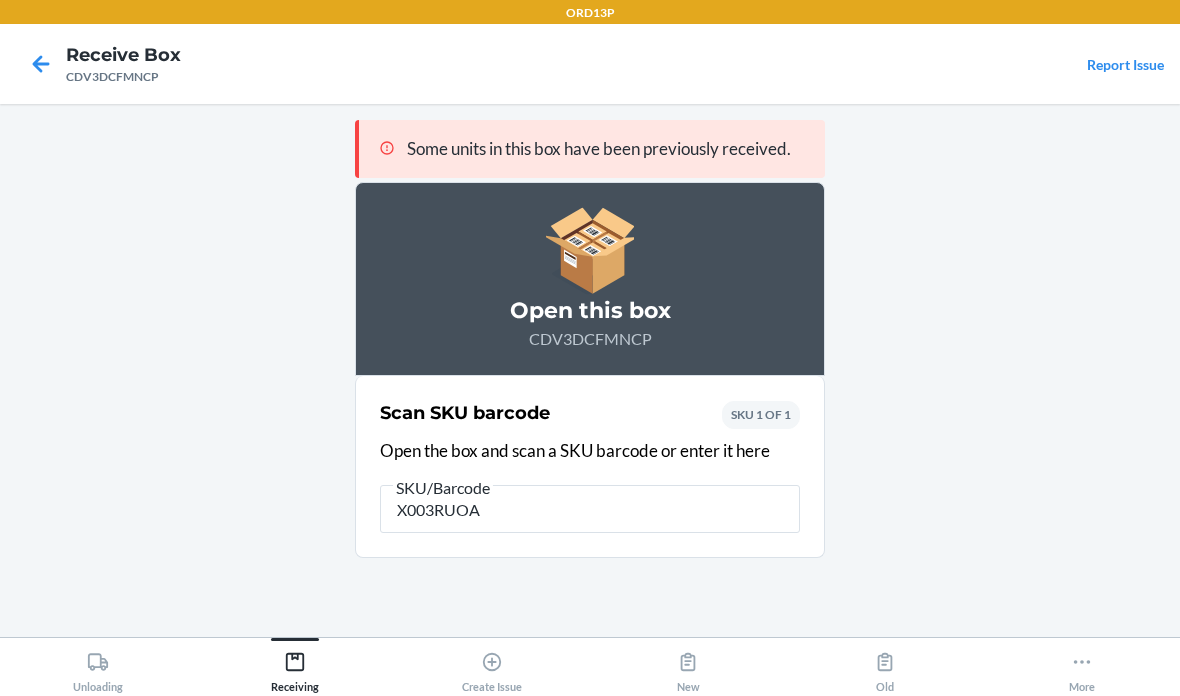 type on "X003RUOAW" 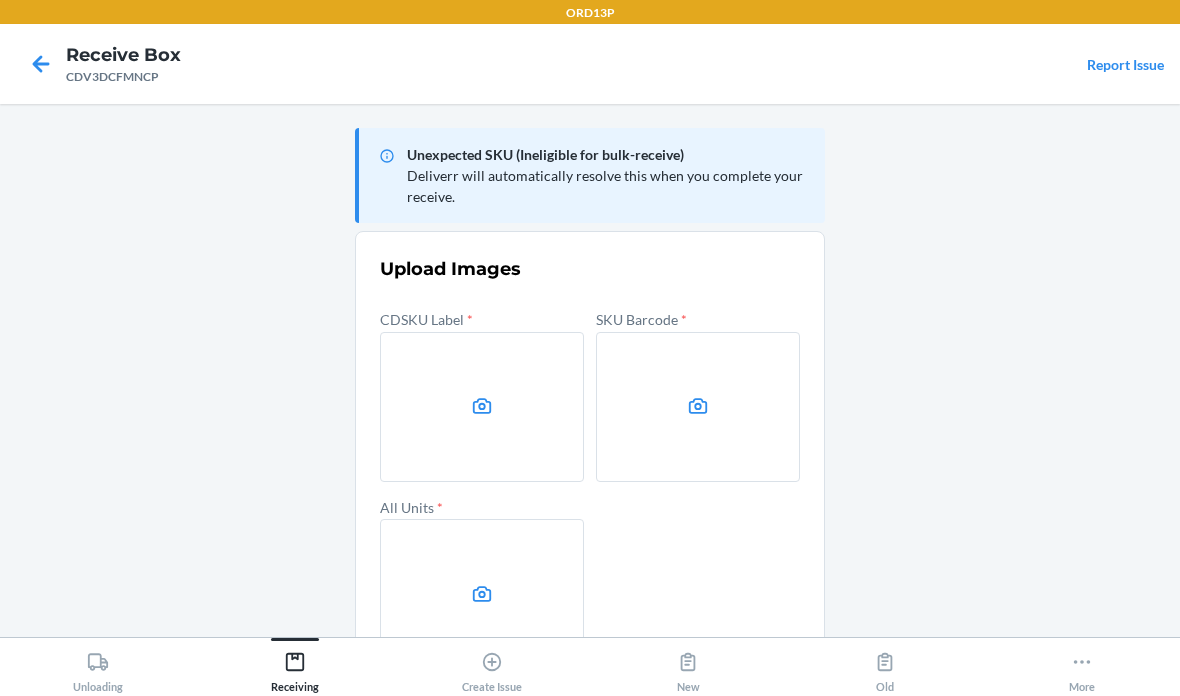 click 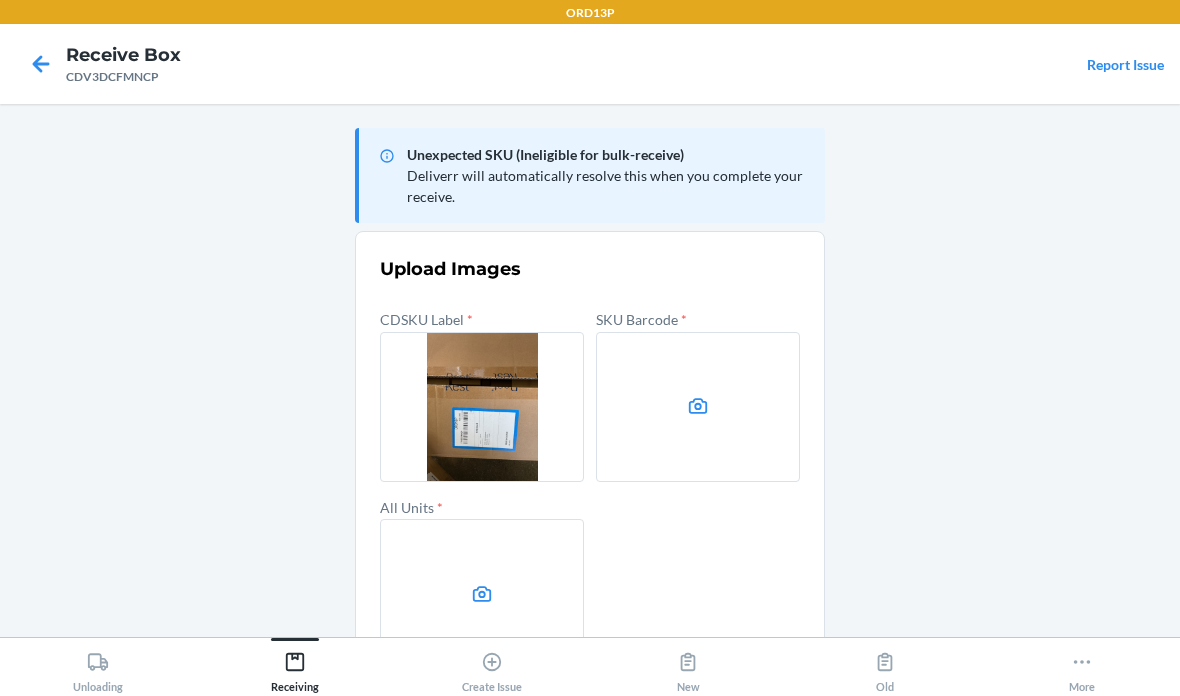 click at bounding box center (698, 407) 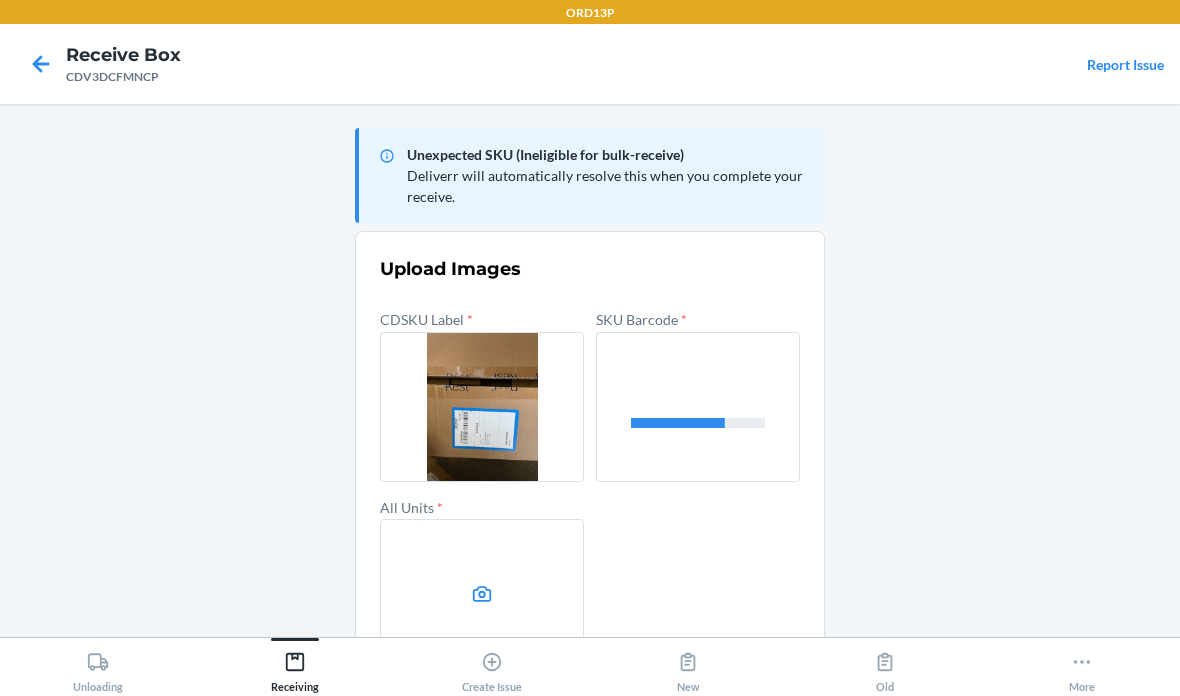 click at bounding box center (482, 594) 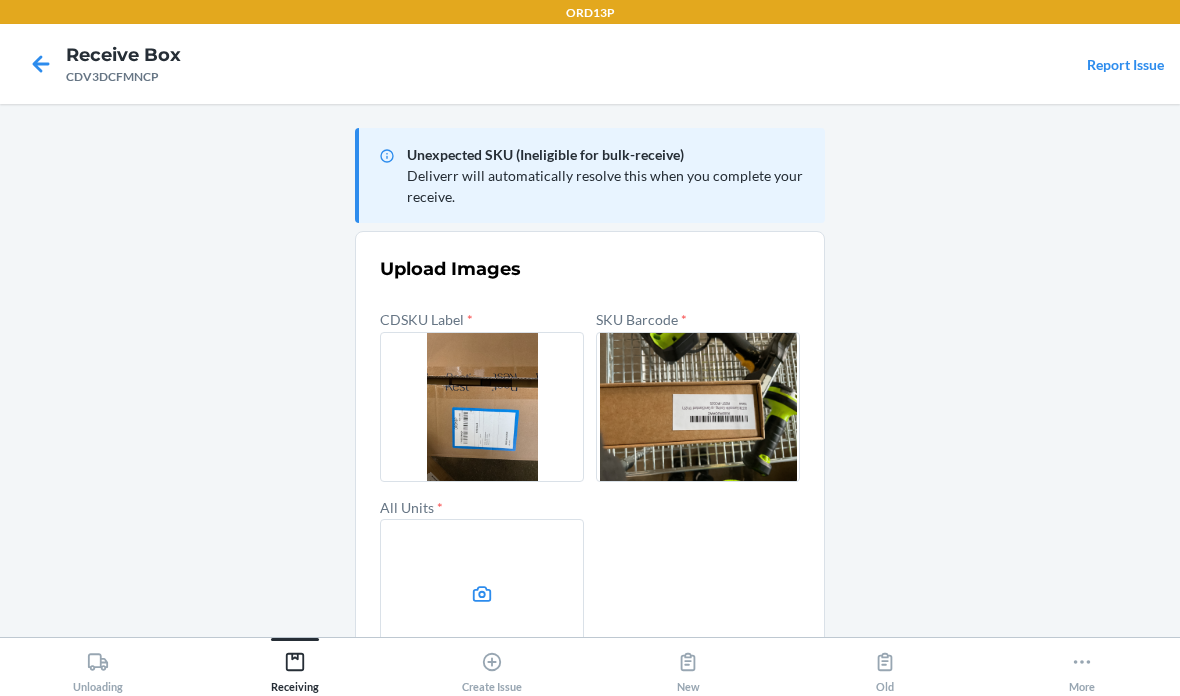 click at bounding box center (482, 594) 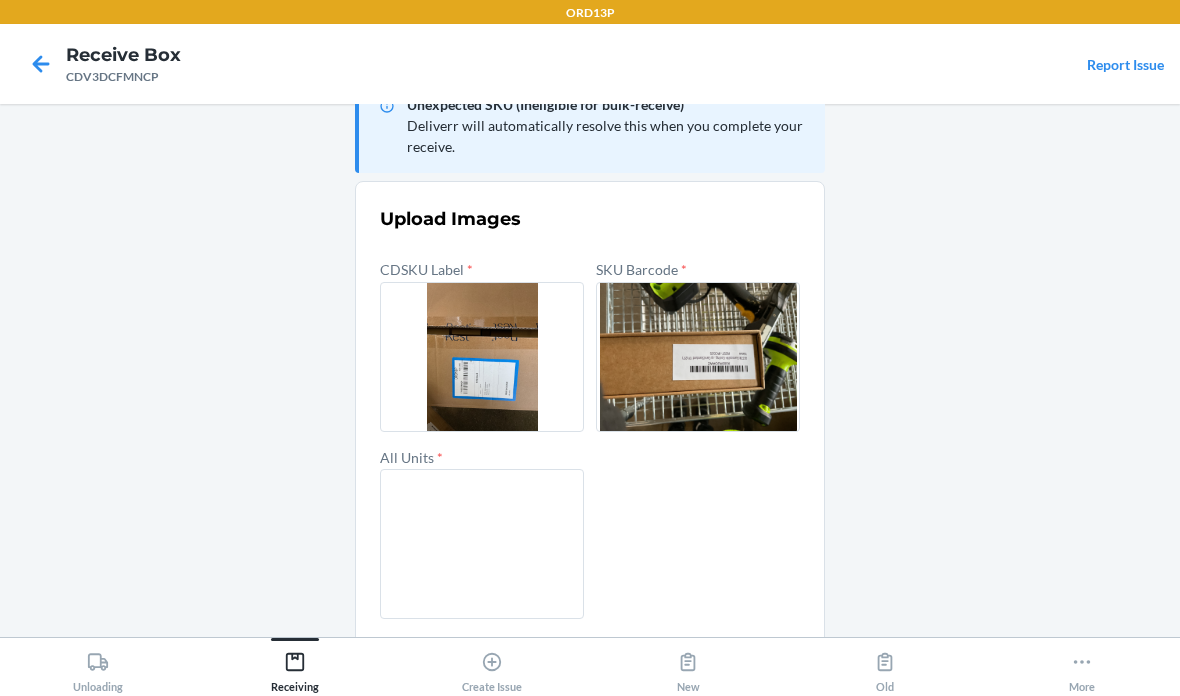scroll, scrollTop: 48, scrollLeft: 0, axis: vertical 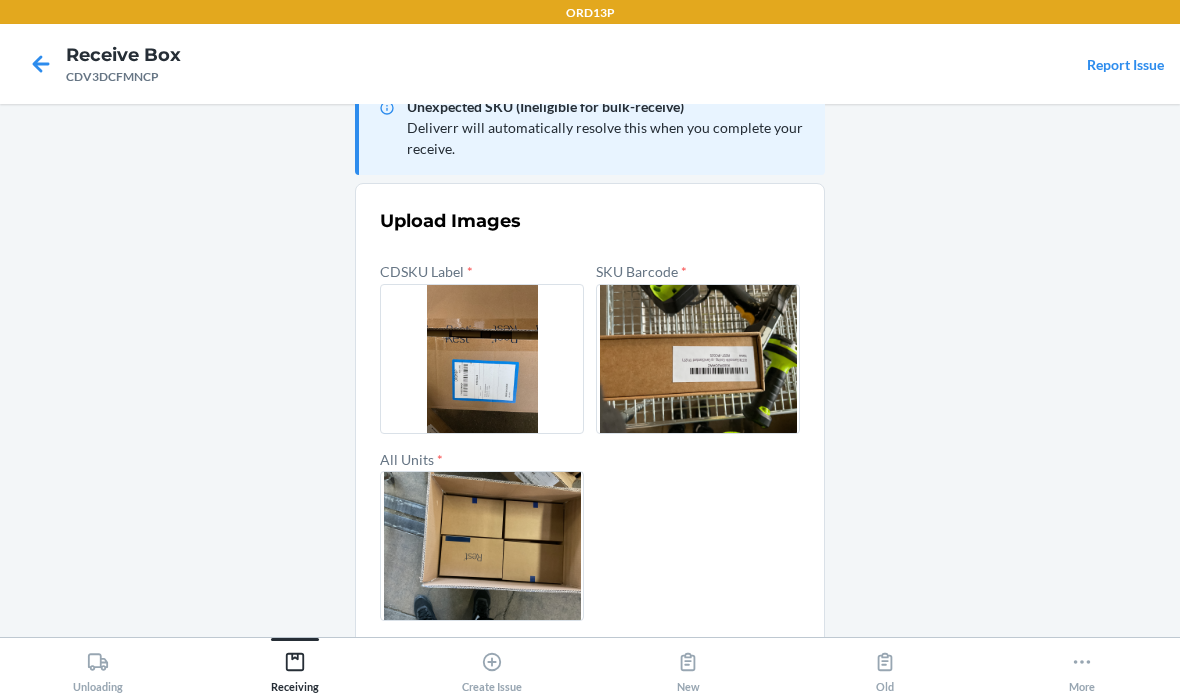 click on "Confirm" at bounding box center [590, 669] 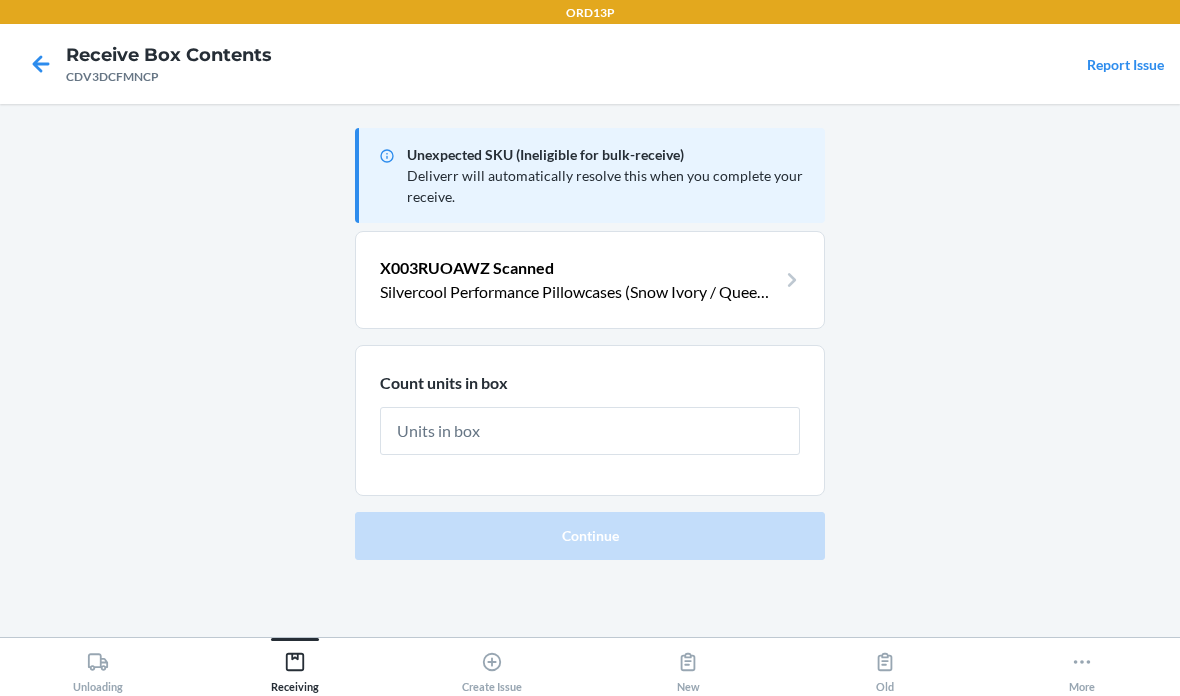click at bounding box center (590, 431) 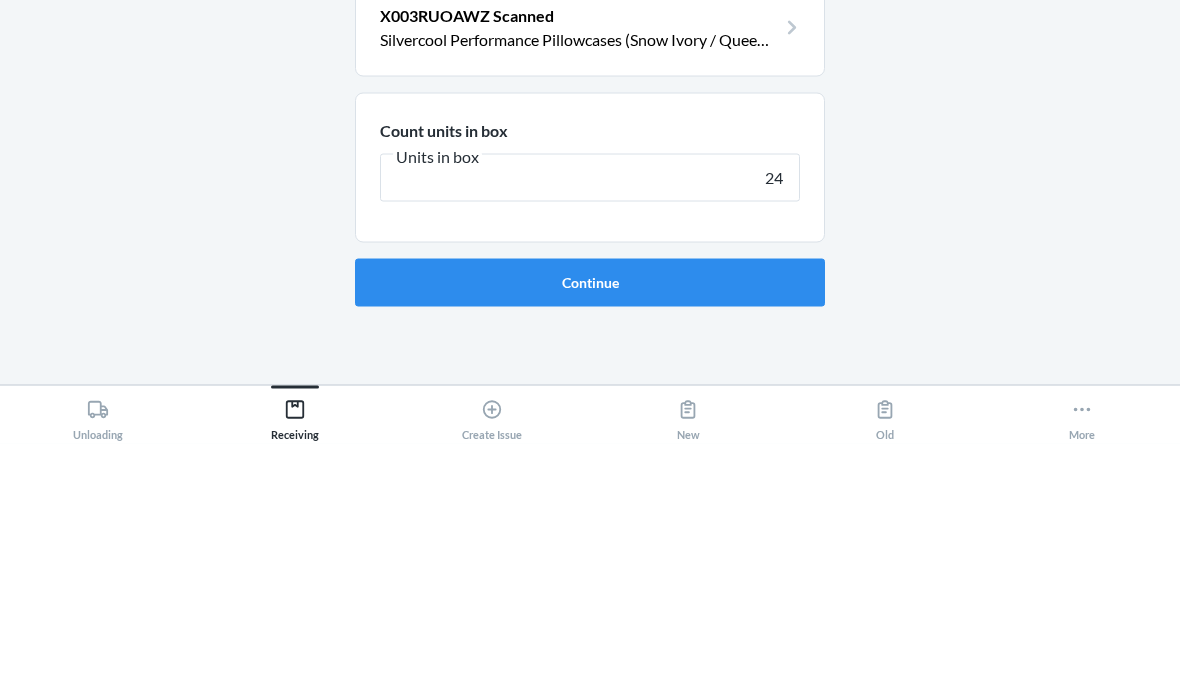 type on "24" 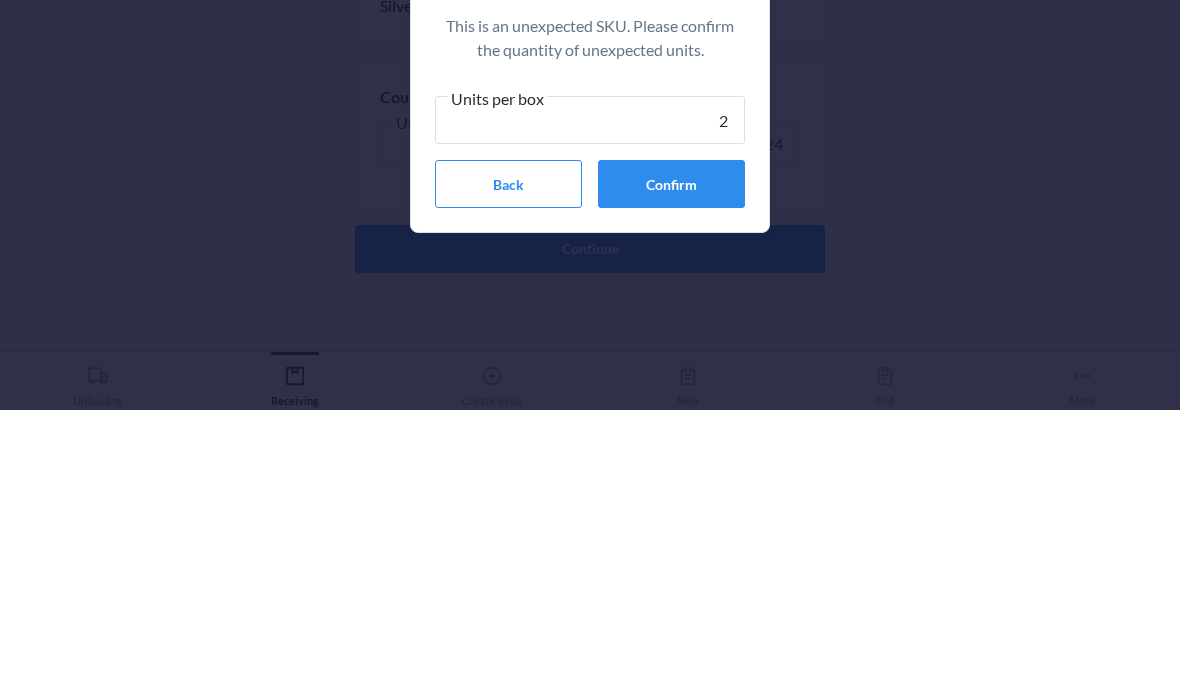 type on "24" 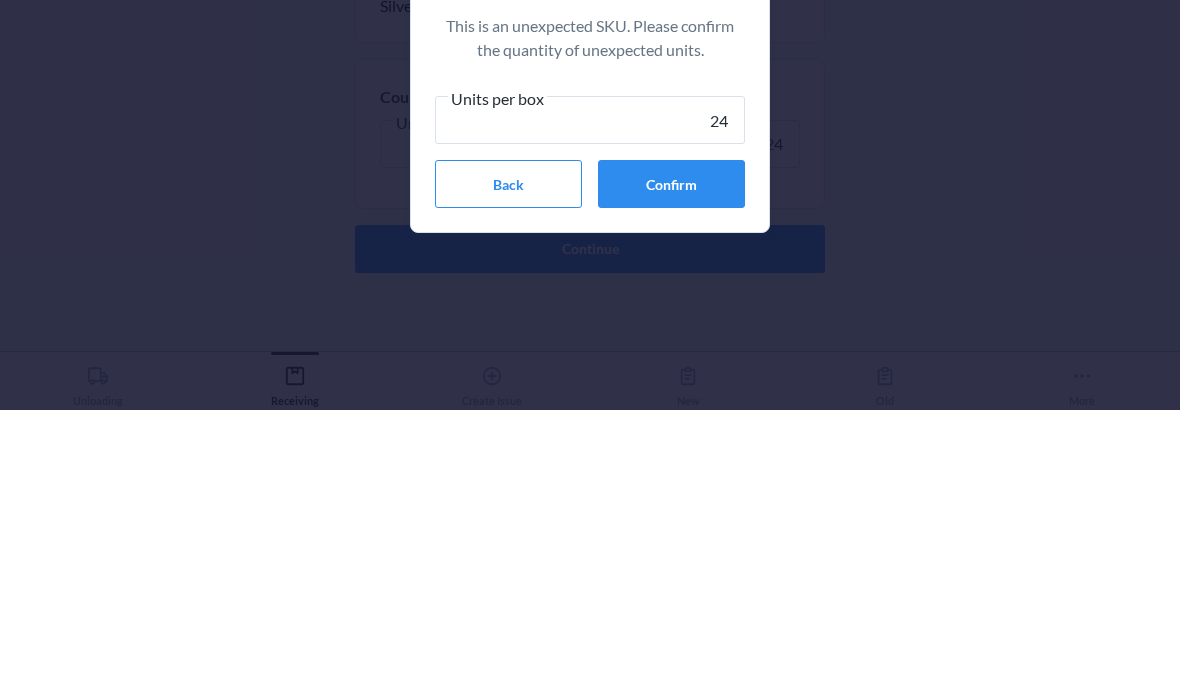 click on "Confirm" at bounding box center (671, 470) 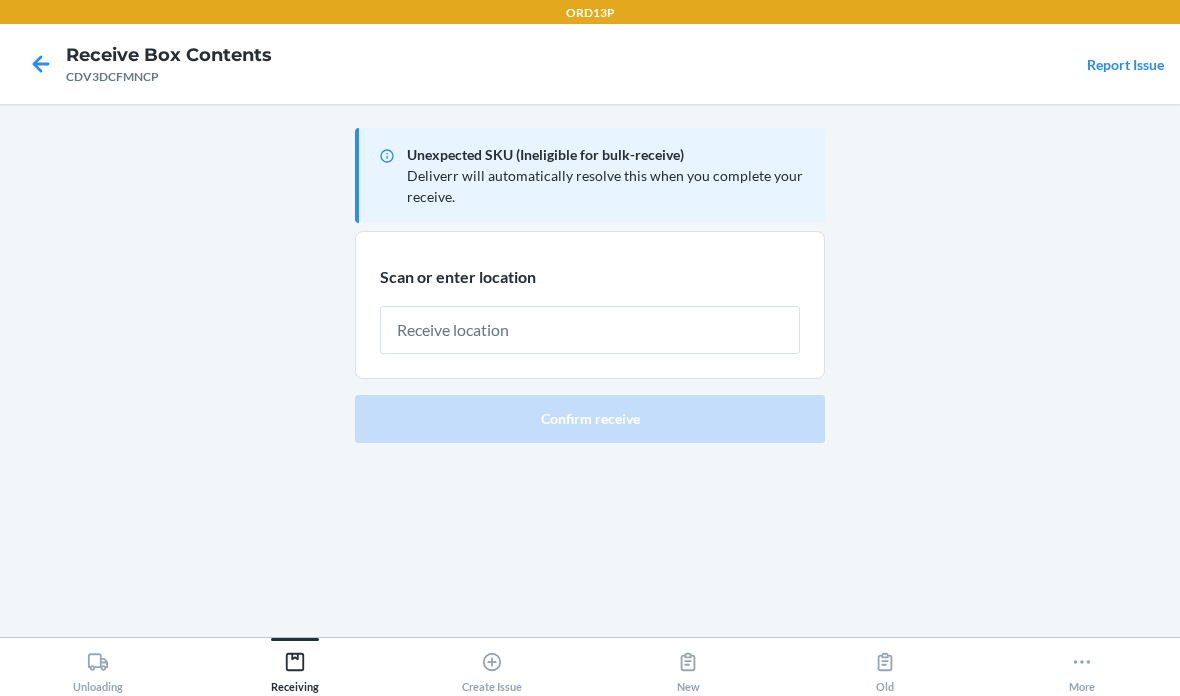 click at bounding box center [590, 330] 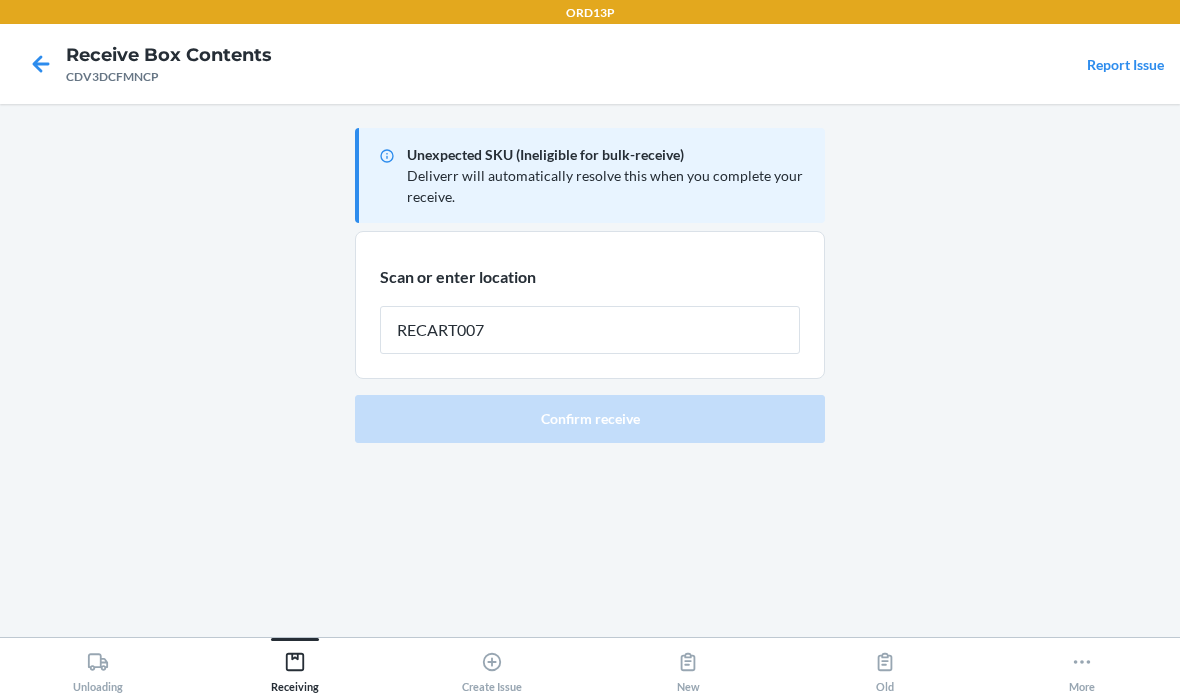 type on "RECART007" 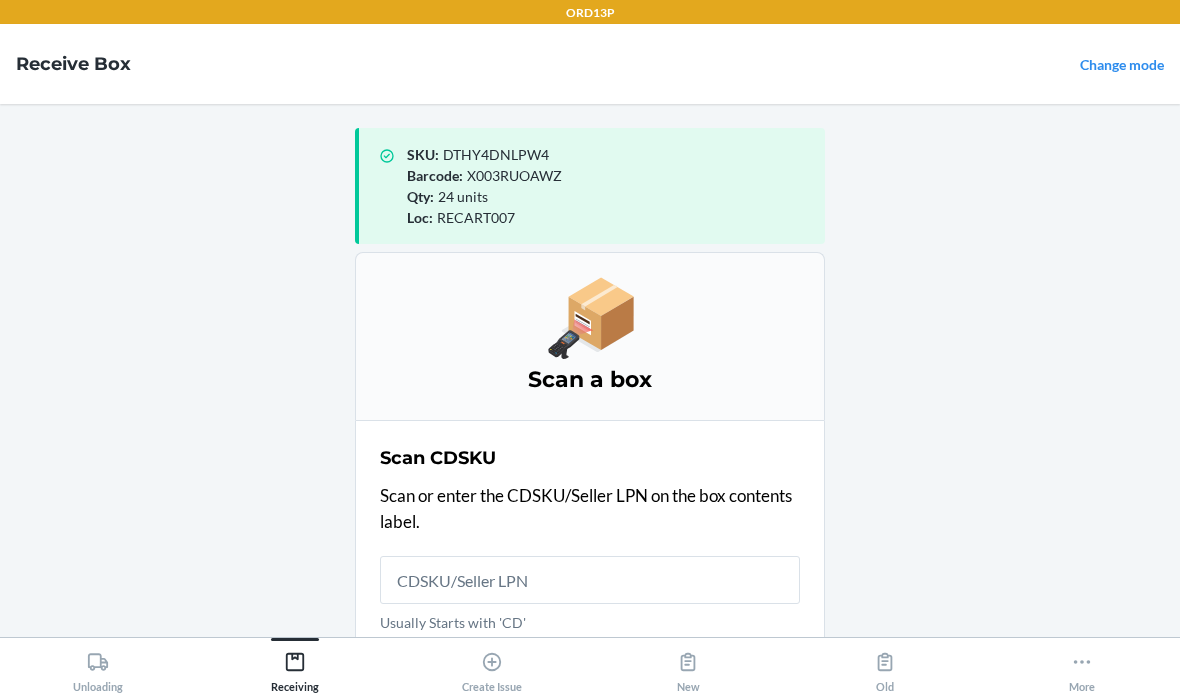 click on "RECART007" at bounding box center (476, 217) 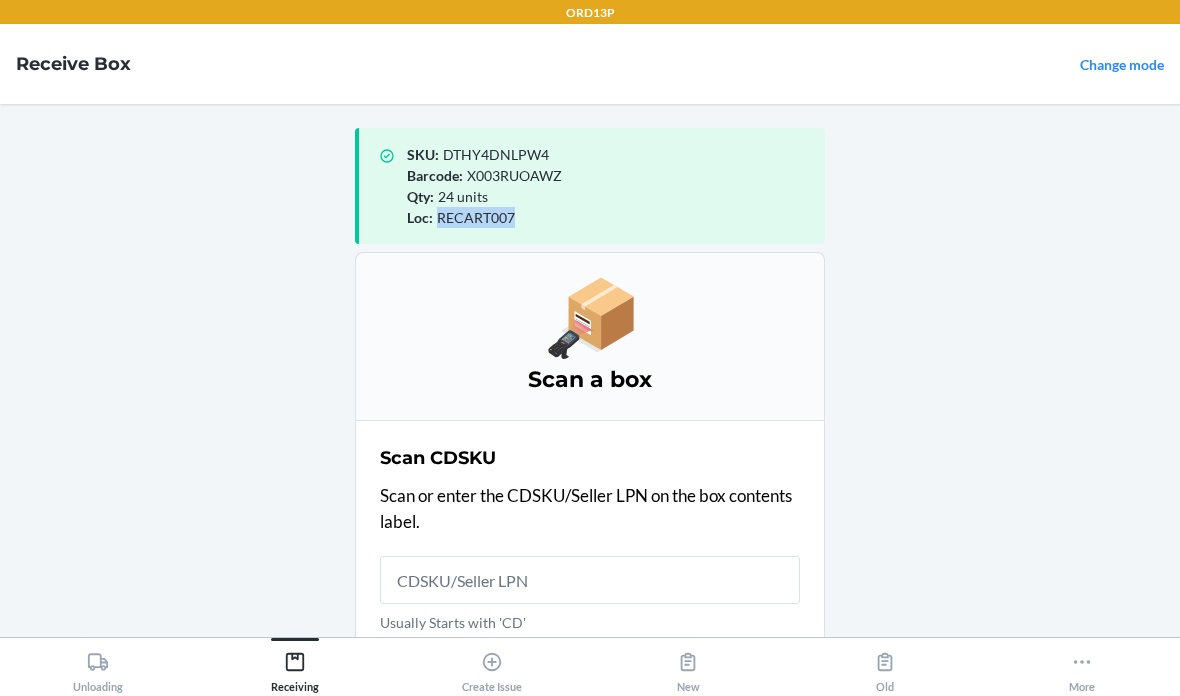 copy on "RECART007" 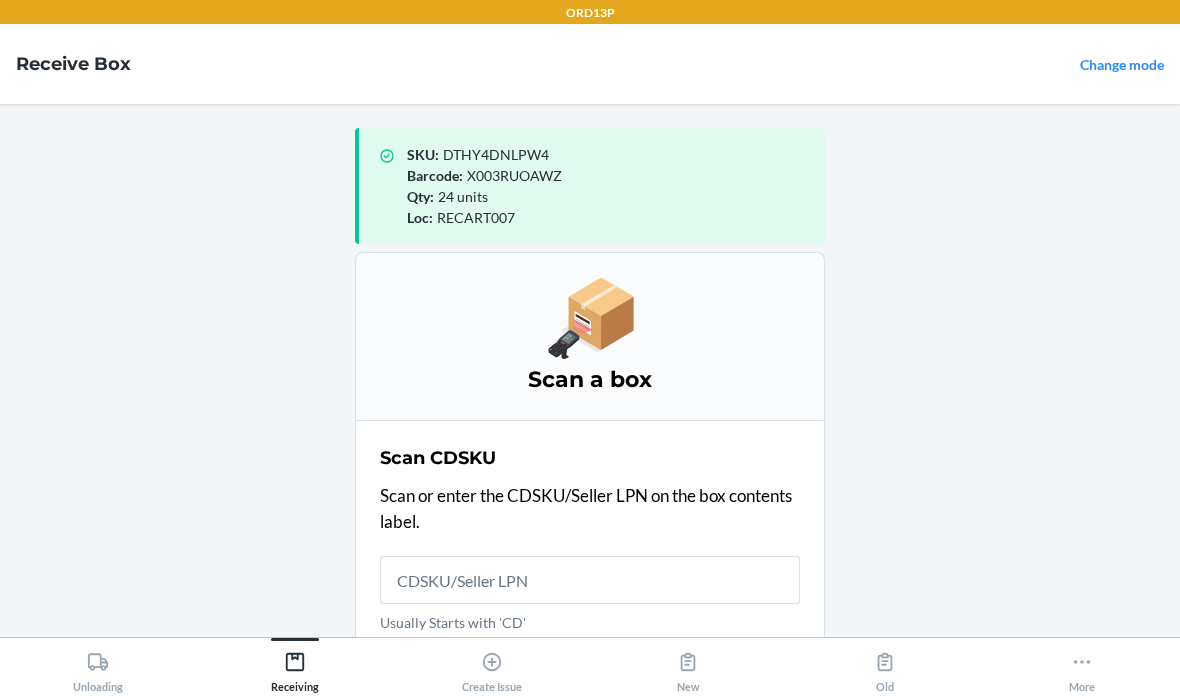 click on "RECART007" at bounding box center (476, 217) 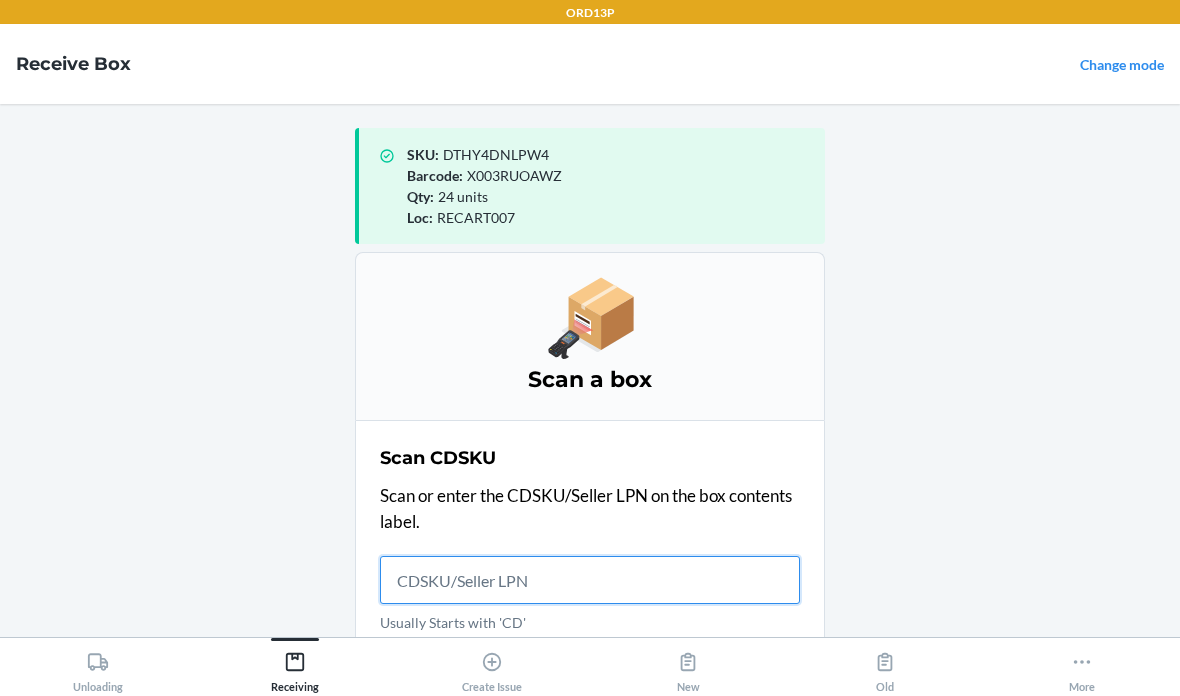 click on "Usually Starts with 'CD'" at bounding box center [590, 580] 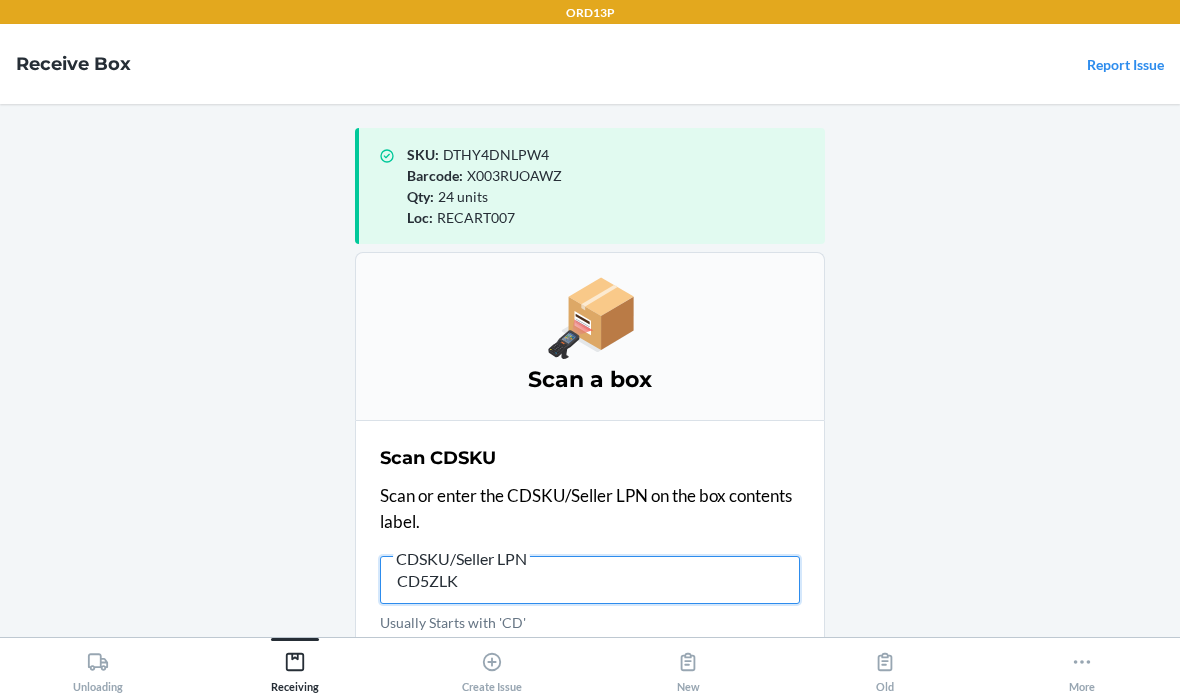 type on "CD5ZLKX" 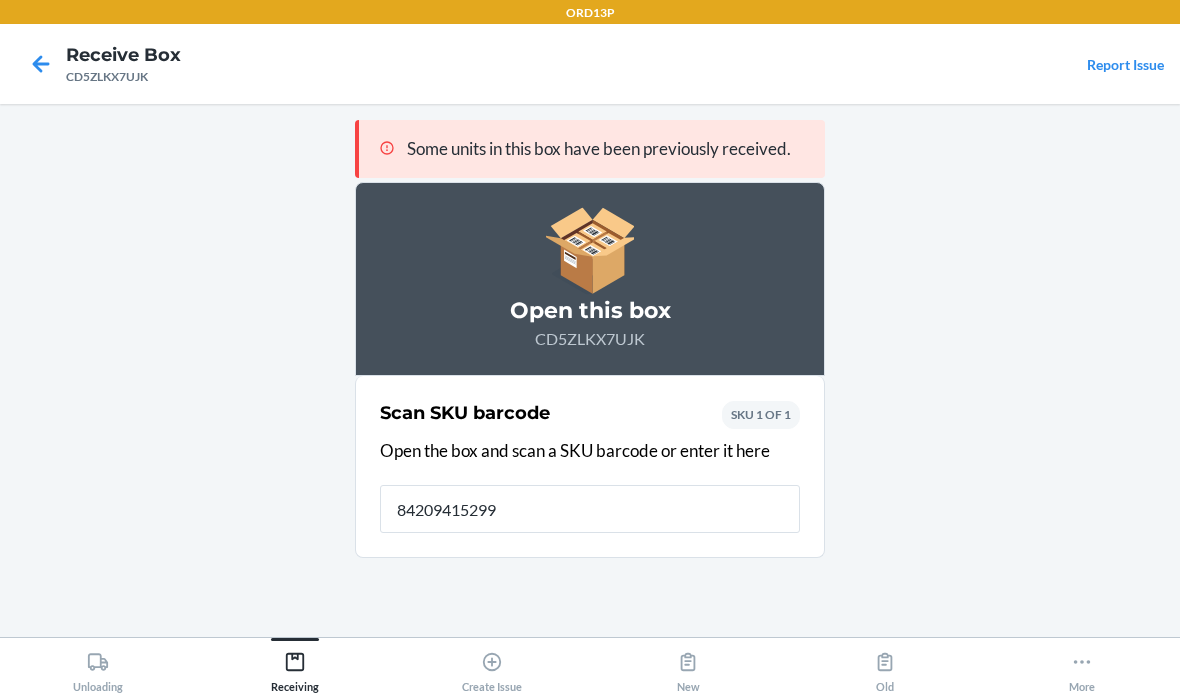 type on "842094152995" 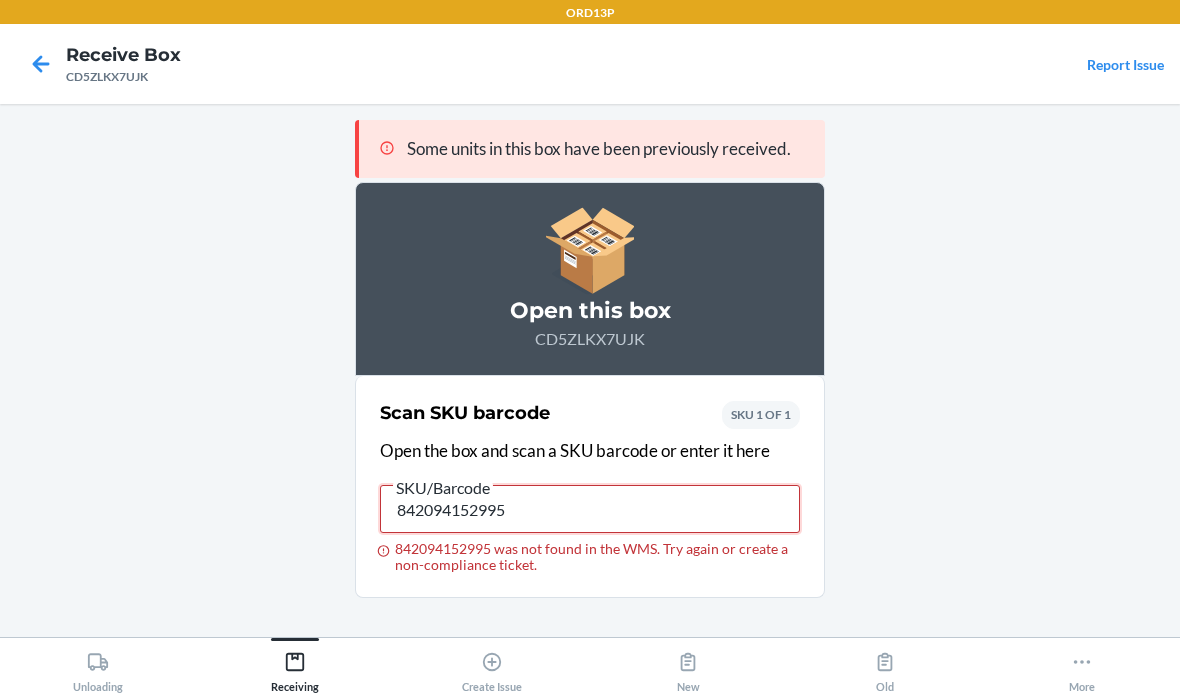 click on "842094152995" at bounding box center [590, 509] 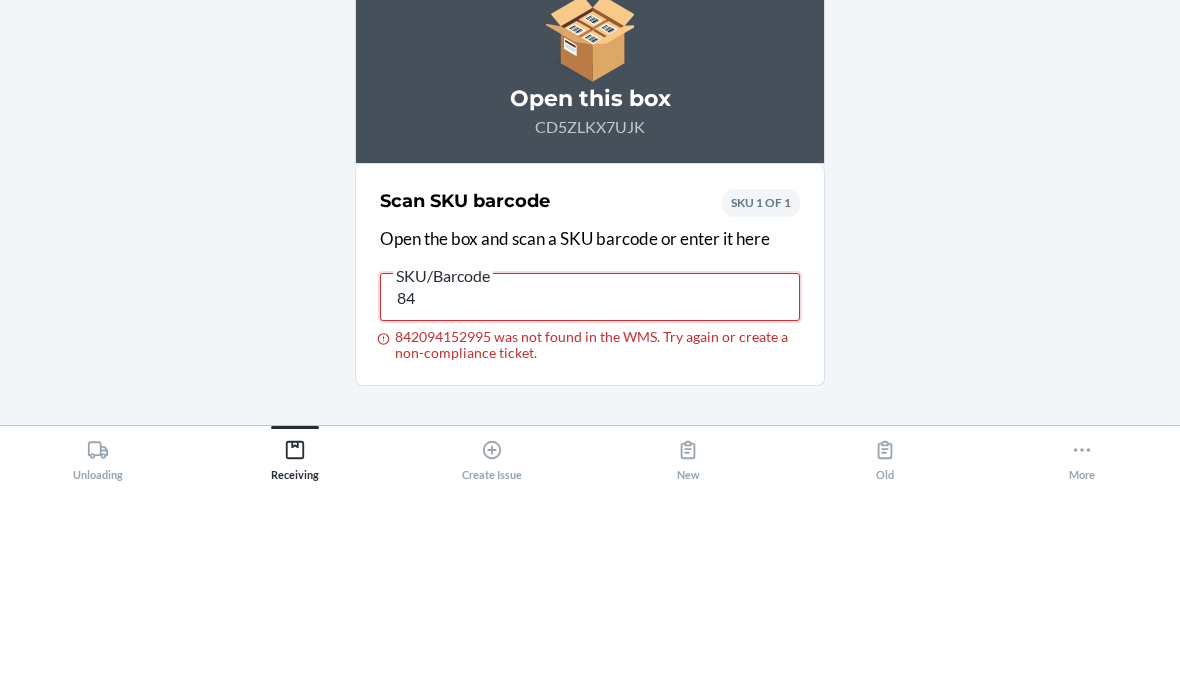 type on "8" 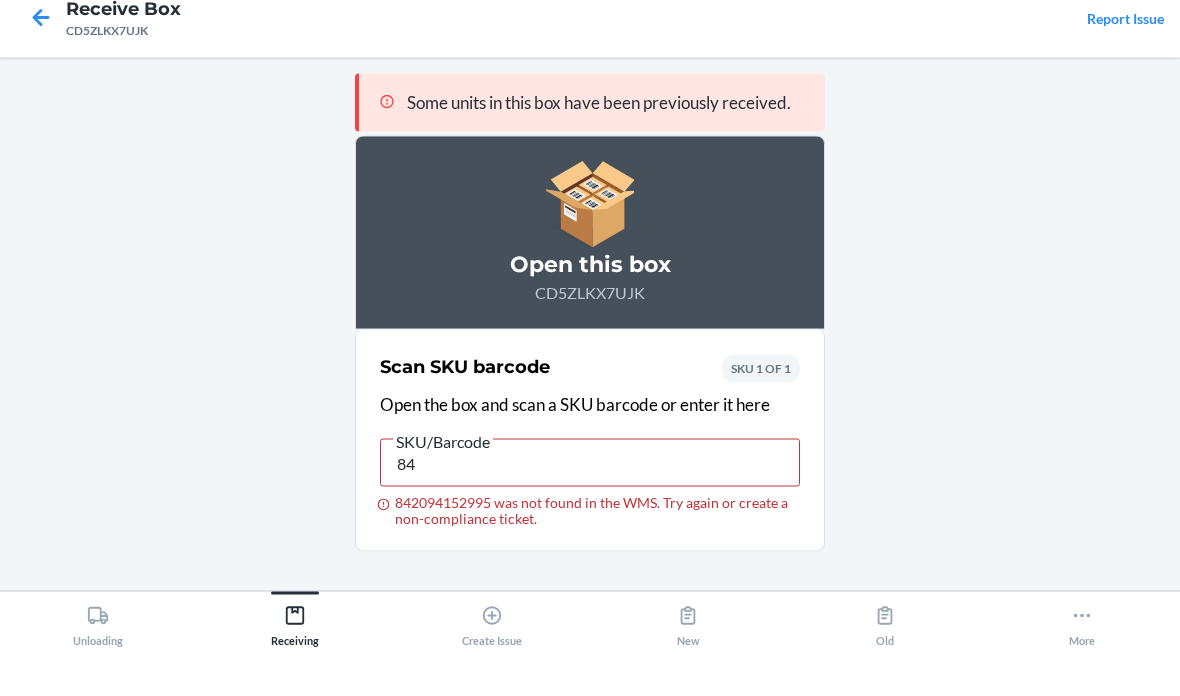 click on "SKU/Barcode" at bounding box center [443, 488] 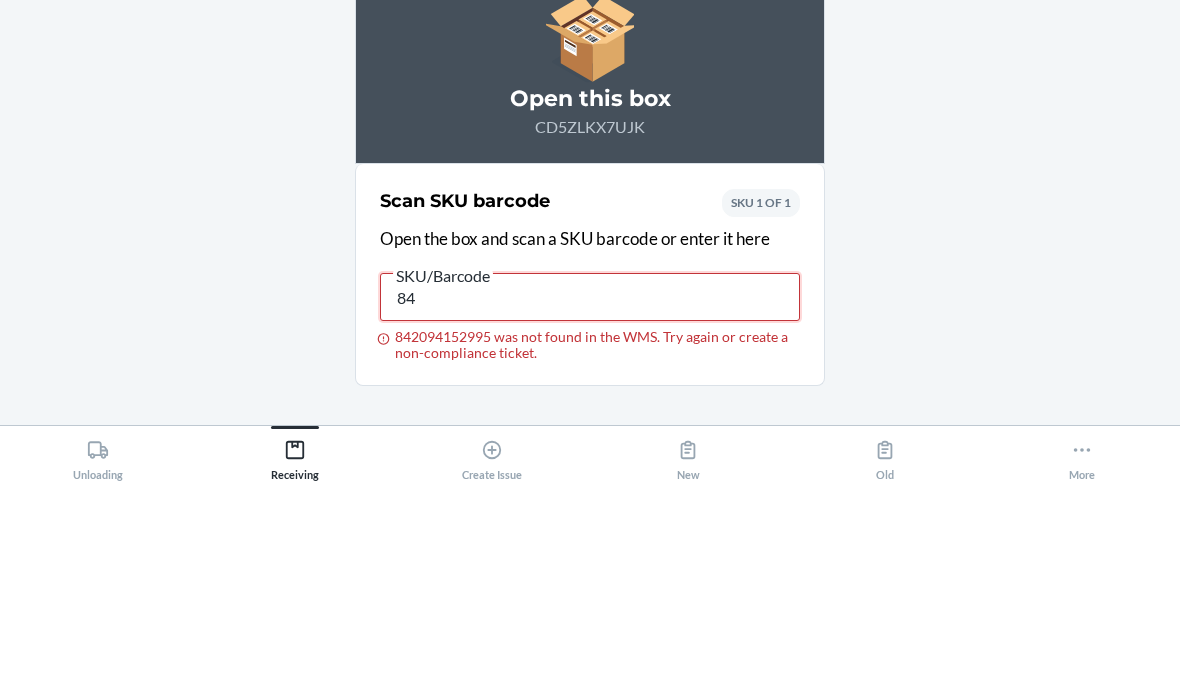 type on "8" 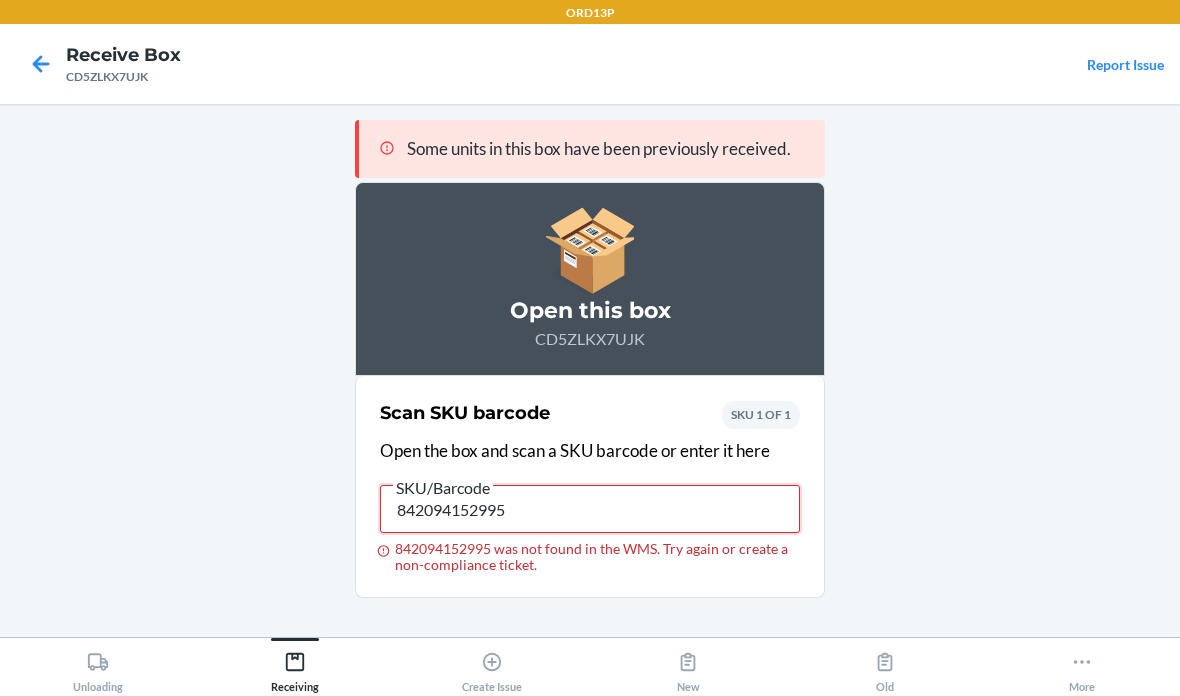click on "842094152995" at bounding box center [590, 509] 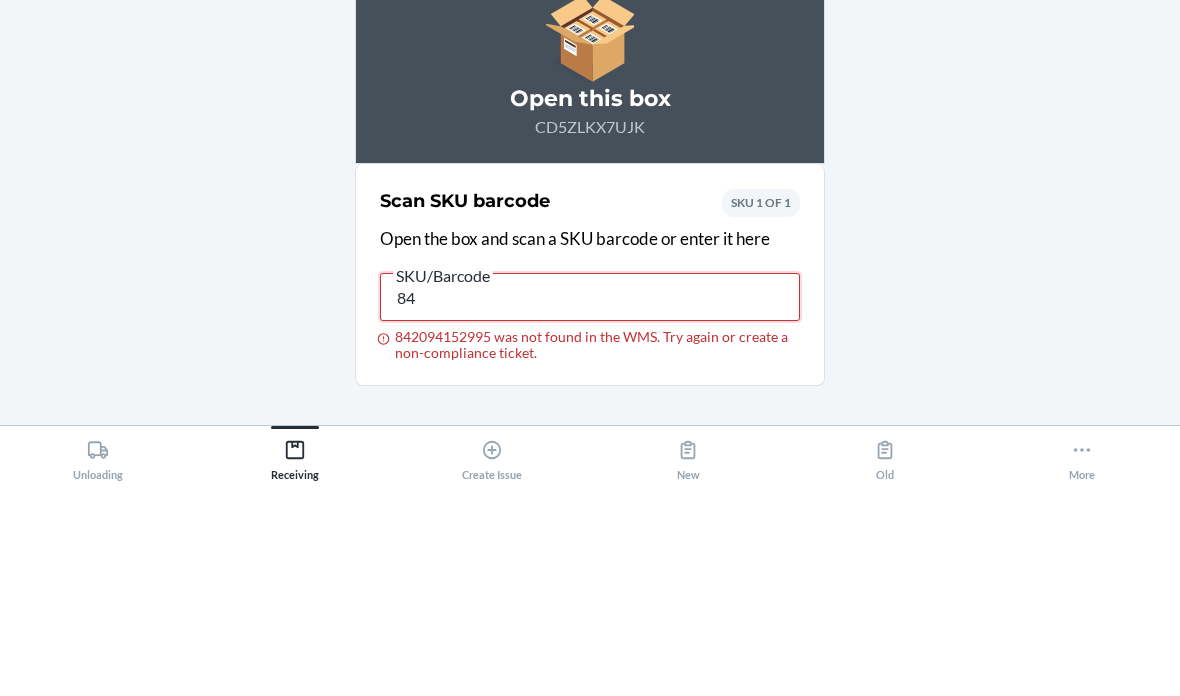 type on "8" 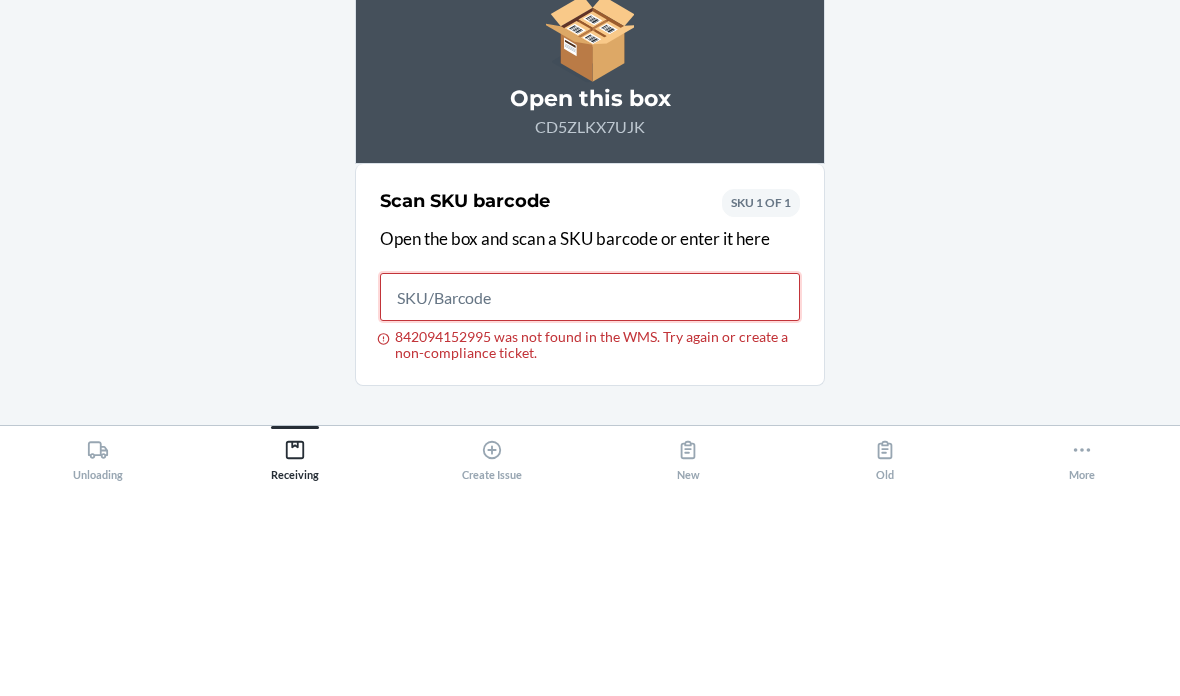 type 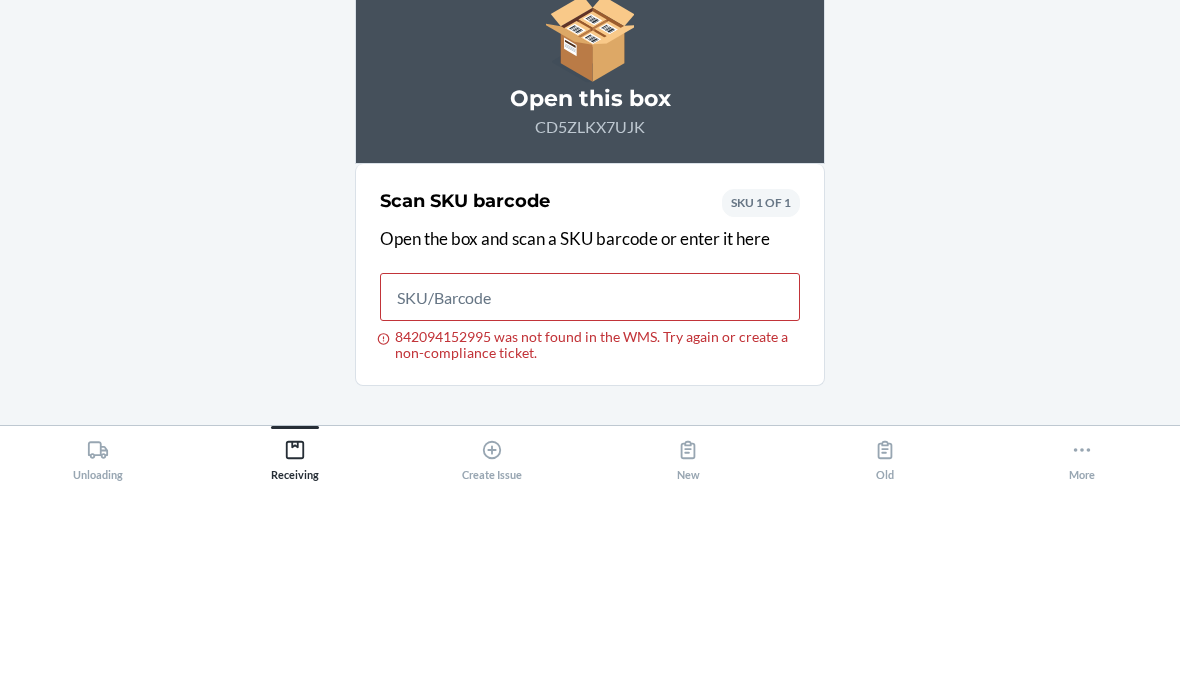 click on "Some units in this box have been previously received. Open this box CD5ZLKX7UJK Scan SKU barcode Open the box and scan a SKU barcode or enter it here 842094152995 was not found in the WMS. Try again or create a non-compliance ticket. SKU 1 OF 1" at bounding box center (590, 370) 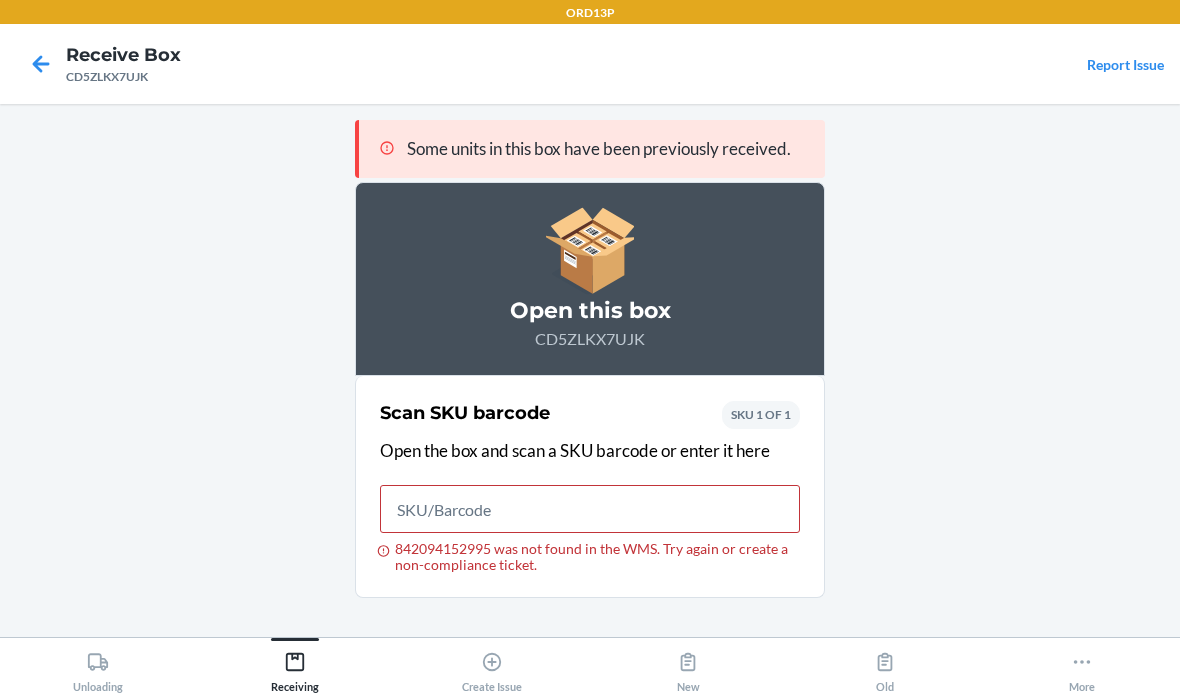 click 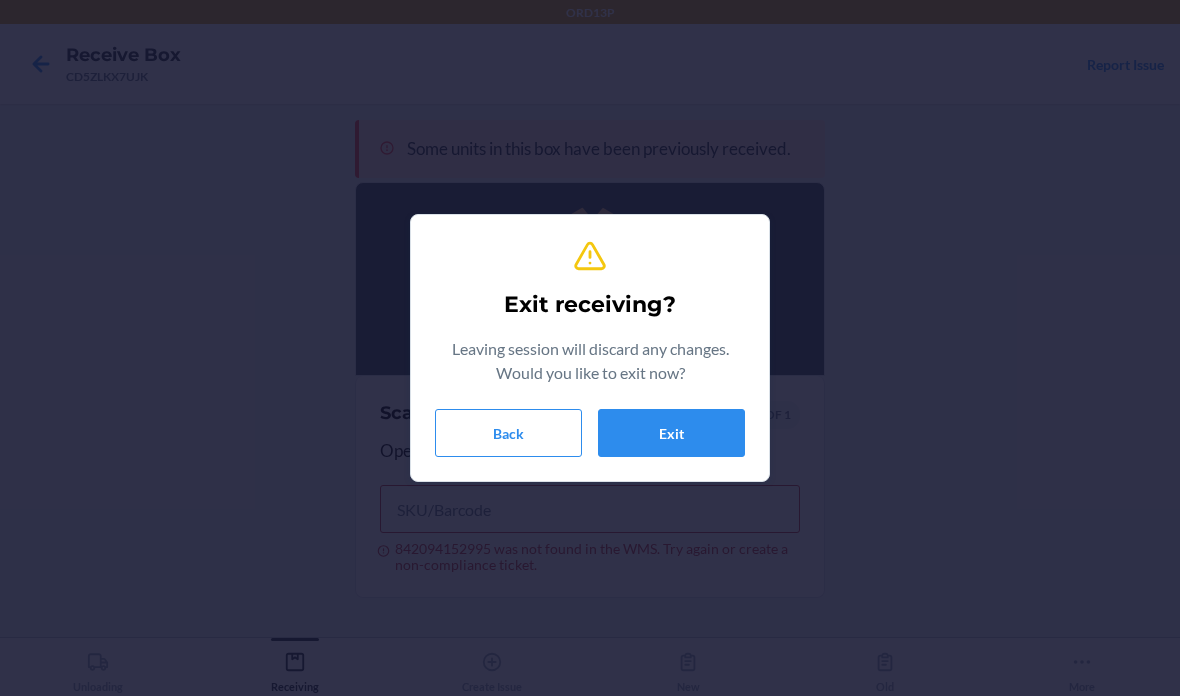 click on "Exit" at bounding box center (671, 433) 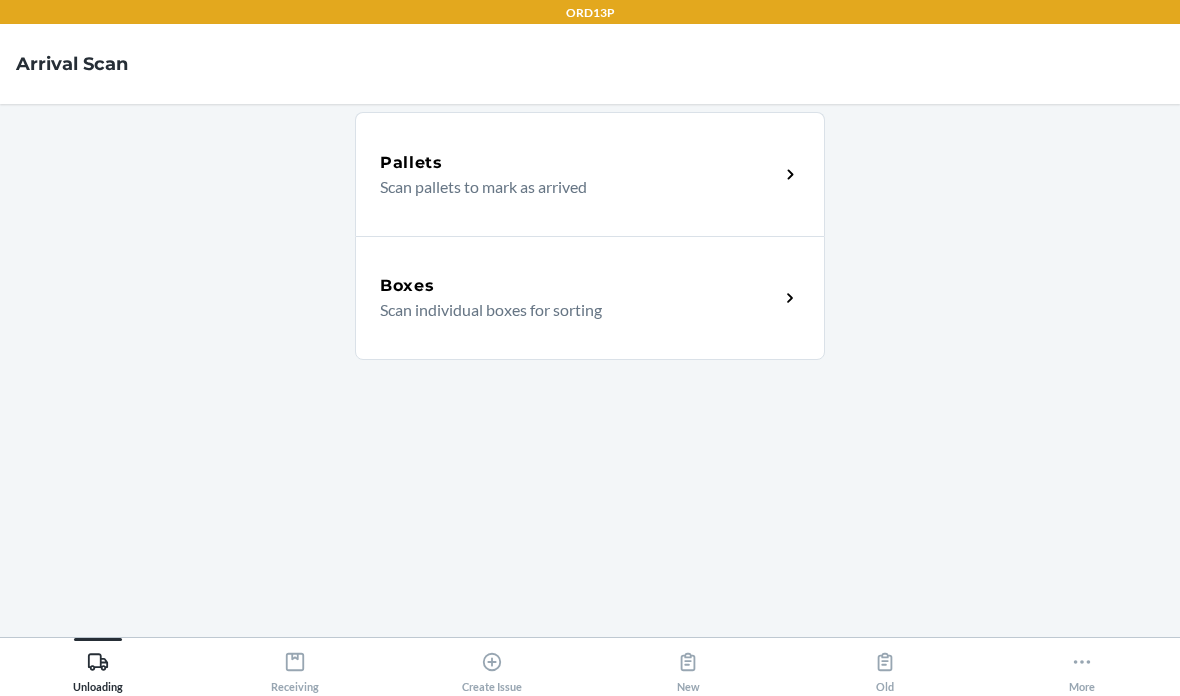 click 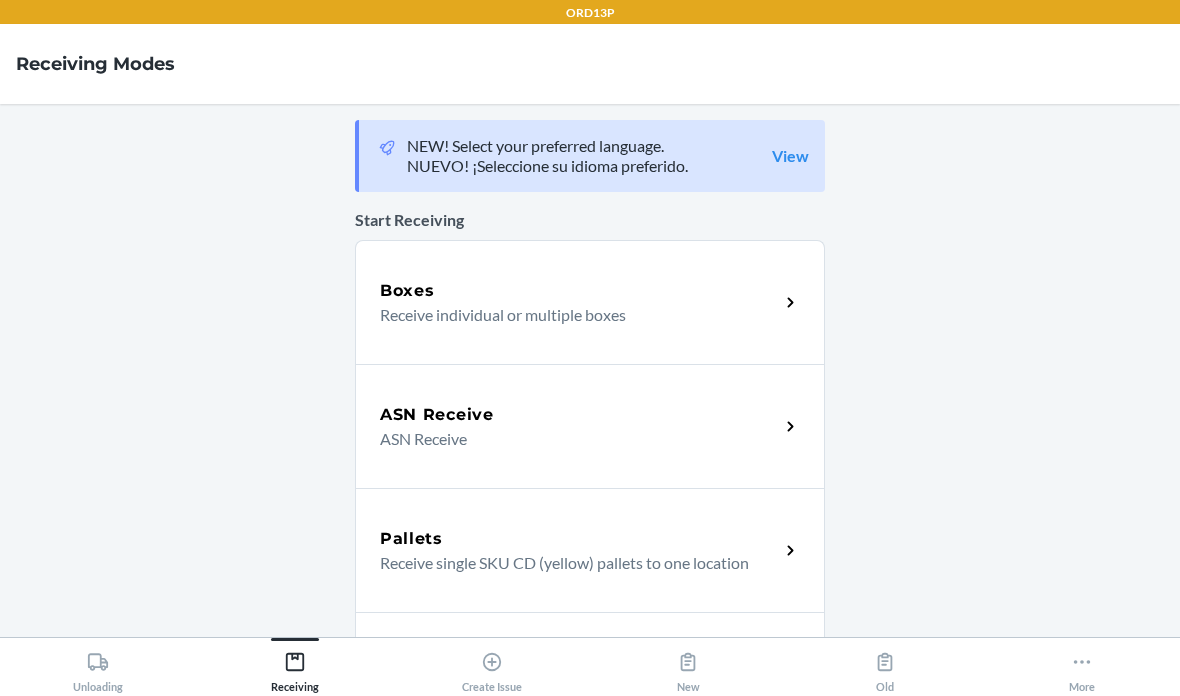 click on "Boxes" at bounding box center (579, 291) 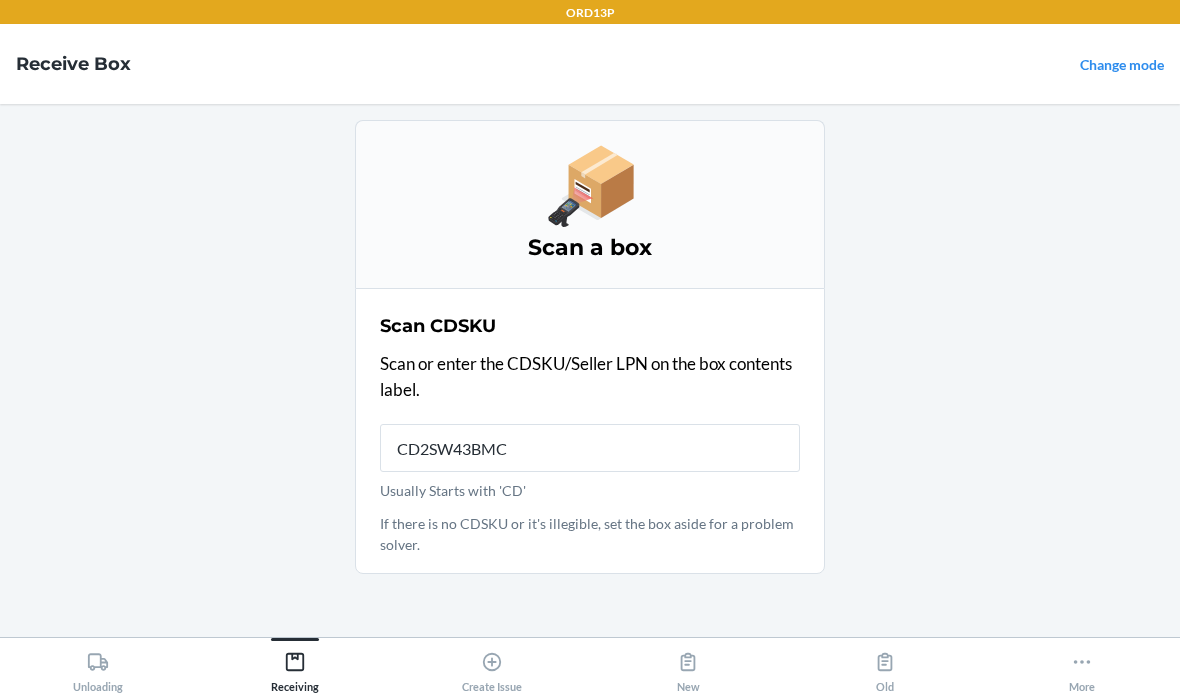 type on "CD2SW43BMCM" 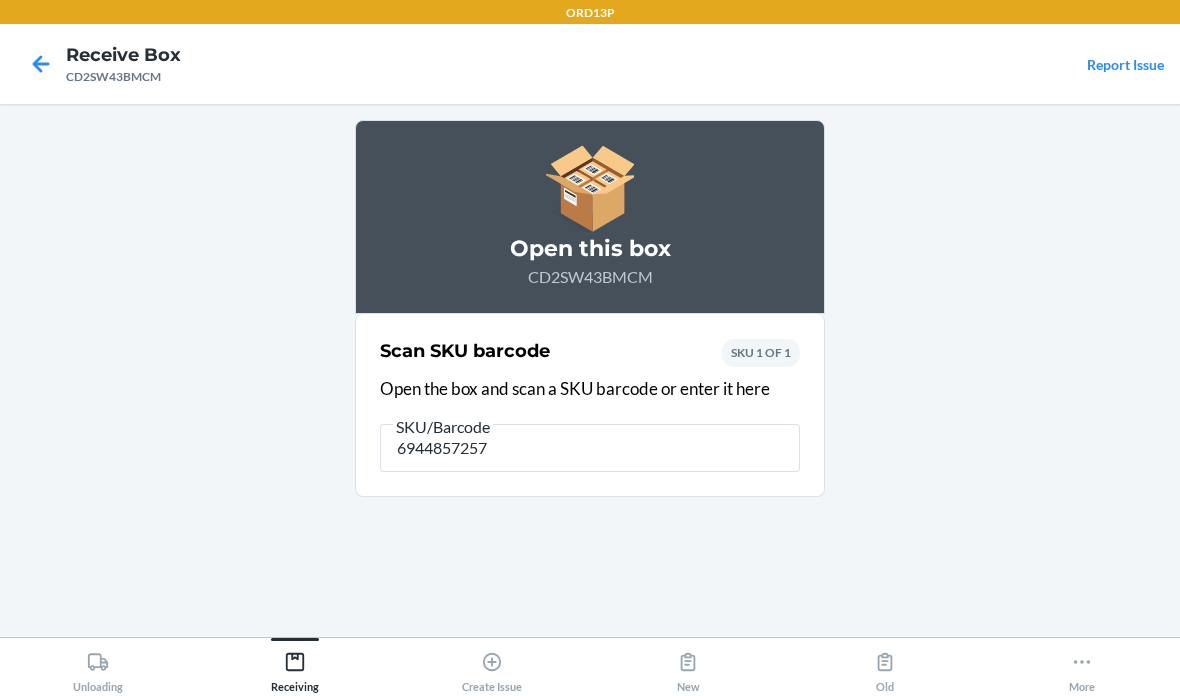 type on "69448572572" 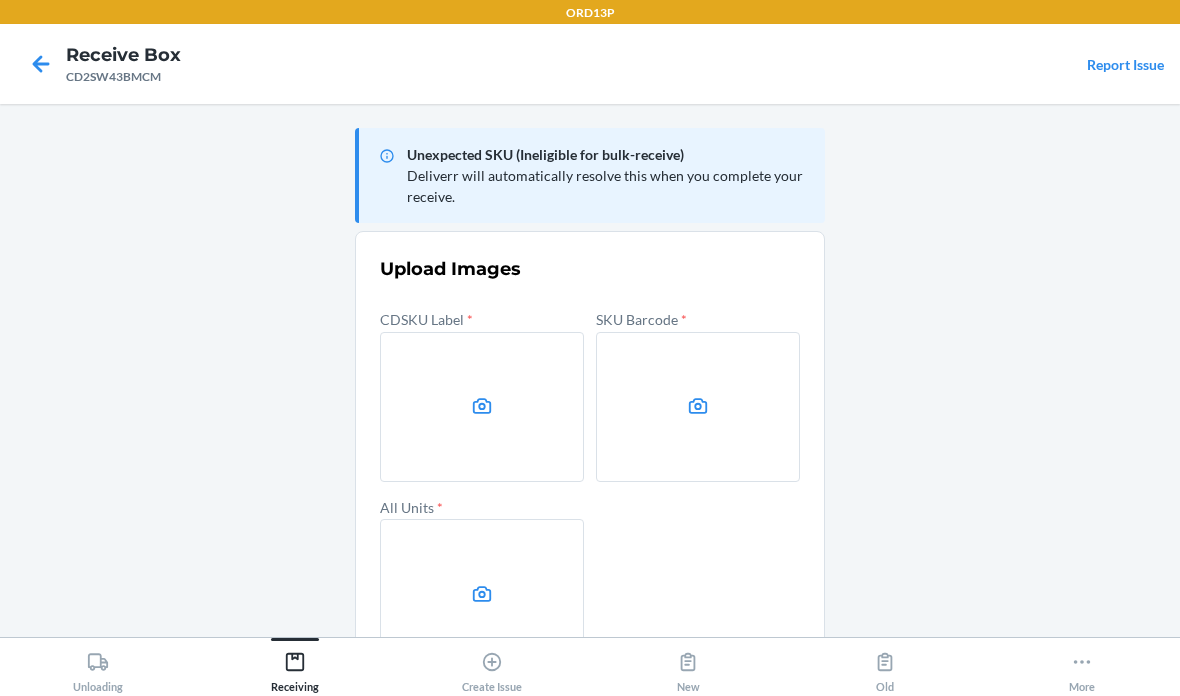 click at bounding box center [482, 407] 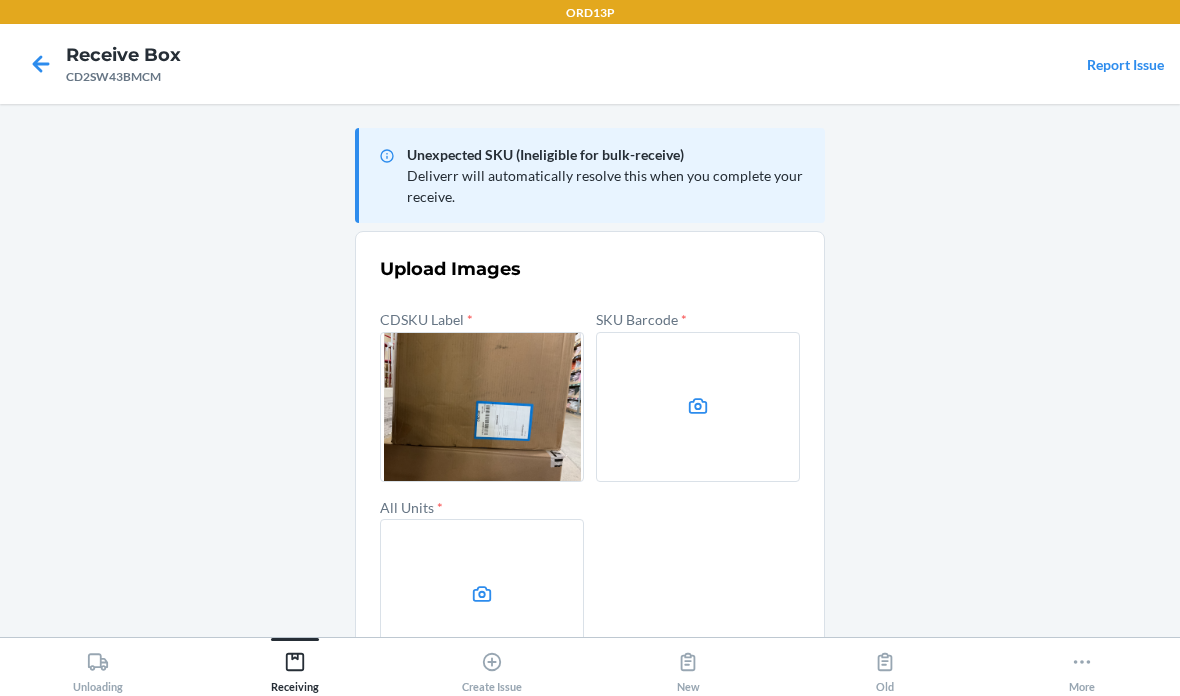 click at bounding box center (698, 407) 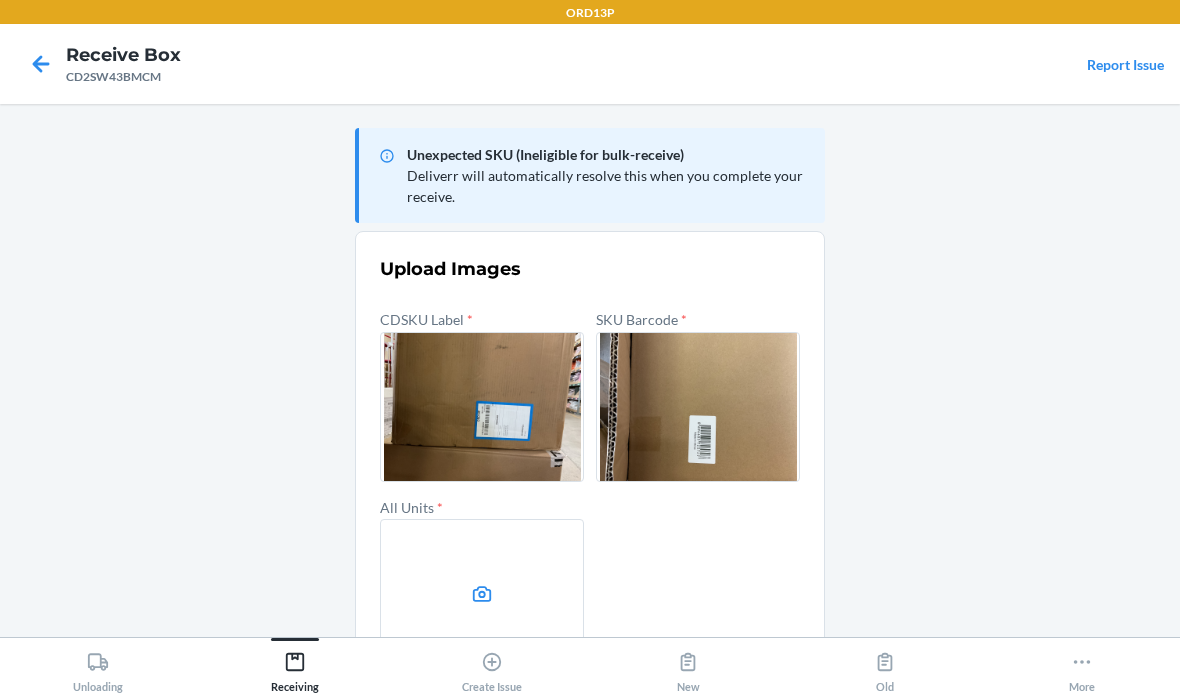 click at bounding box center (482, 594) 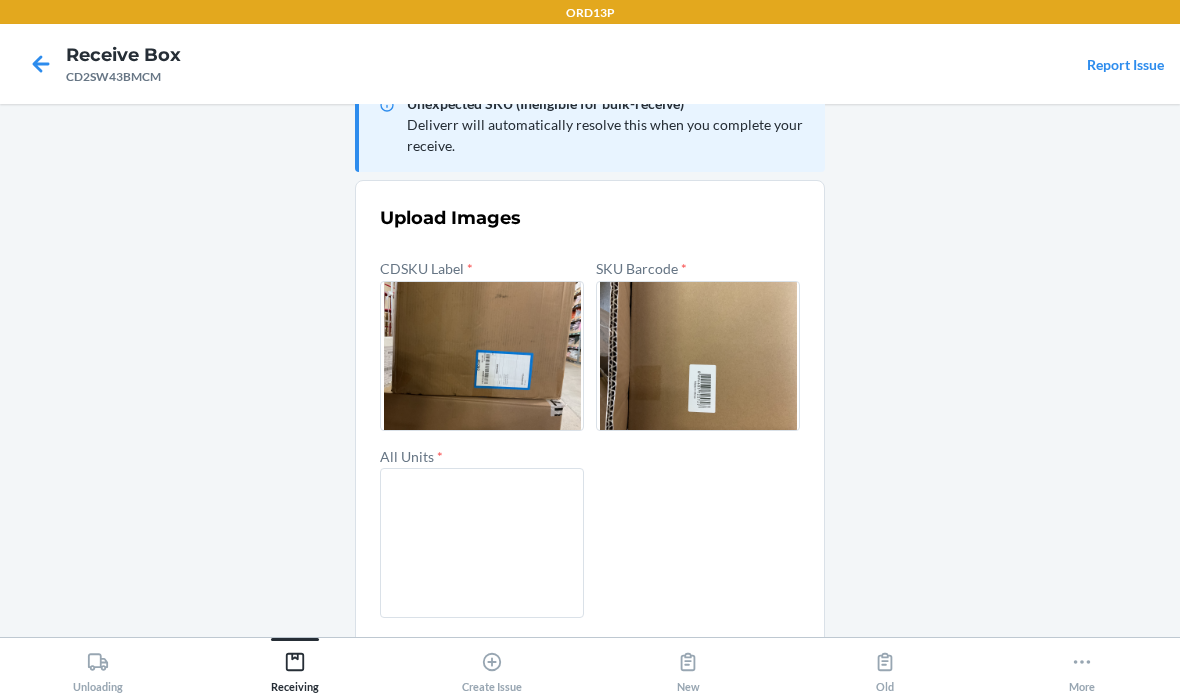 scroll, scrollTop: 49, scrollLeft: 0, axis: vertical 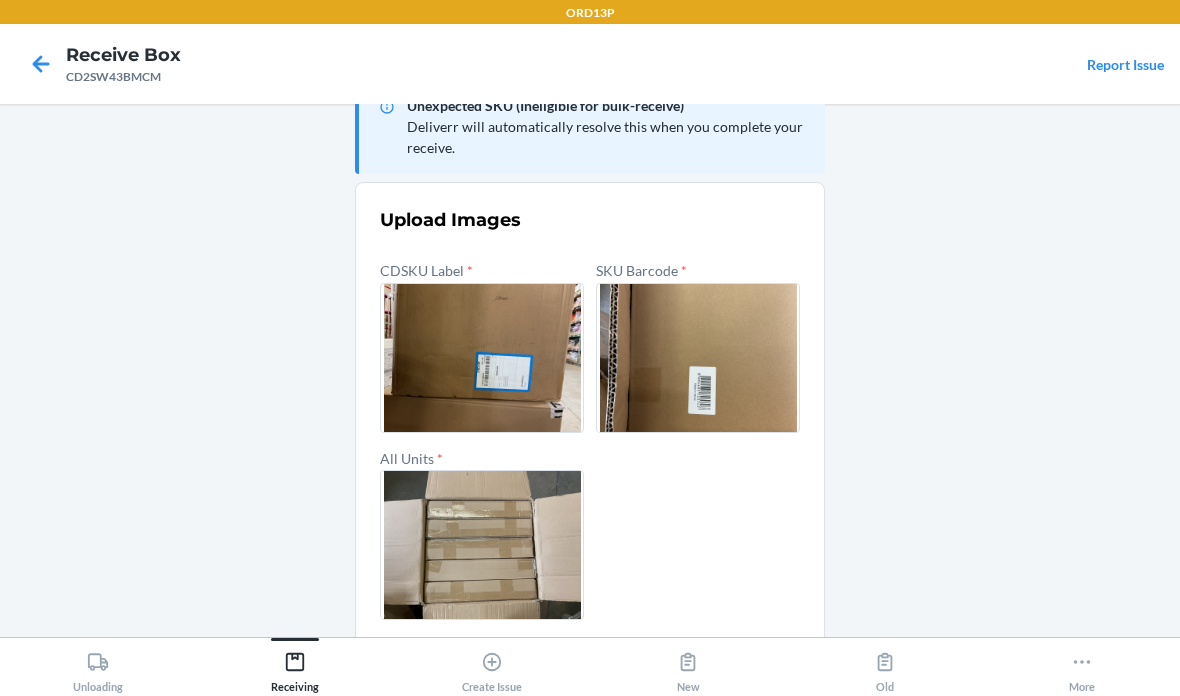 click on "Confirm" at bounding box center [590, 668] 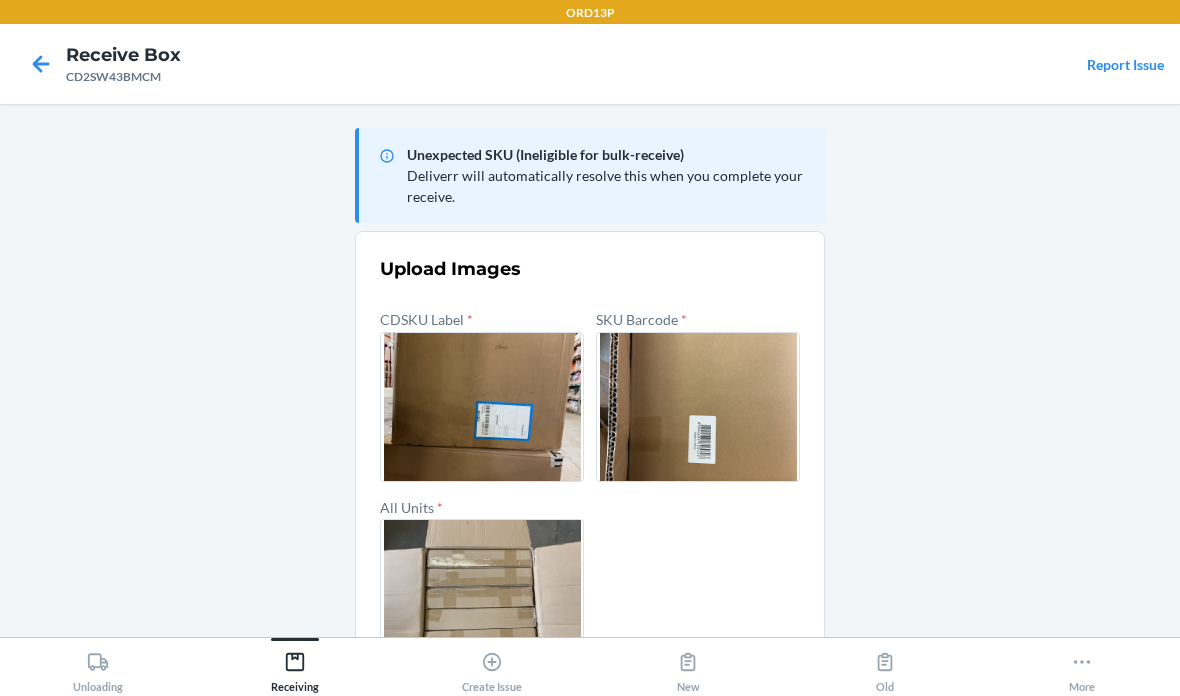 scroll, scrollTop: 0, scrollLeft: 0, axis: both 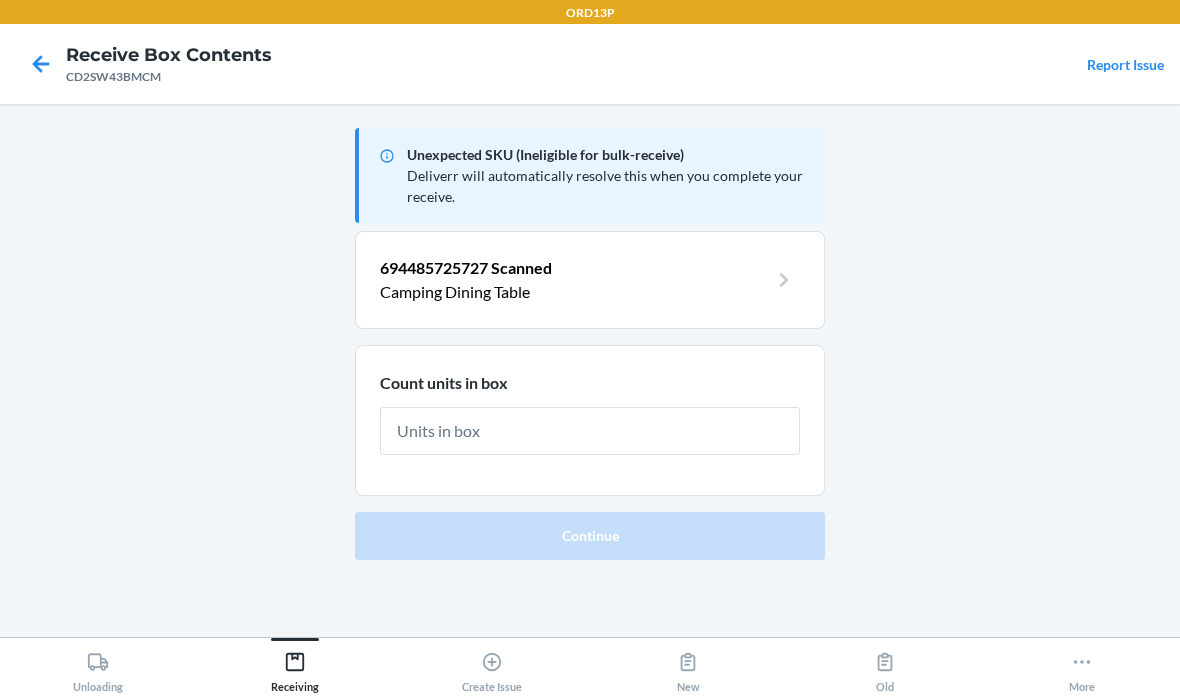 click at bounding box center (590, 431) 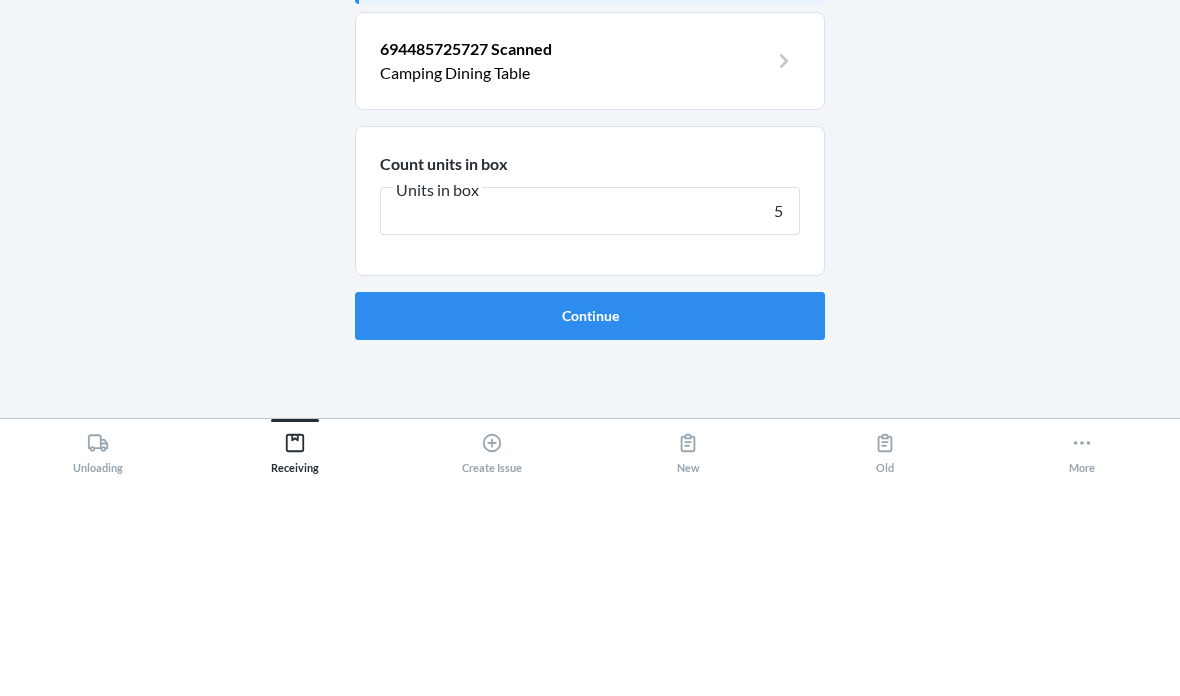 type on "5" 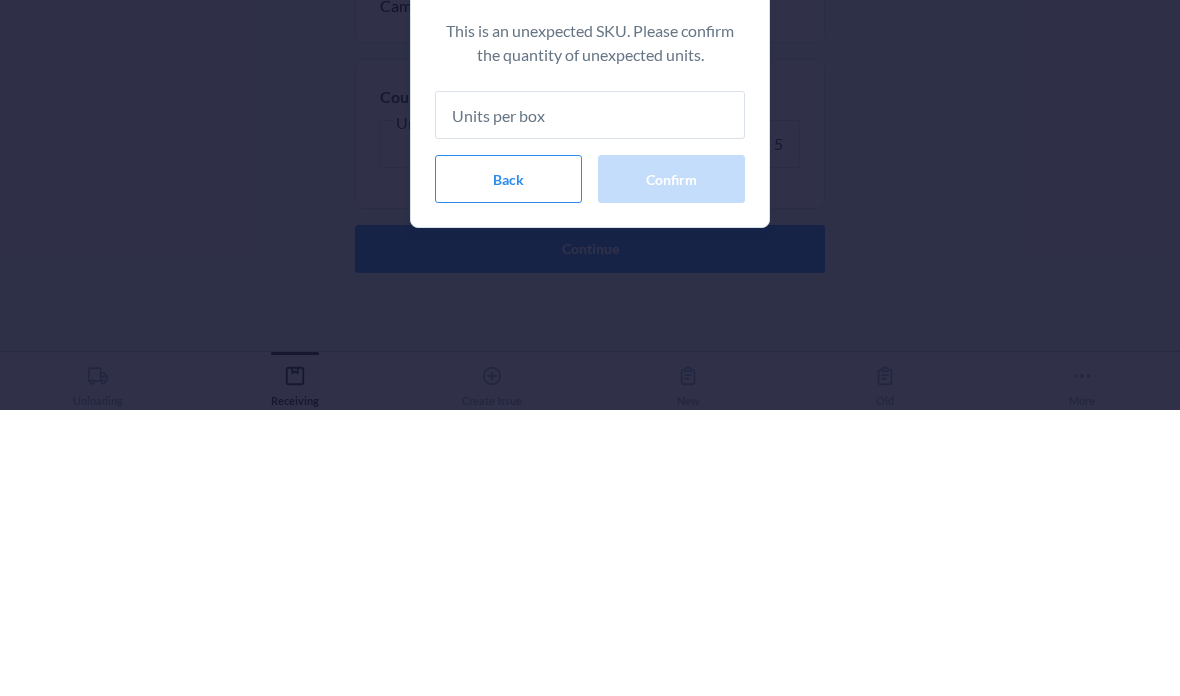 type on "5" 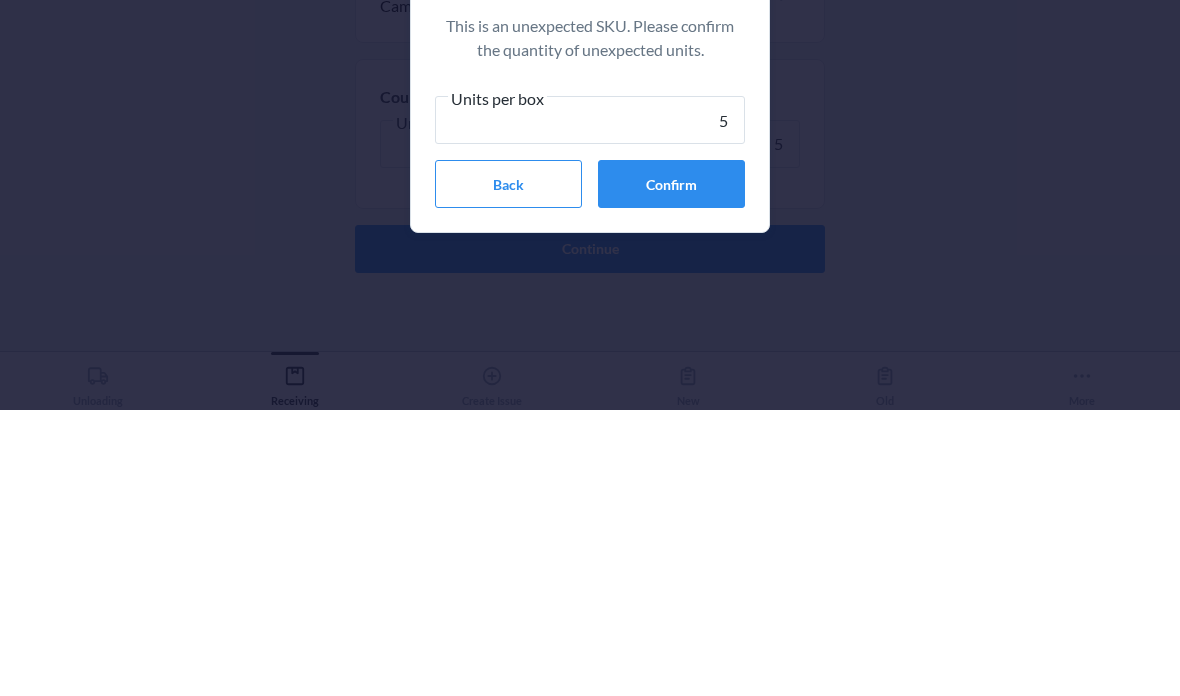 click on "Confirm" at bounding box center [671, 470] 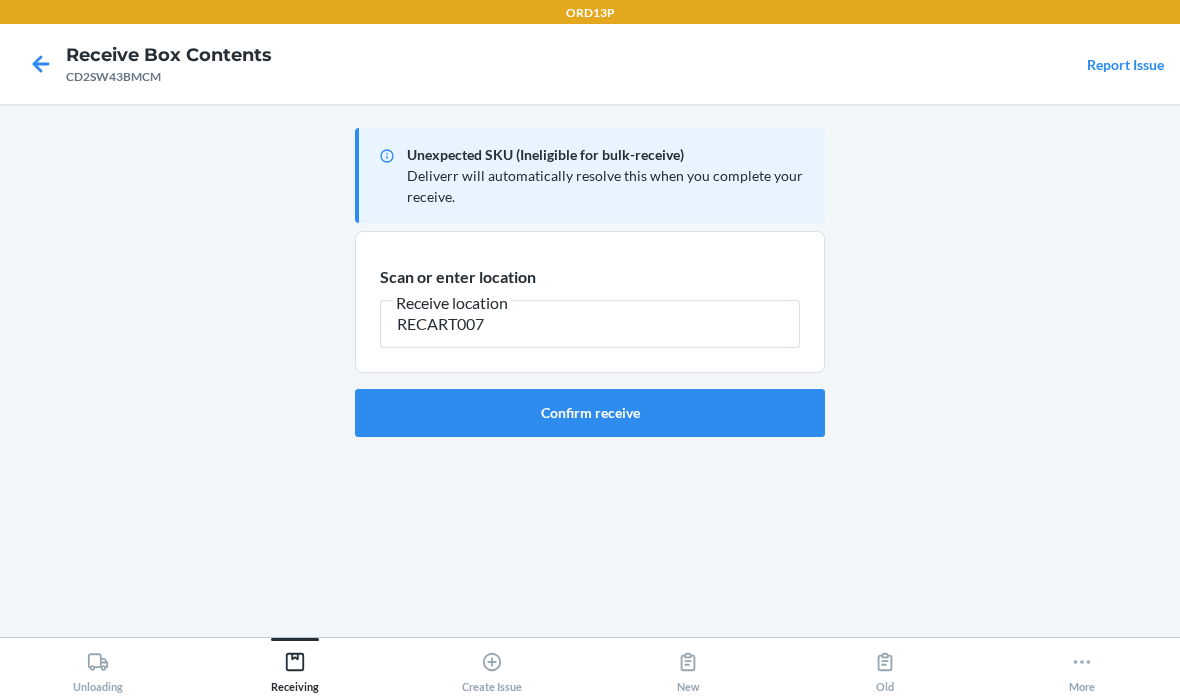 type on "RECART007" 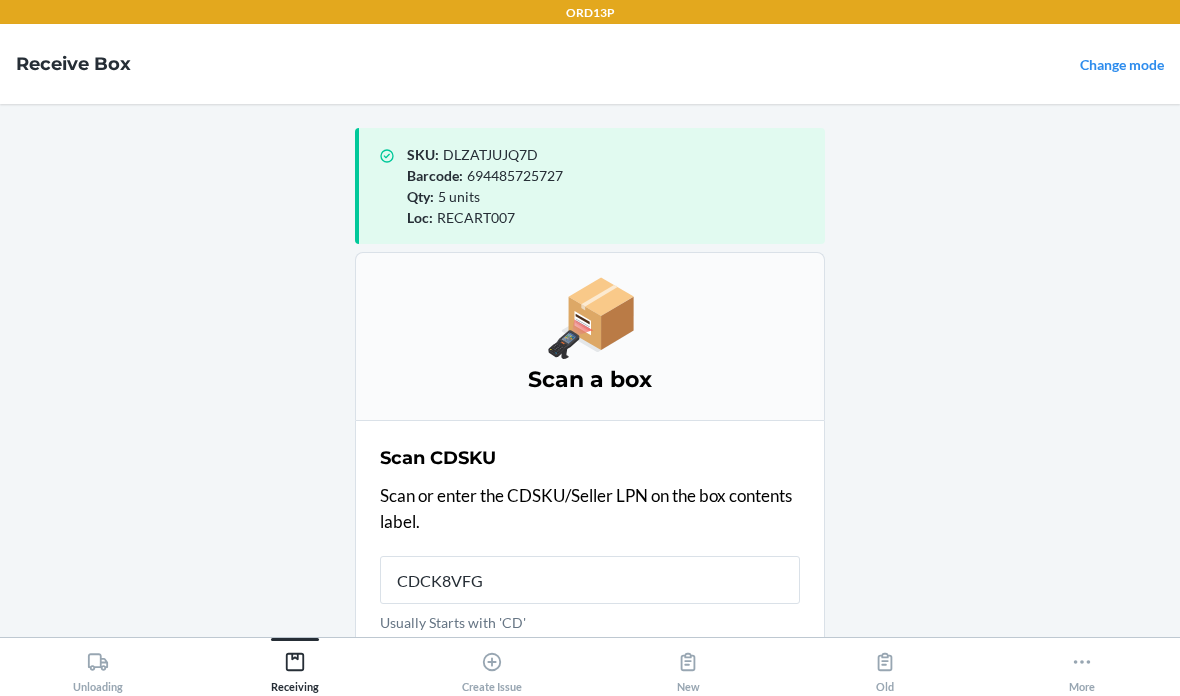 type on "CDCK8VFGM" 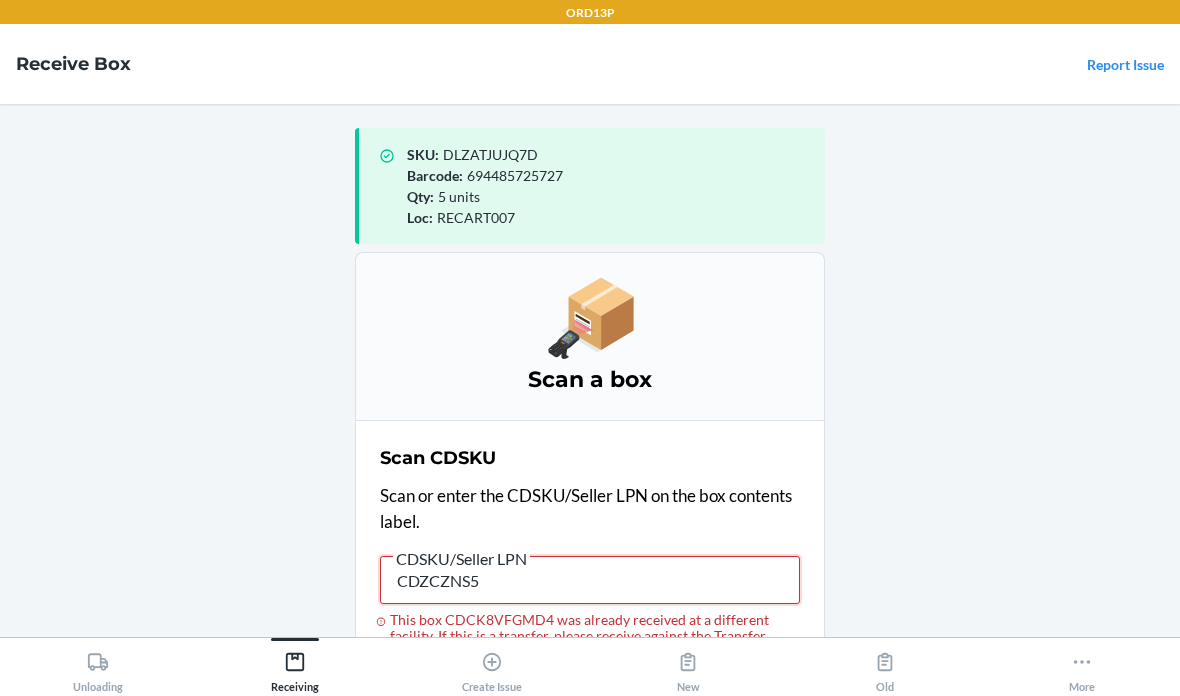 type on "CDZCZNS5Y" 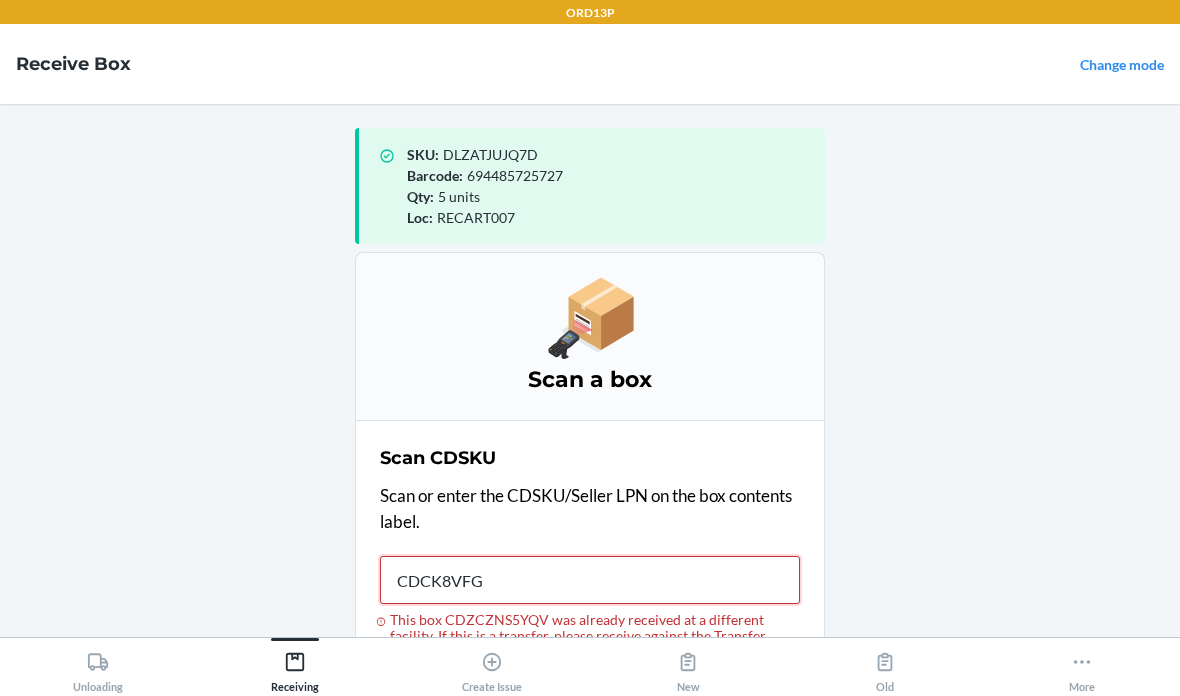 type on "CDCK8VFGM" 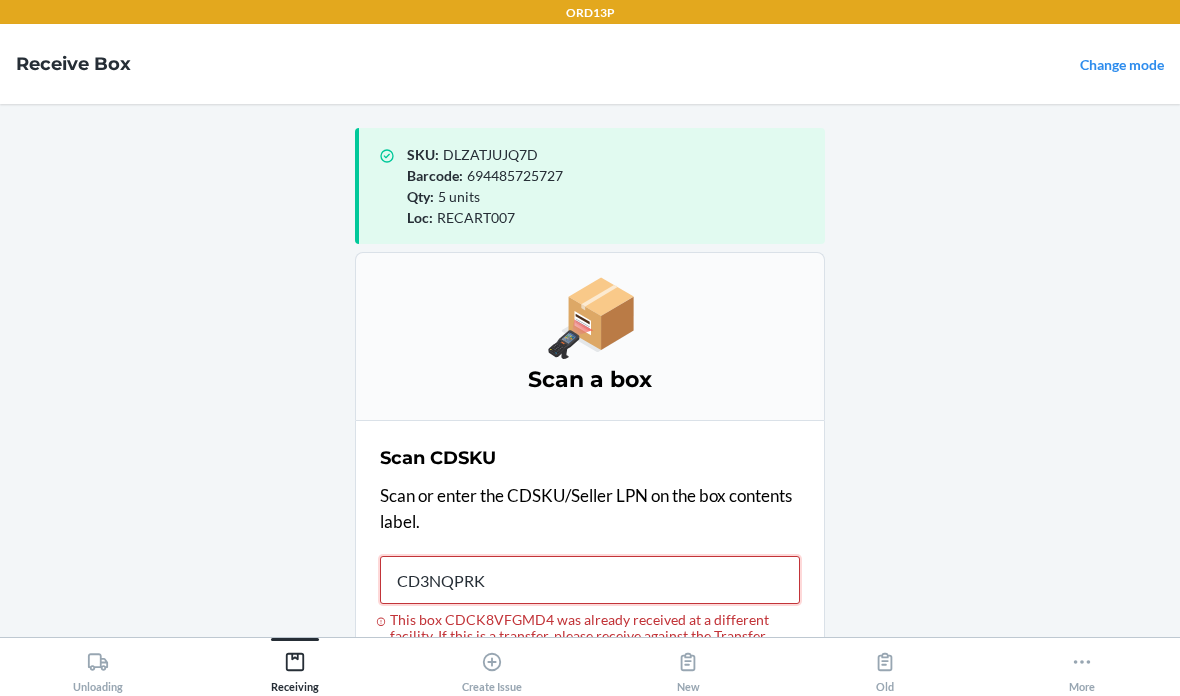 type on "CD3NQPRKB" 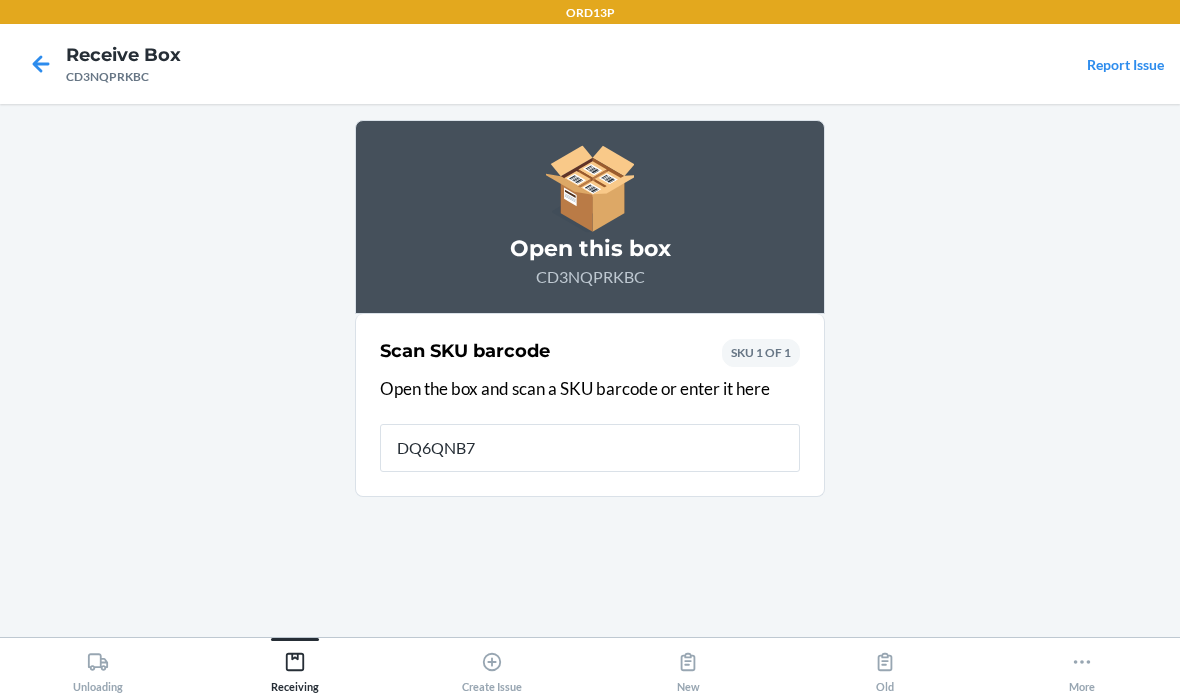 type on "DQ6QNB7T" 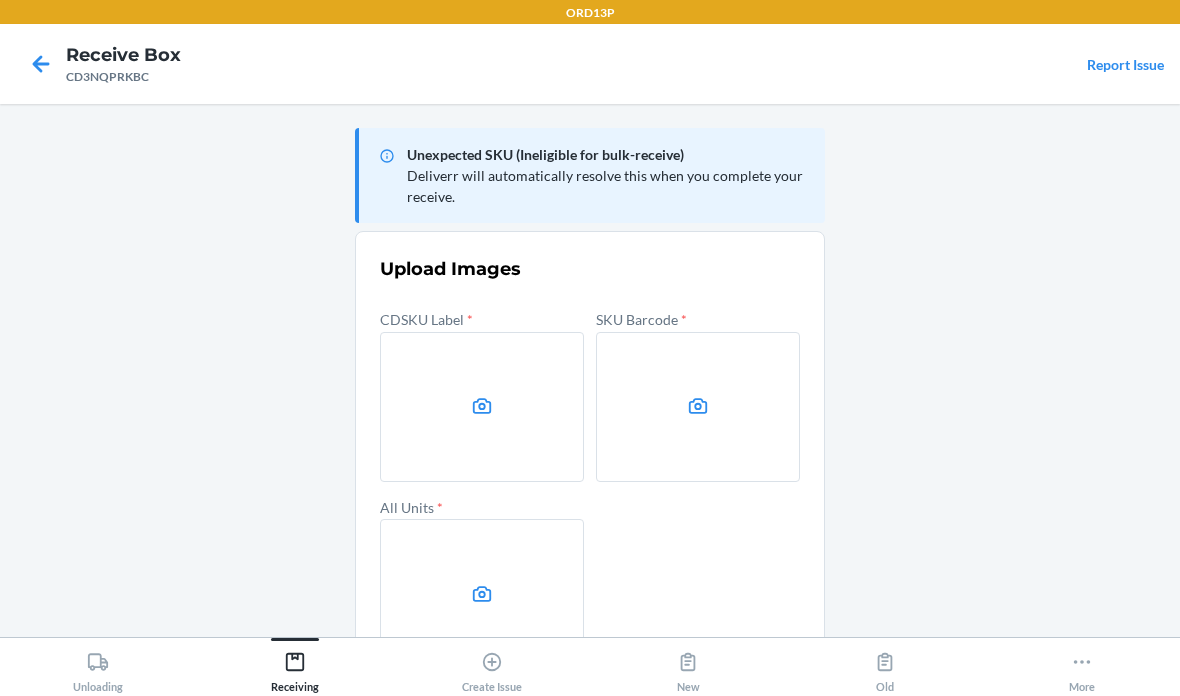 click at bounding box center (482, 407) 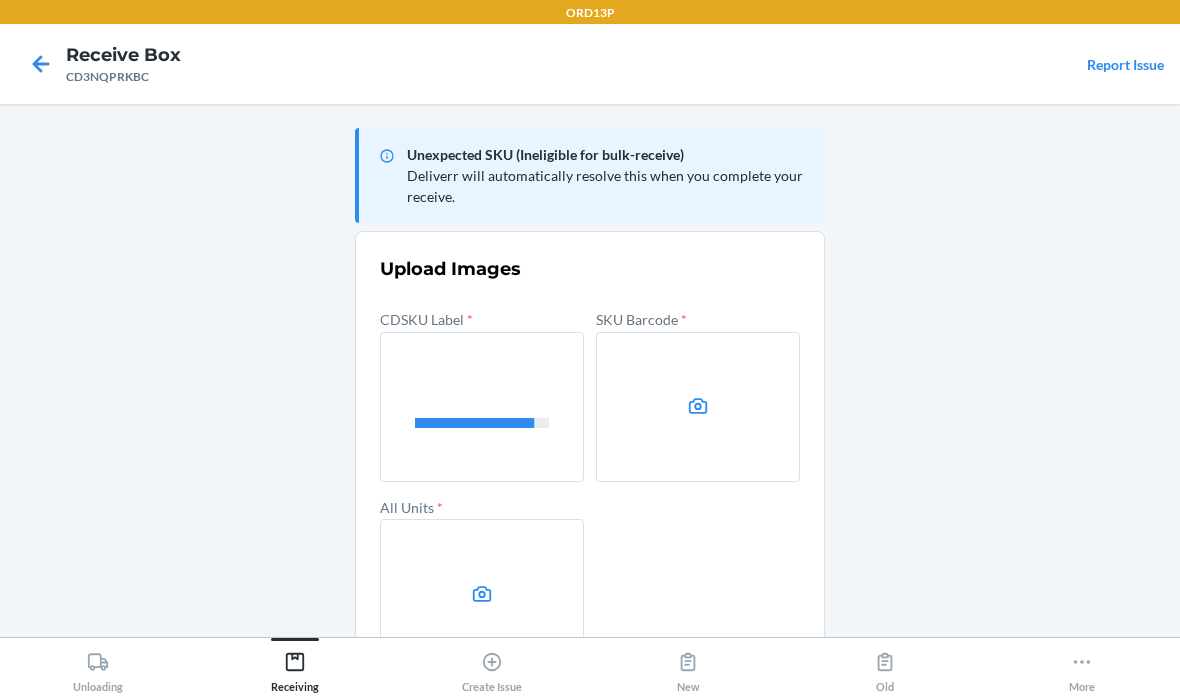 click at bounding box center (698, 407) 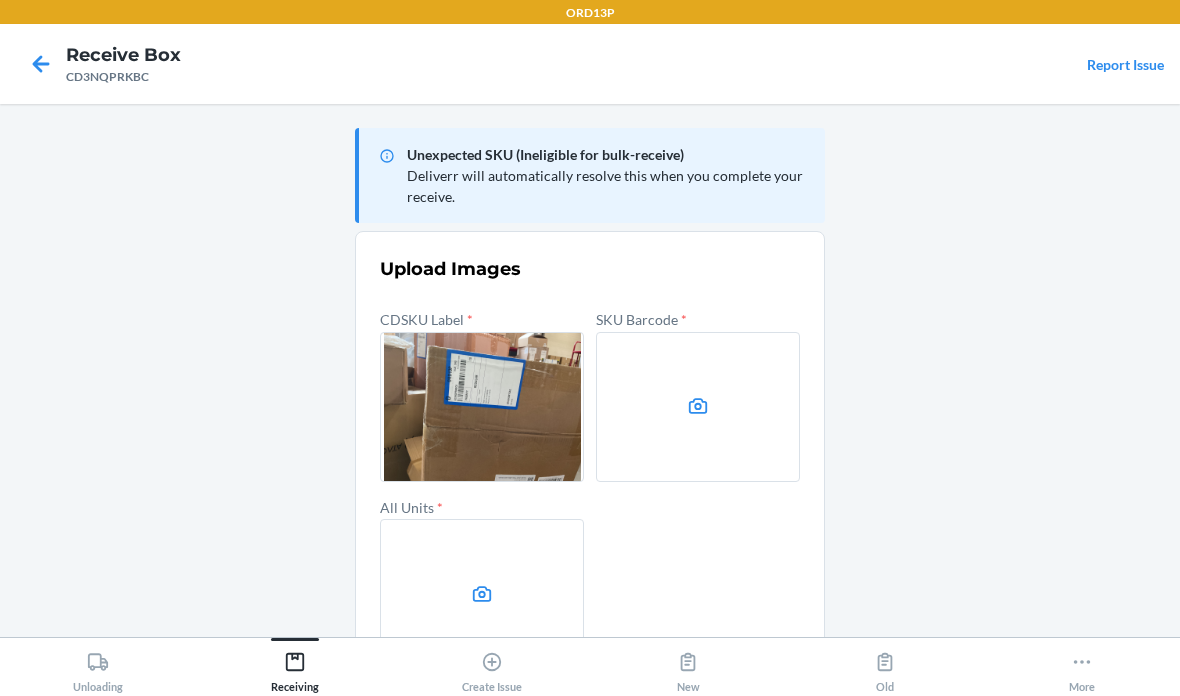 click at bounding box center [698, 407] 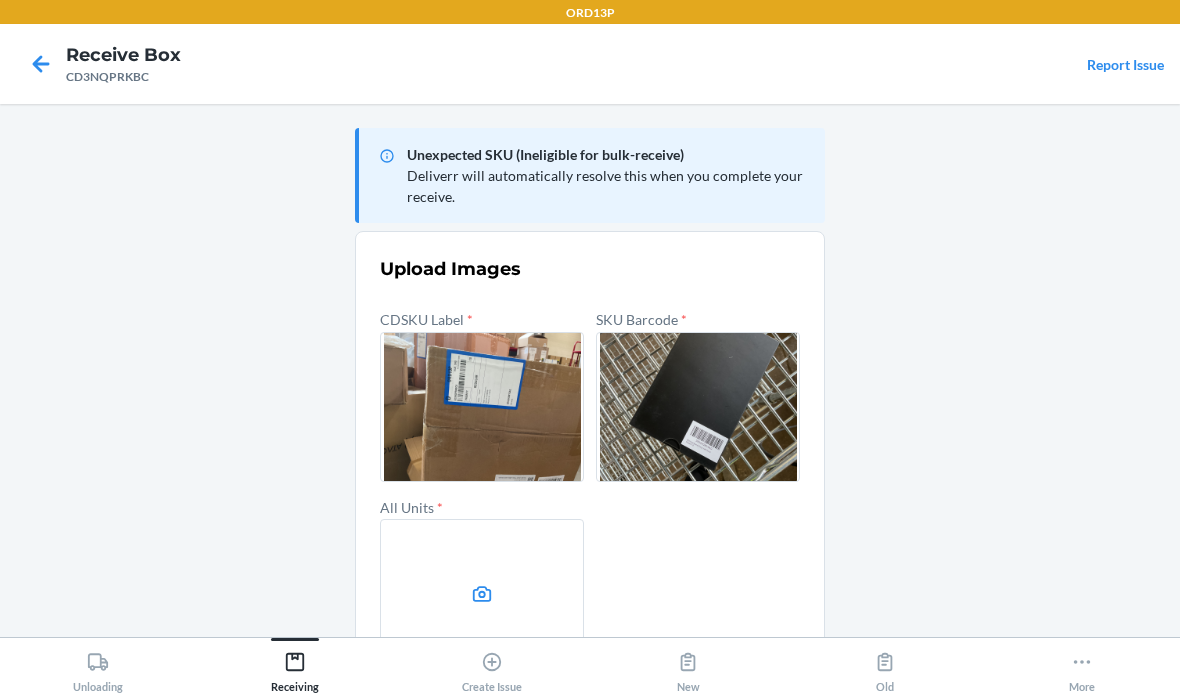 click at bounding box center (482, 594) 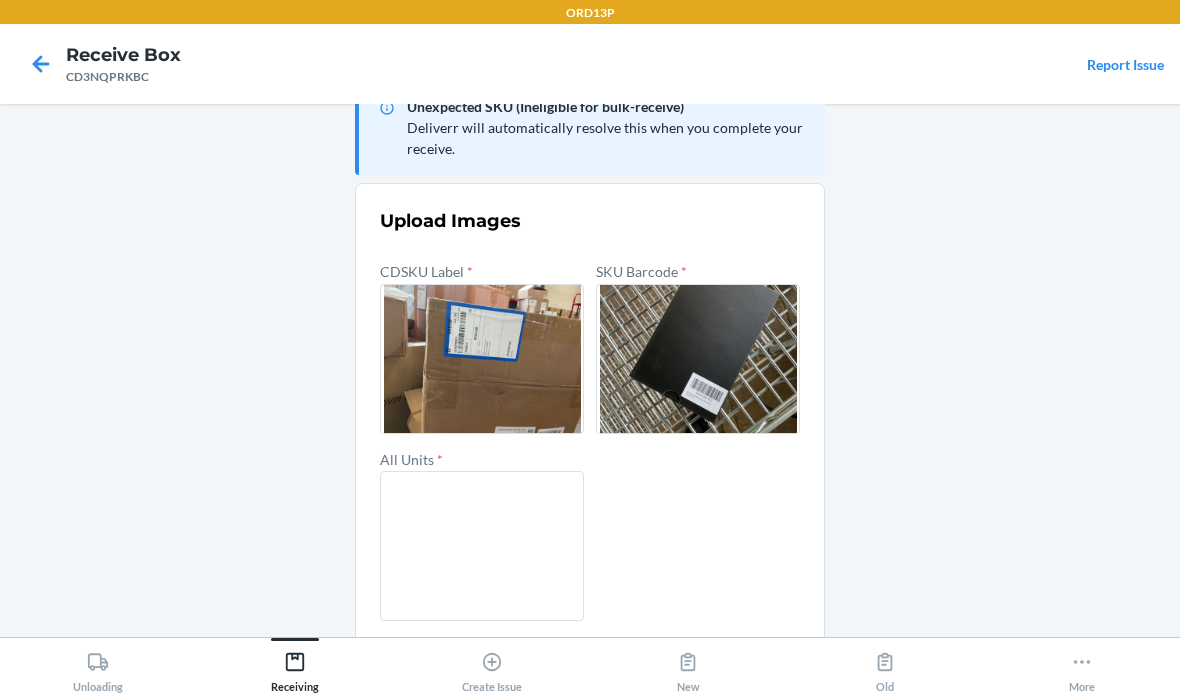 scroll, scrollTop: 48, scrollLeft: 0, axis: vertical 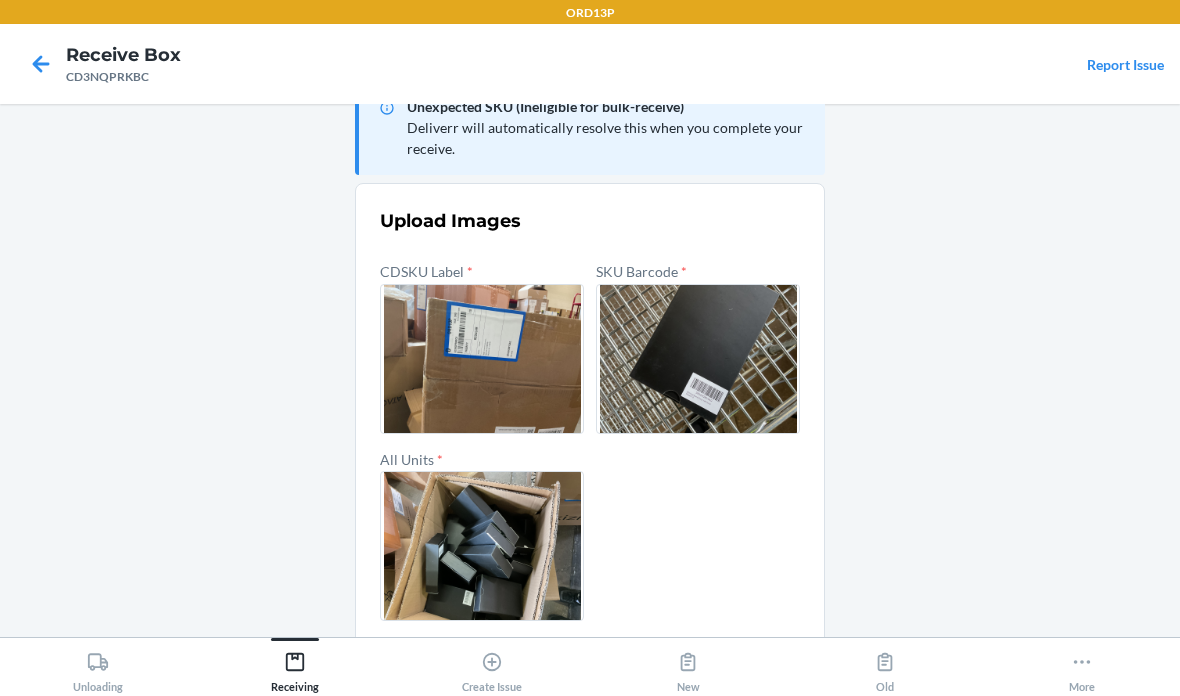 click on "Confirm" at bounding box center [590, 669] 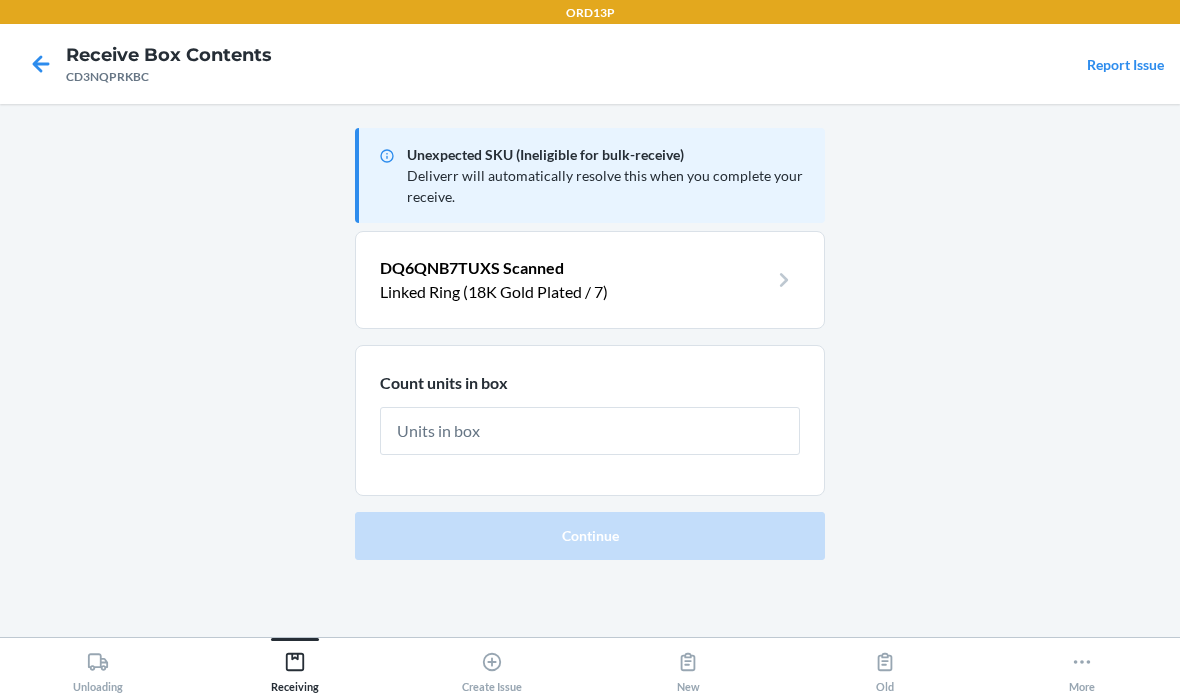 scroll, scrollTop: 0, scrollLeft: 0, axis: both 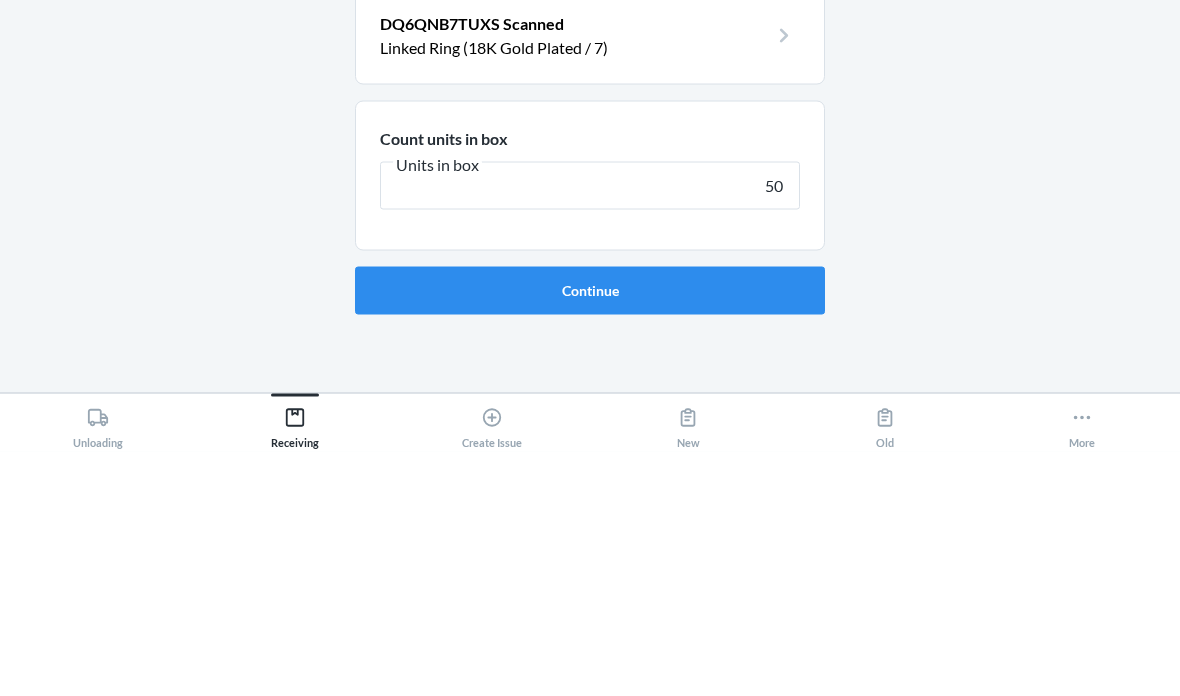 type on "50" 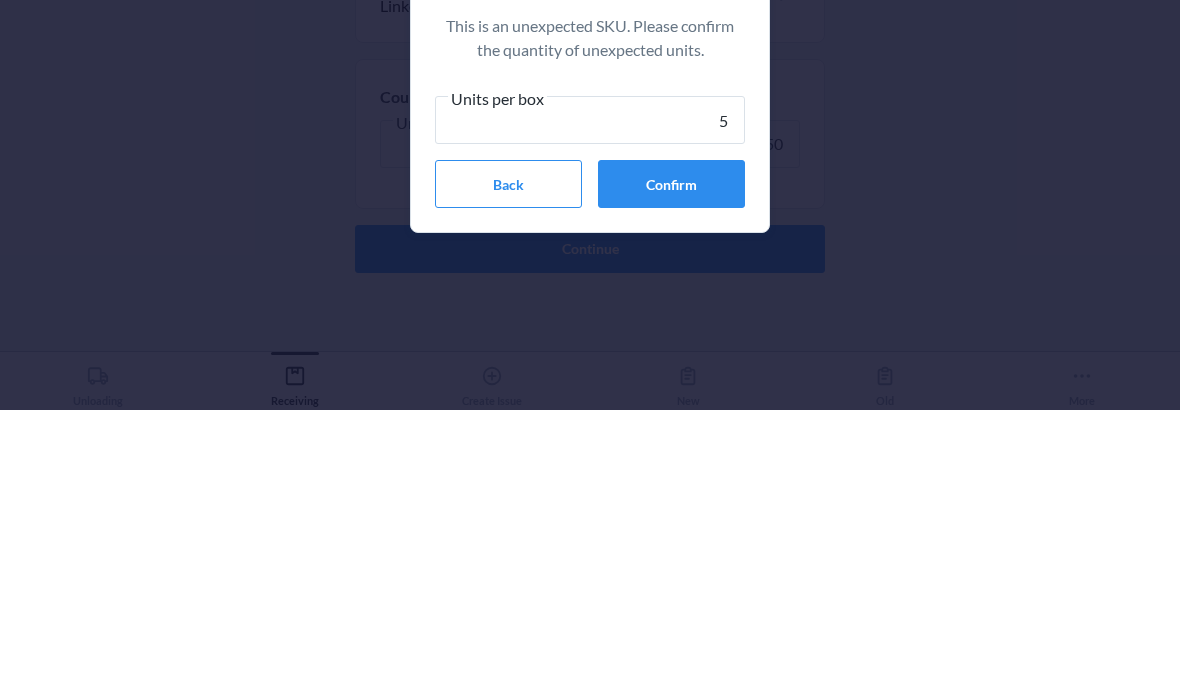 type on "50" 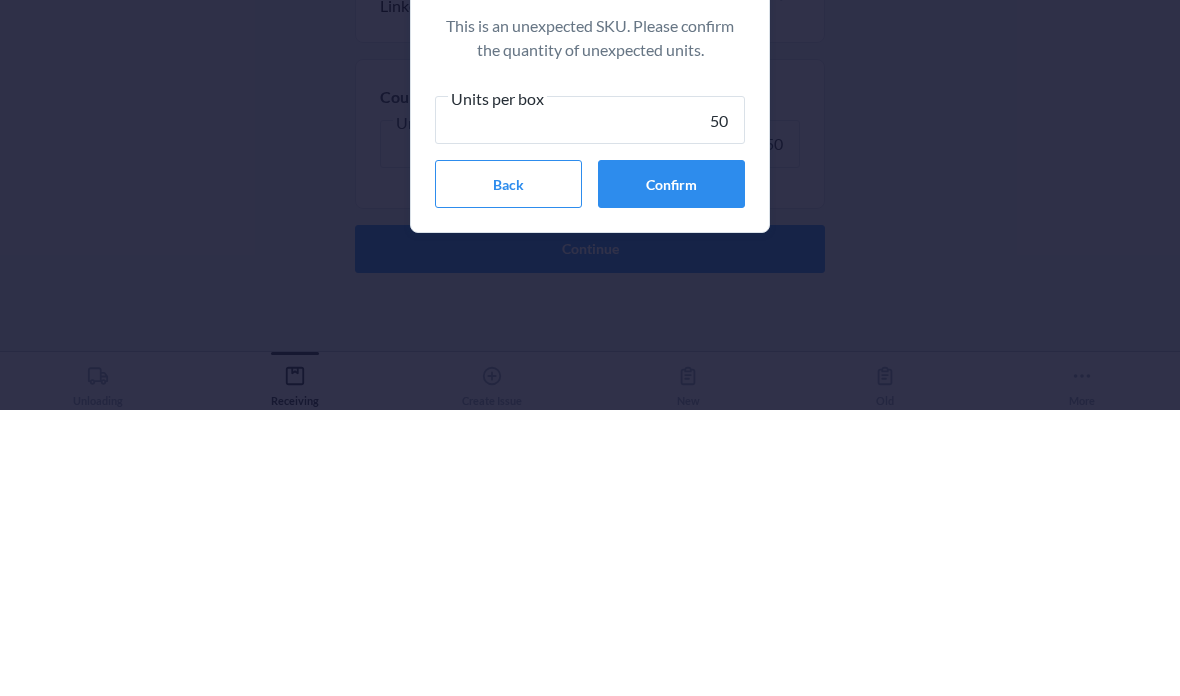click on "Confirm" at bounding box center (671, 470) 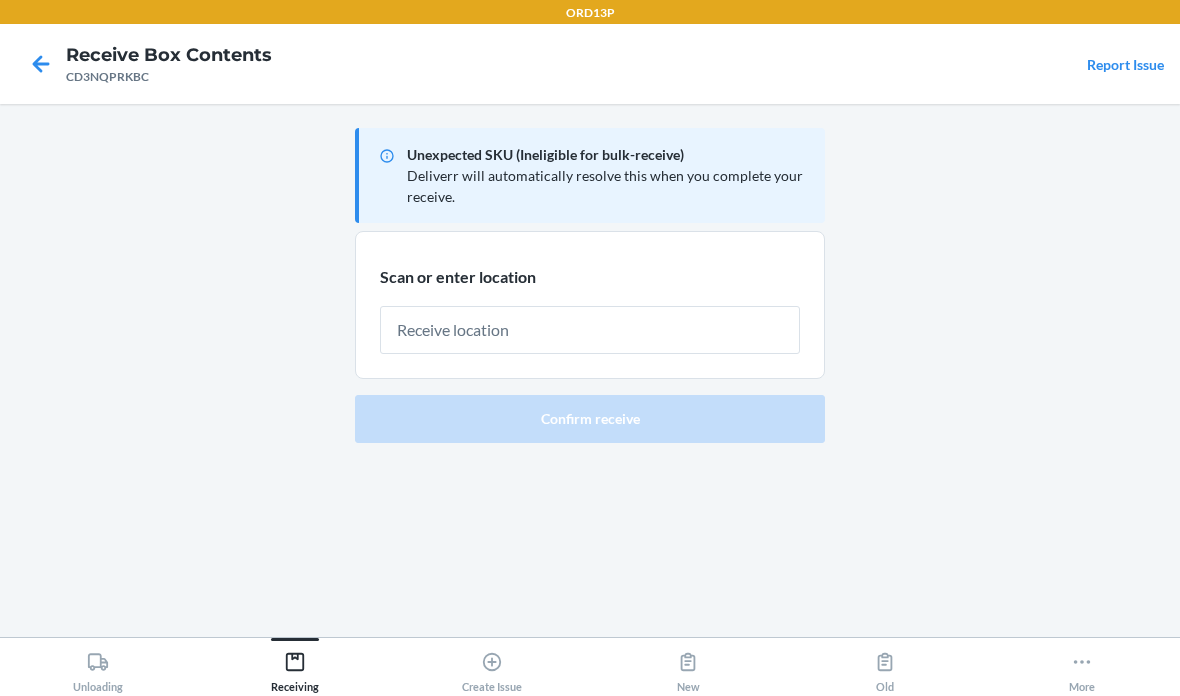 click at bounding box center [590, 330] 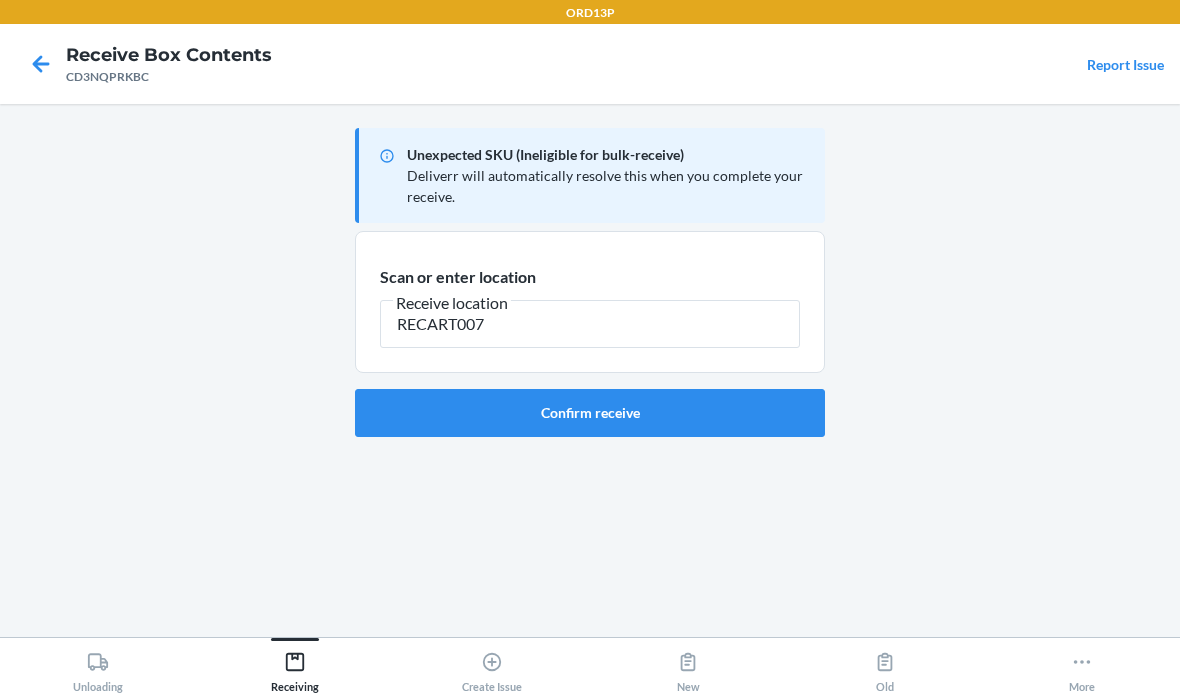 type on "RECART007" 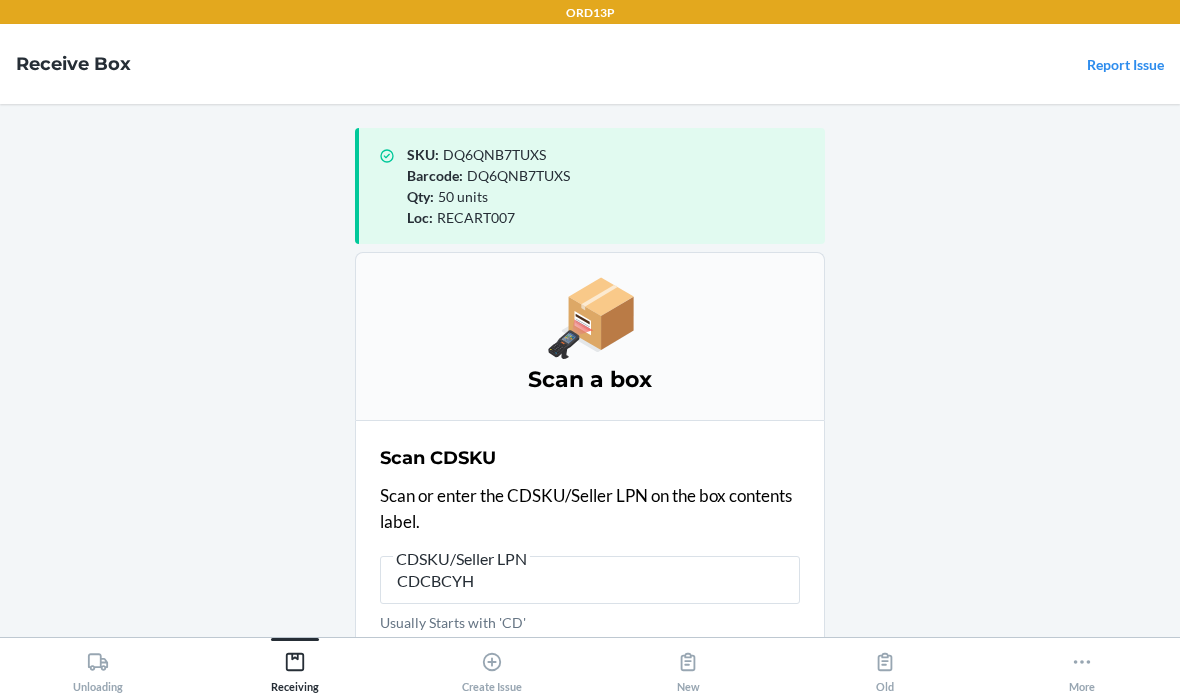 type on "CDCBCYHP" 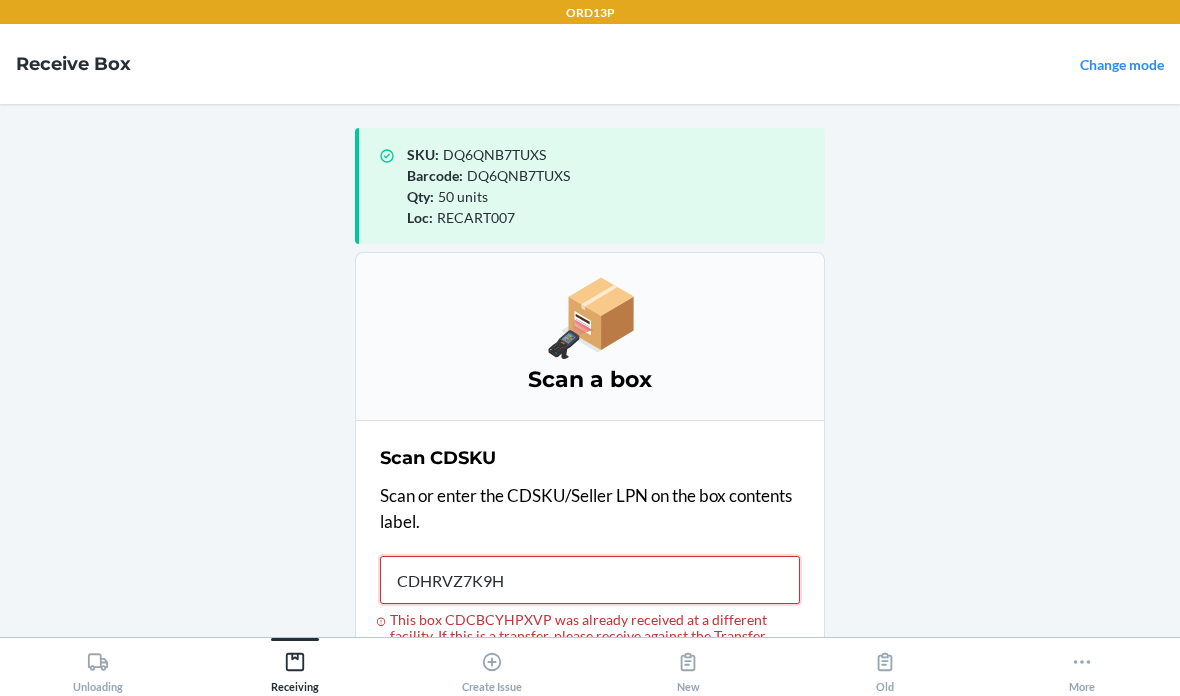 type on "CDHRVZ7K9HU" 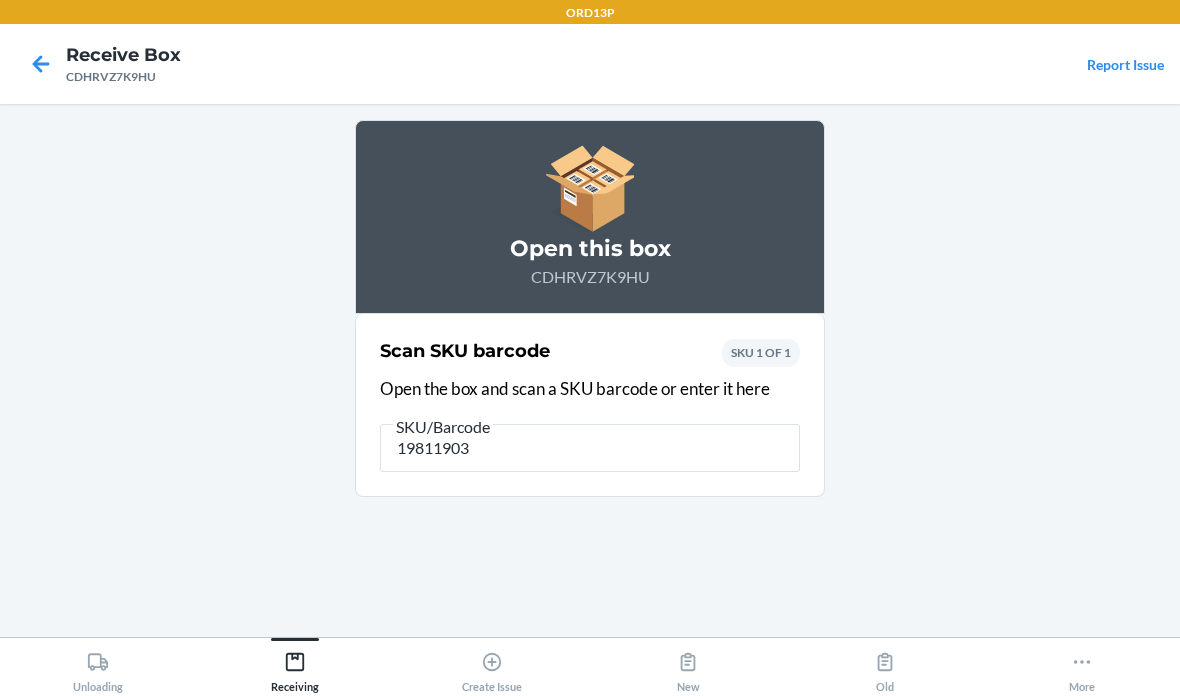 type on "198119038" 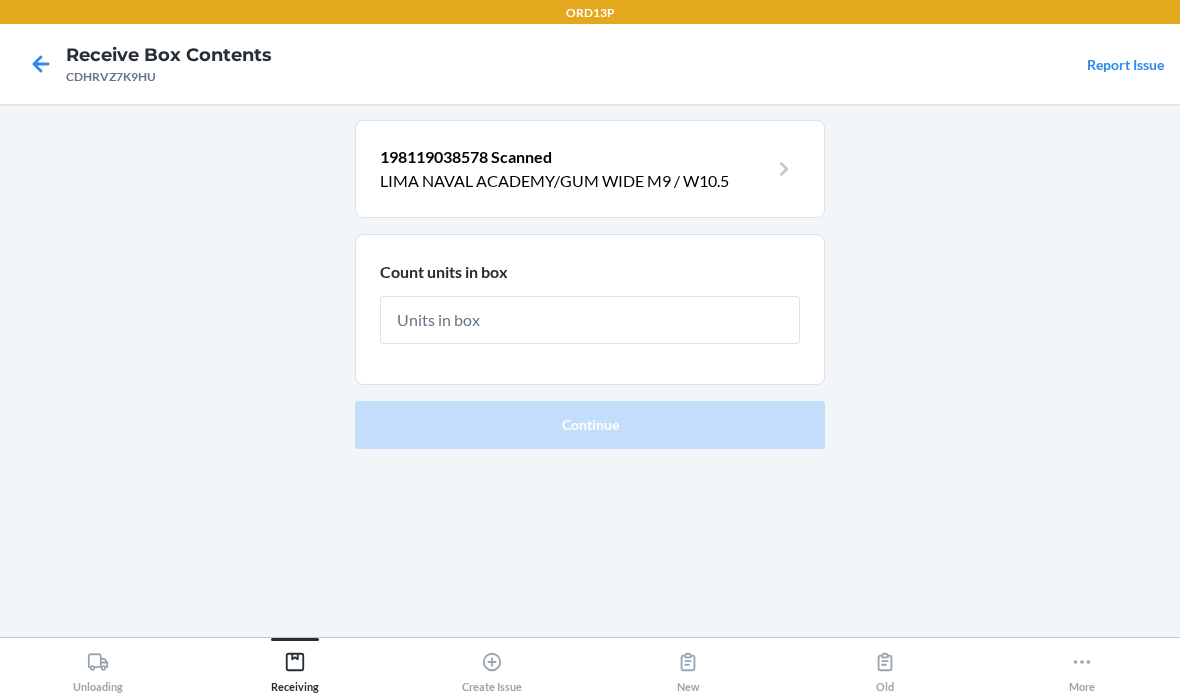 click at bounding box center [590, 320] 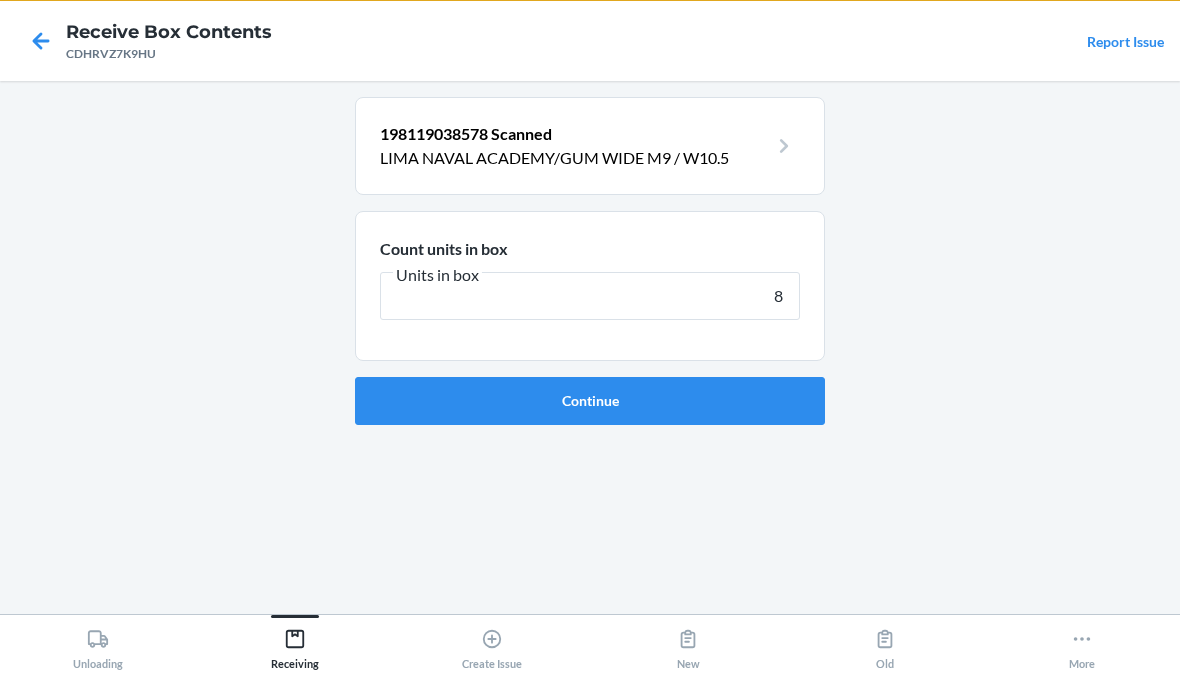 type on "8" 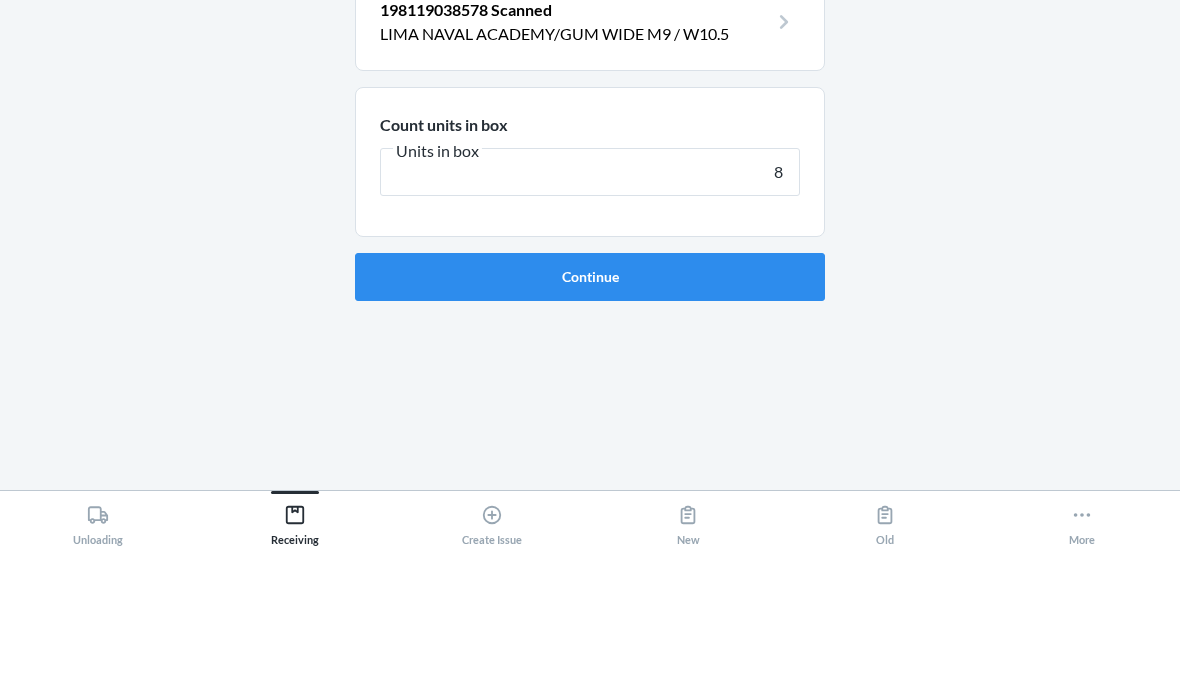 click on "Continue" at bounding box center (590, 424) 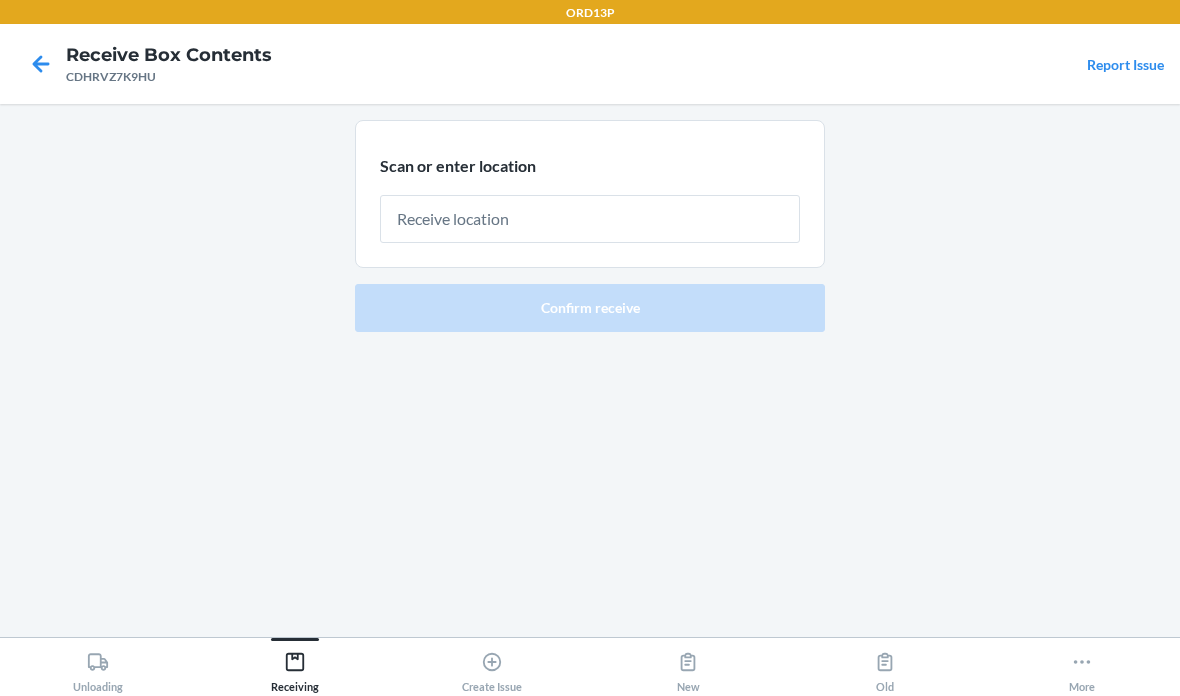 click at bounding box center (590, 219) 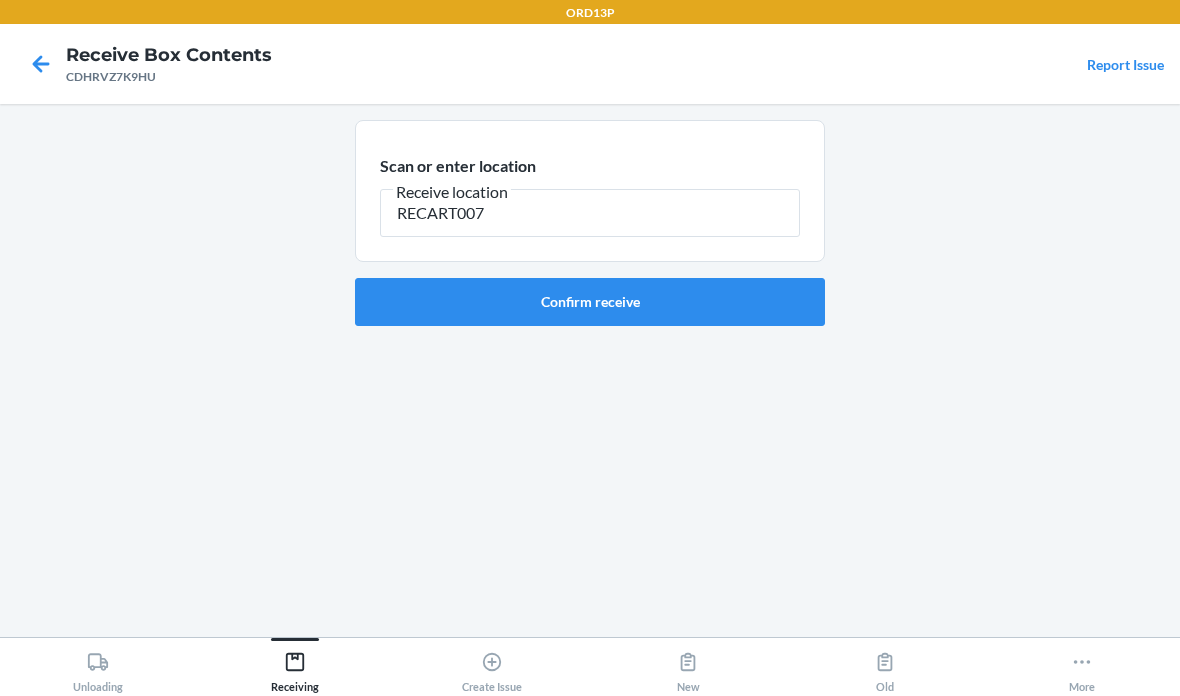 type on "RECART007" 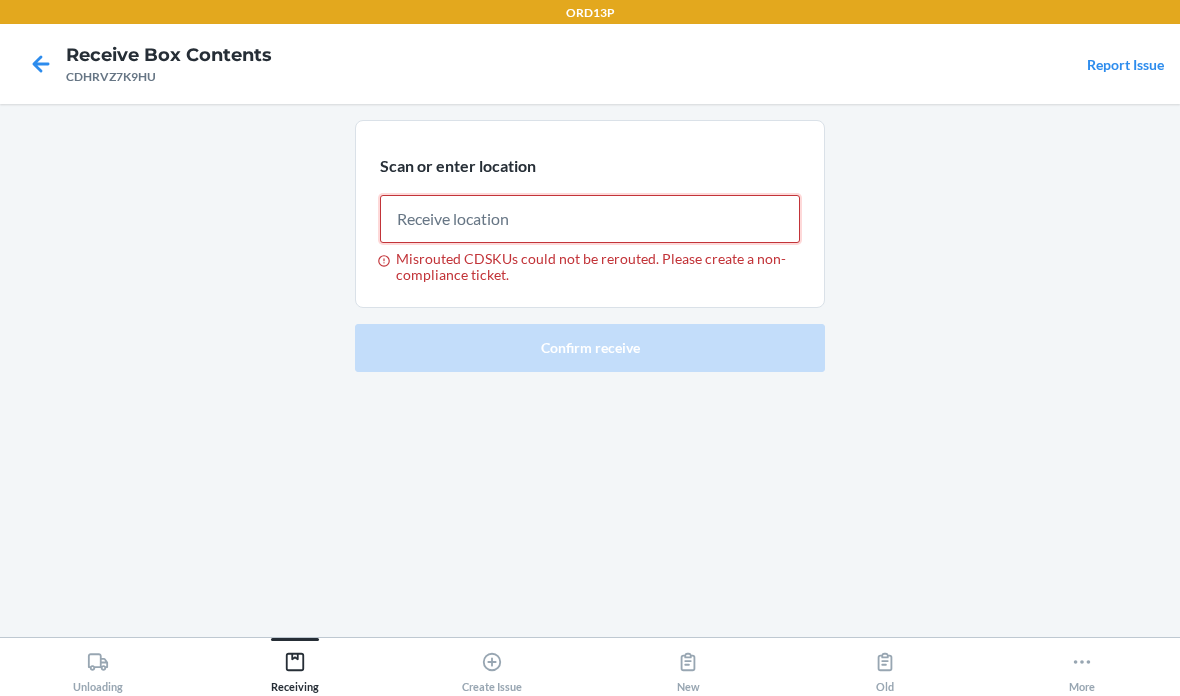 paste on "RECART007" 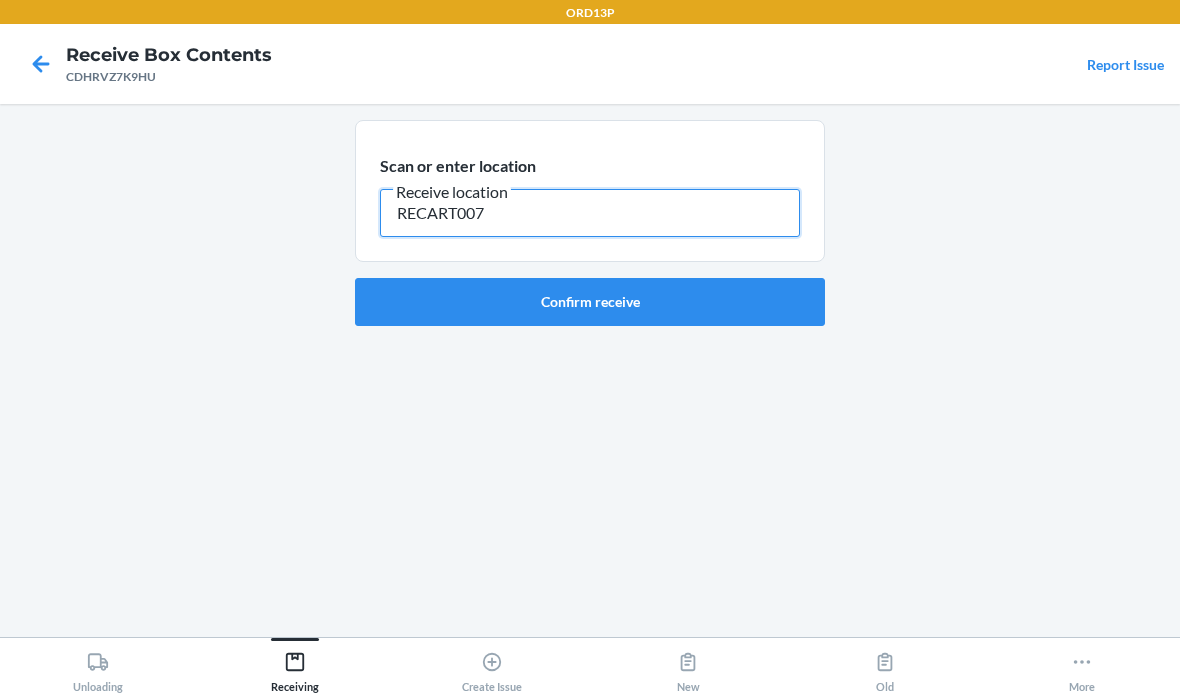 type on "RECART007" 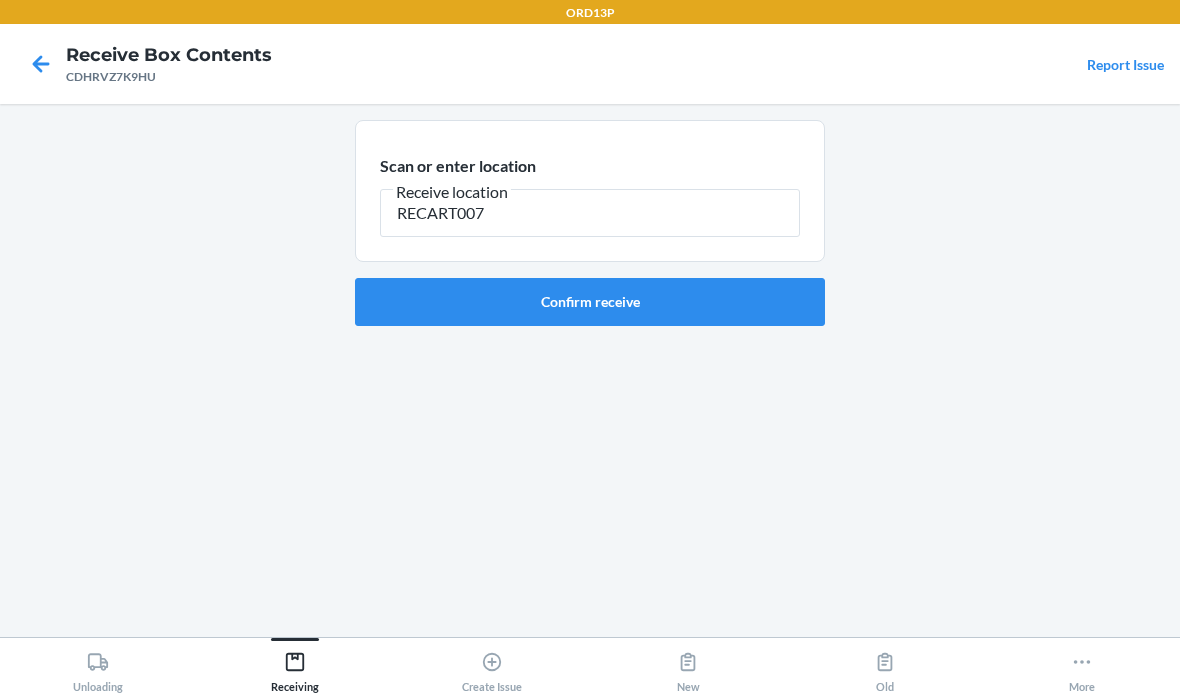 click on "Confirm receive" at bounding box center [590, 302] 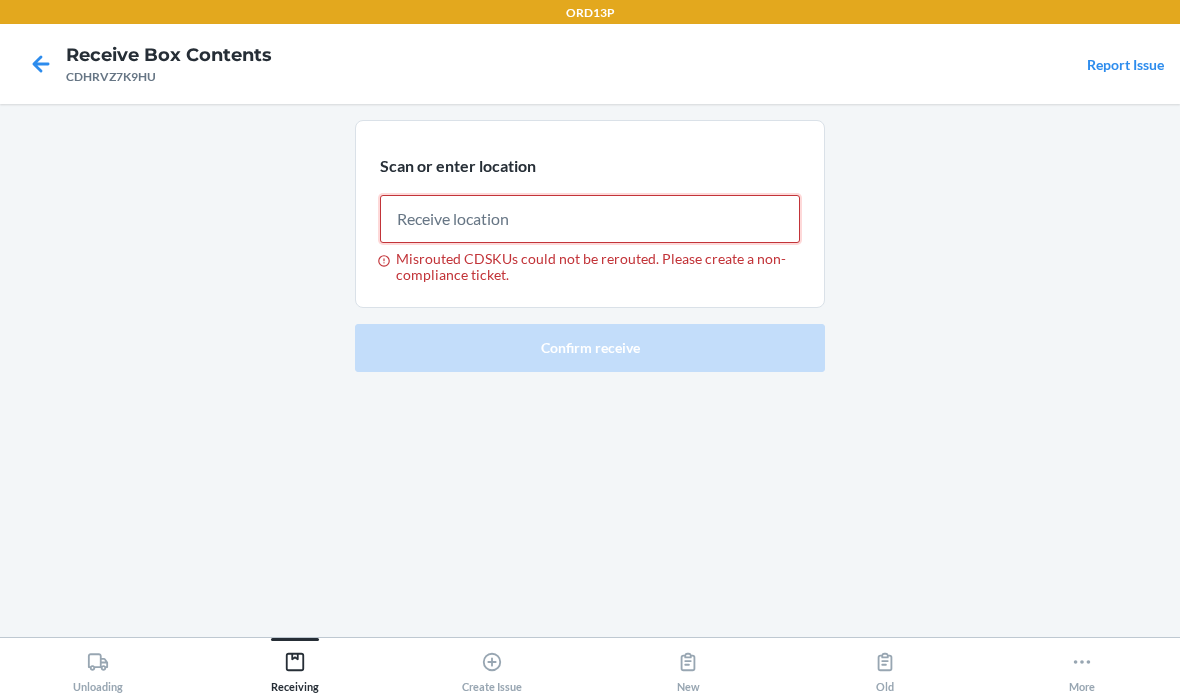 click on "Misrouted CDSKUs could not be rerouted. Please create a non-compliance ticket." at bounding box center [590, 219] 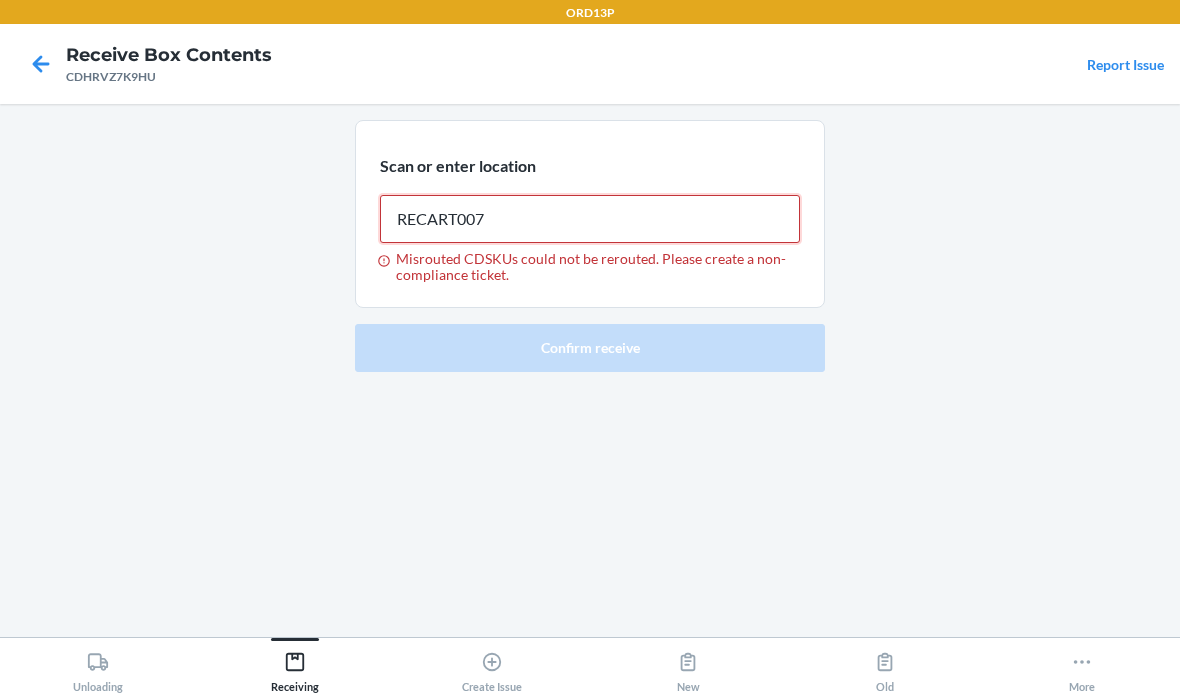 type on "RECART007" 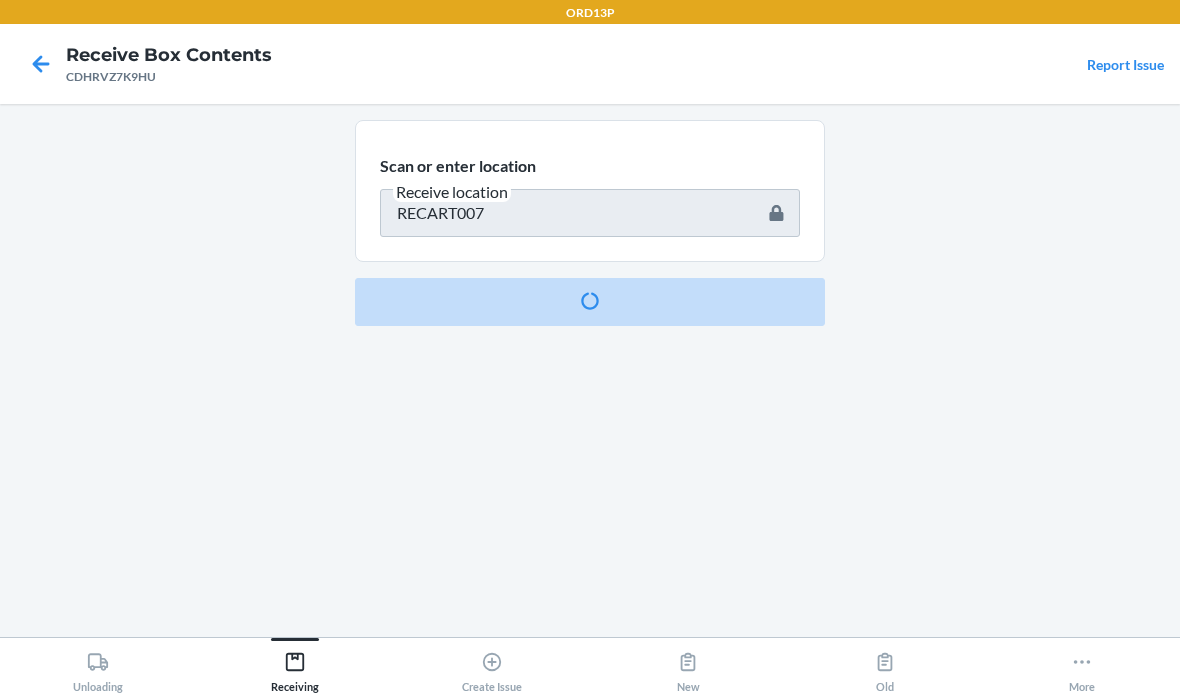 type 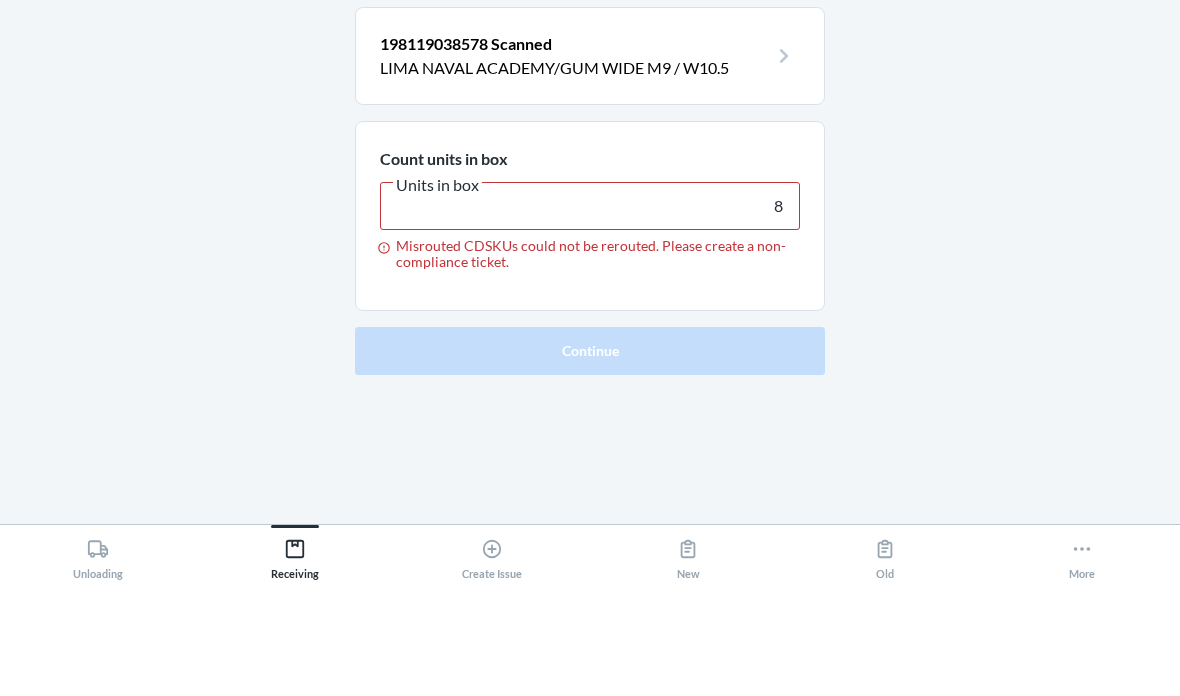 click on "Unloading" at bounding box center [98, 668] 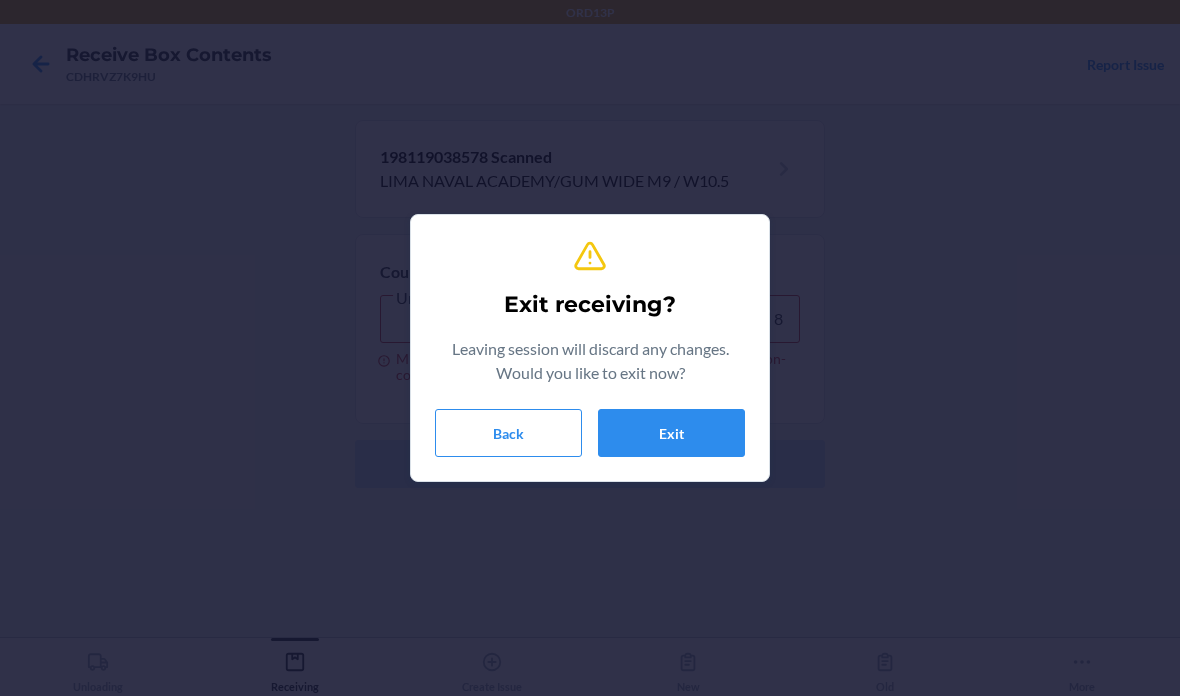 click on "Exit" at bounding box center [671, 433] 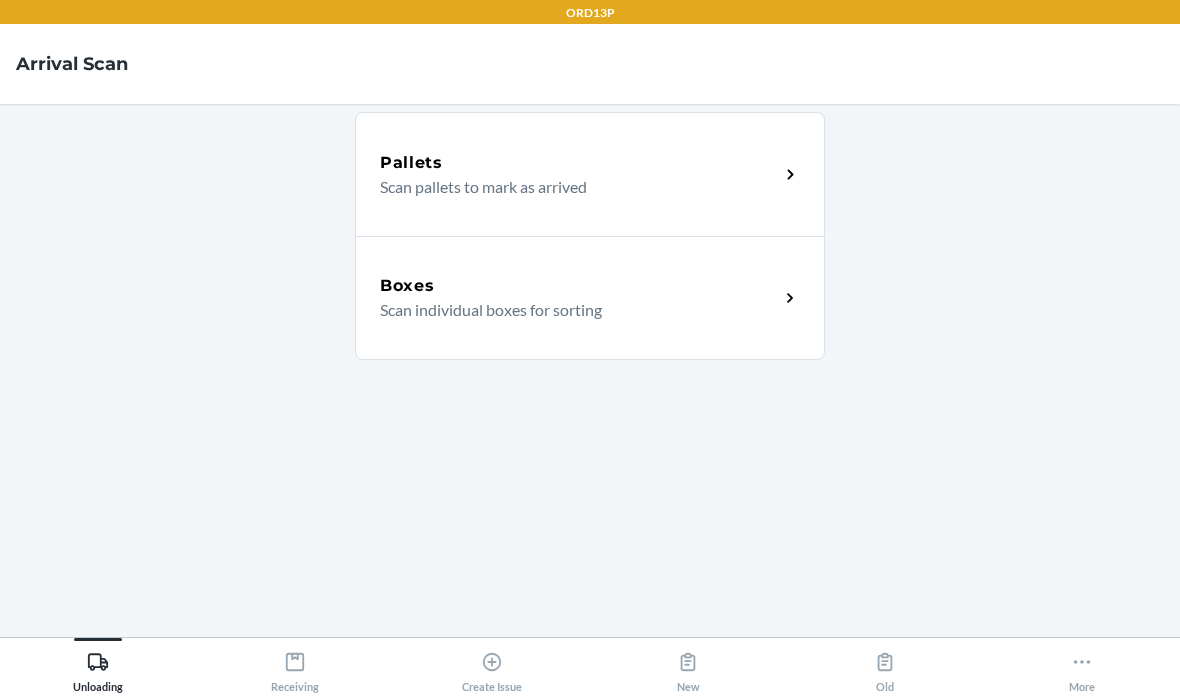 click on "Receiving" at bounding box center (295, 668) 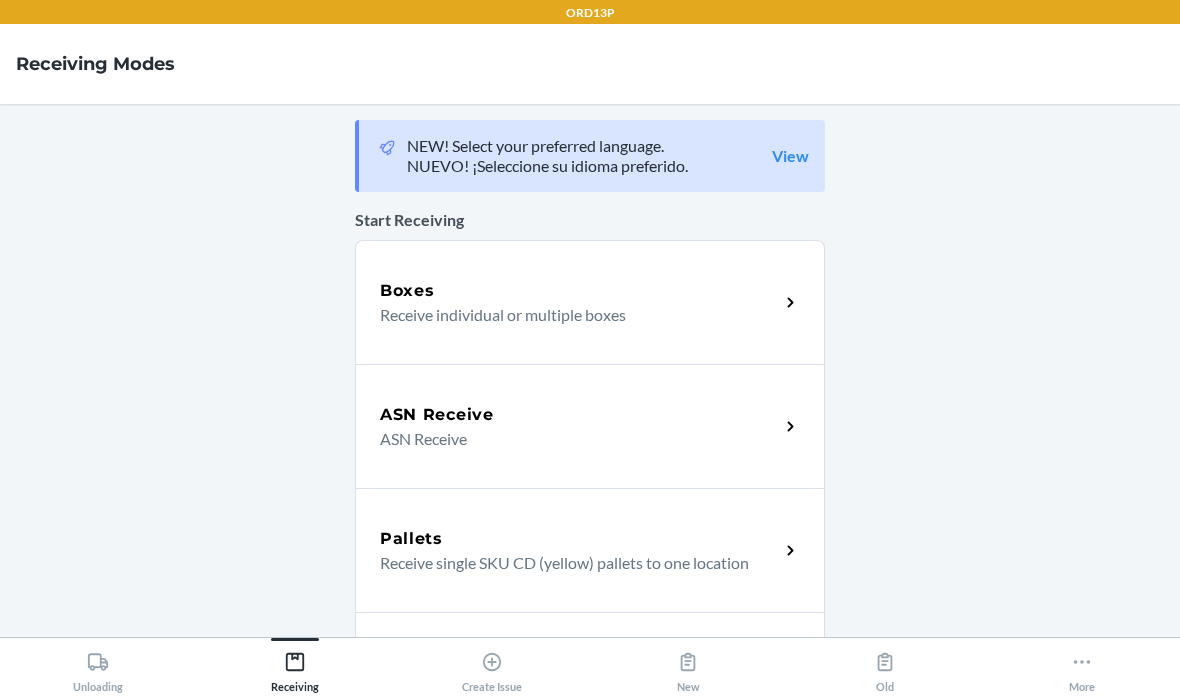 click on "Boxes" at bounding box center [579, 291] 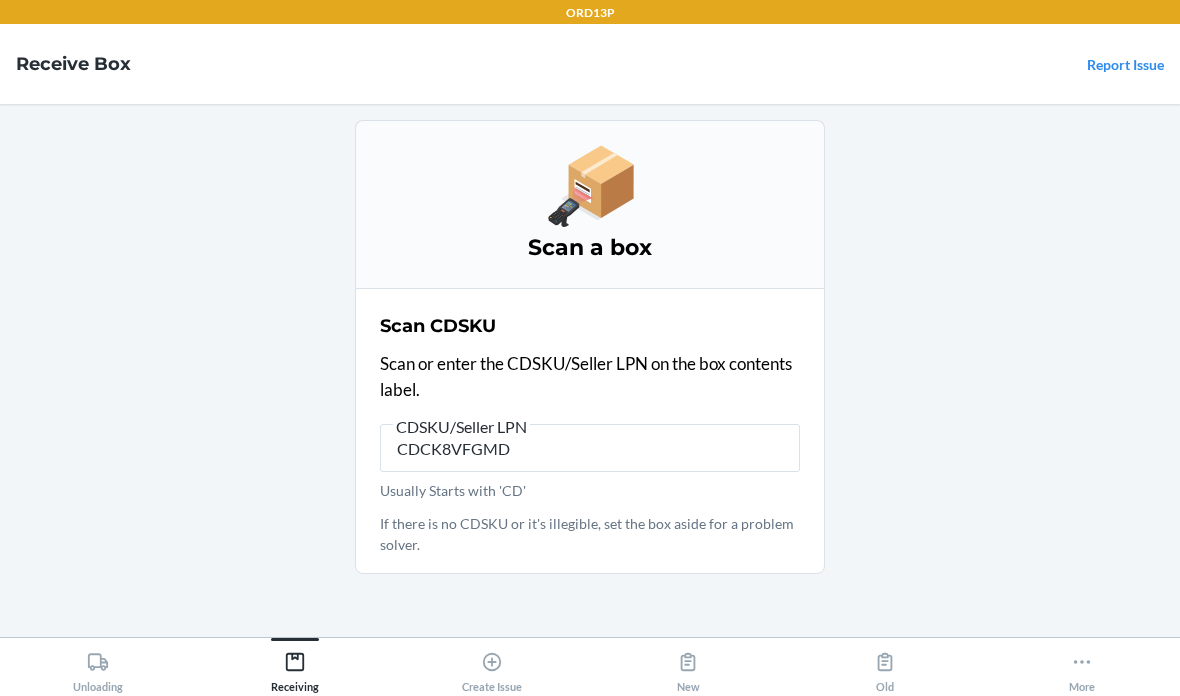 type on "CDCK8VFGMD4" 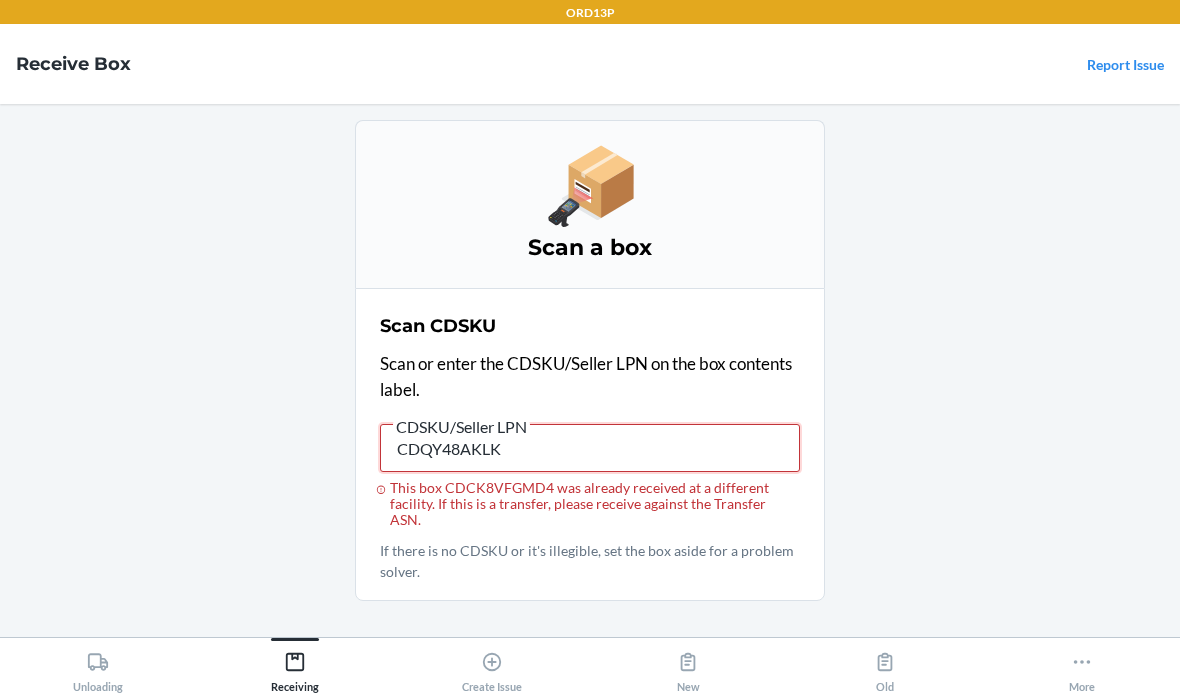 type on "CDQY48AKLK5" 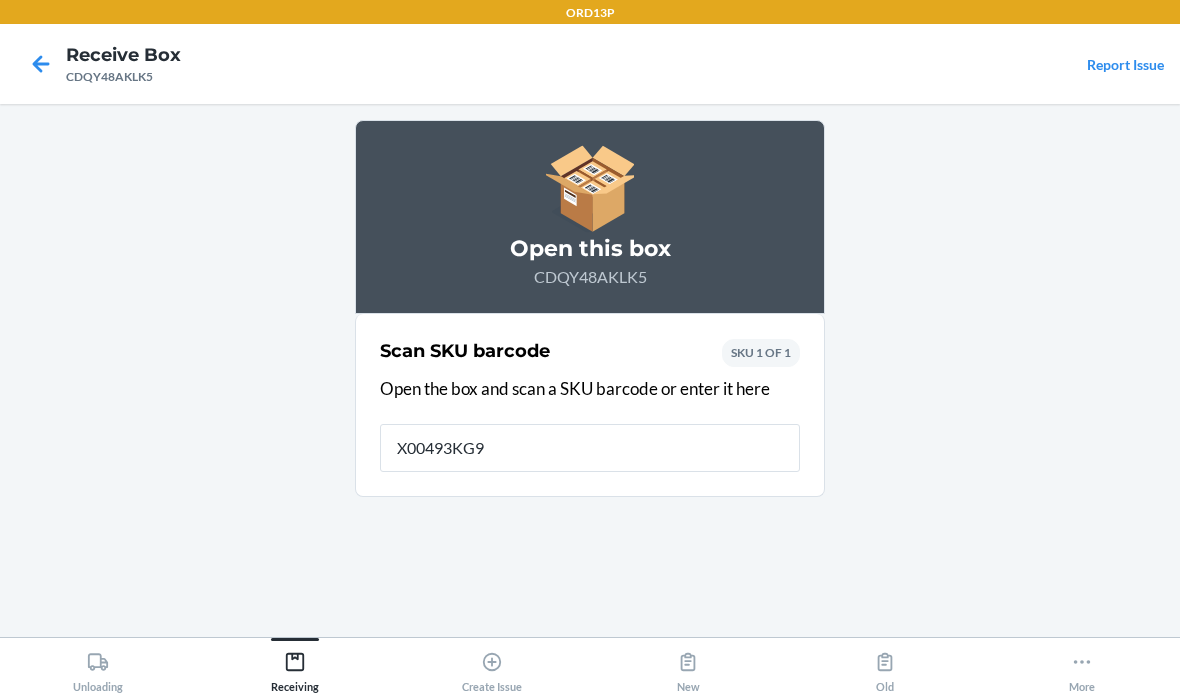 type on "X00493KG9Z" 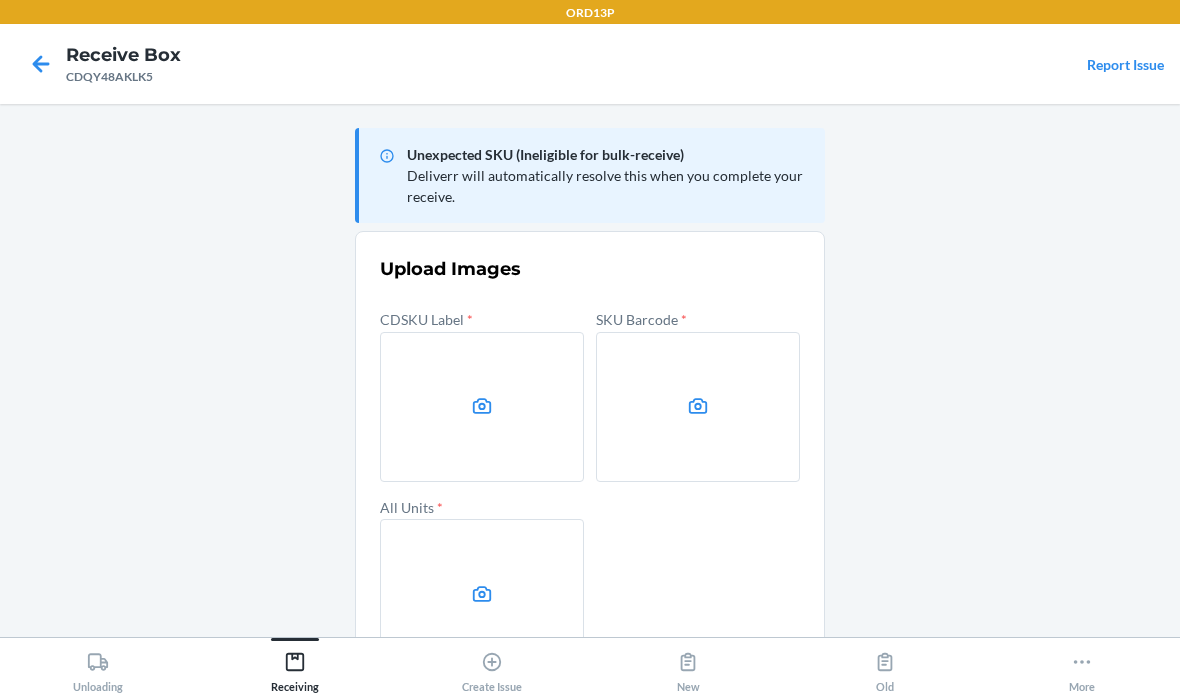 click at bounding box center [482, 407] 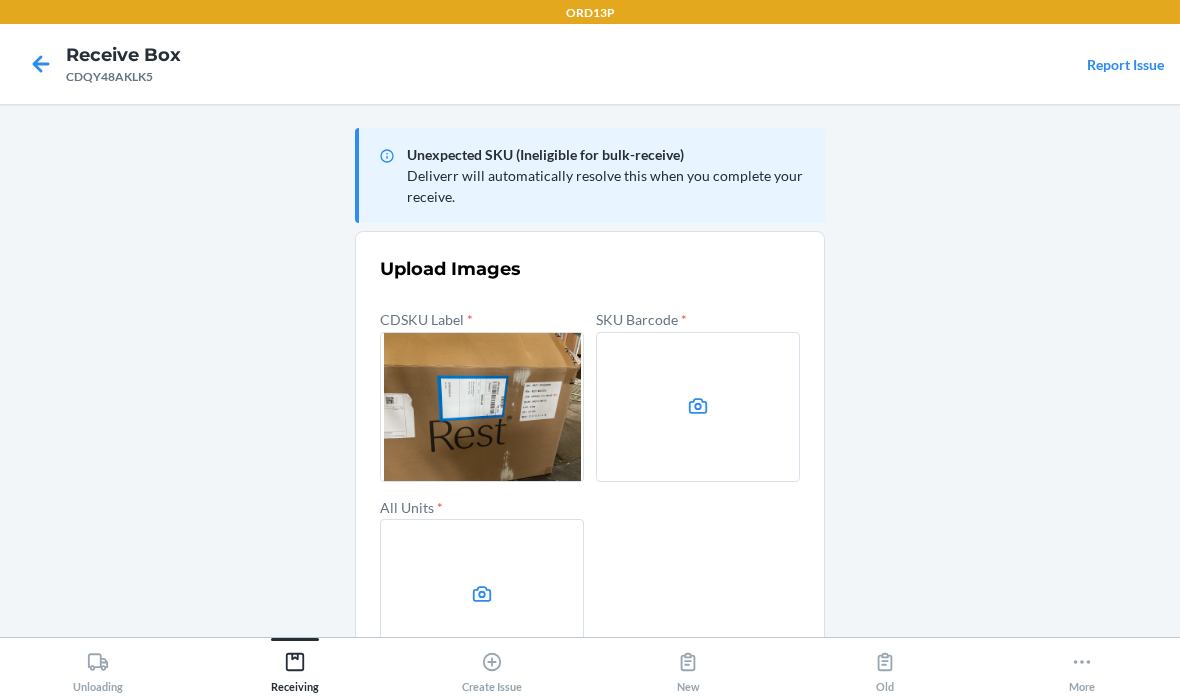 click at bounding box center [698, 407] 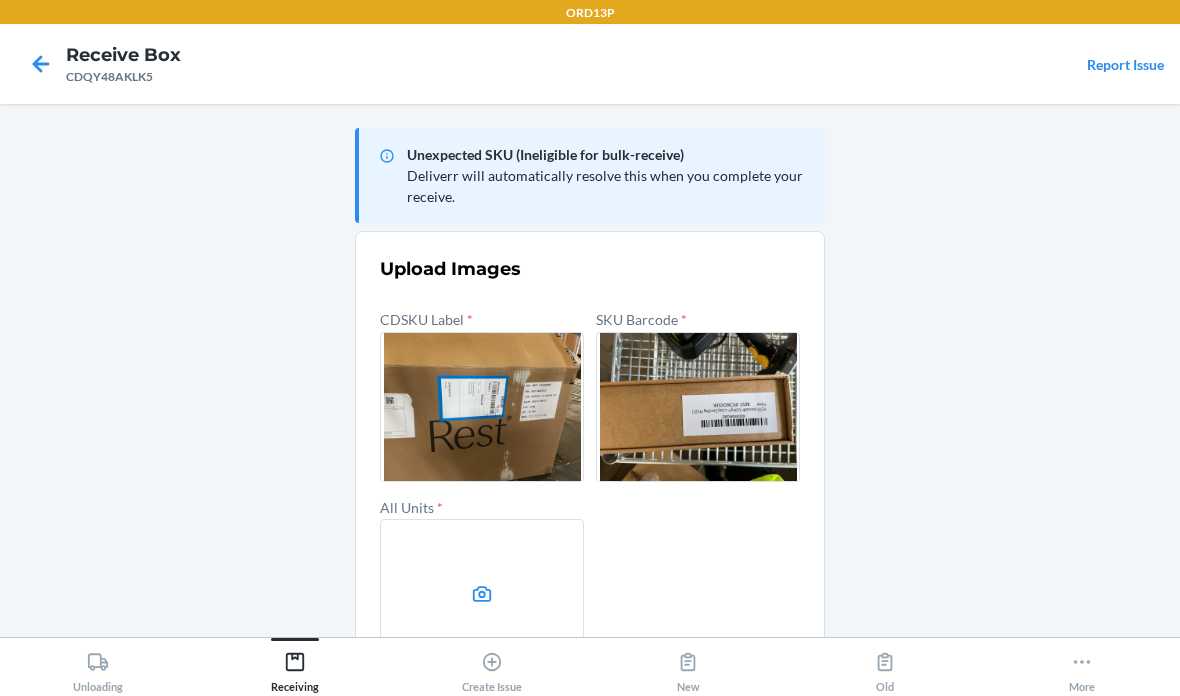 click at bounding box center (482, 594) 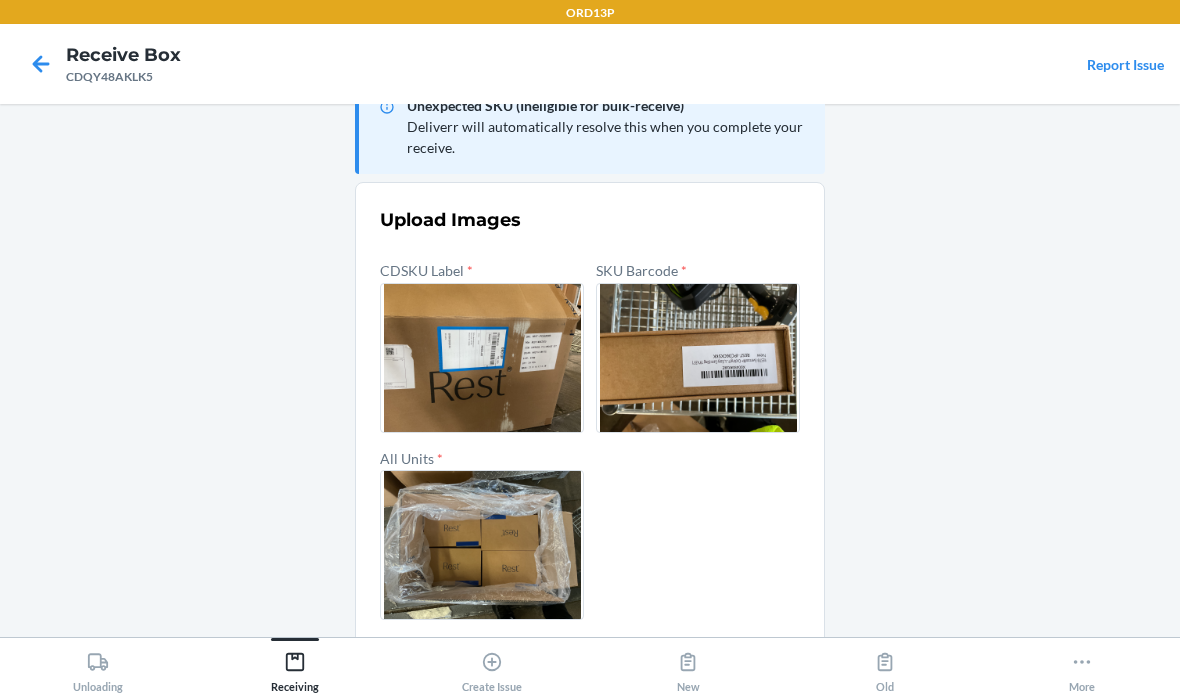 scroll, scrollTop: 48, scrollLeft: 0, axis: vertical 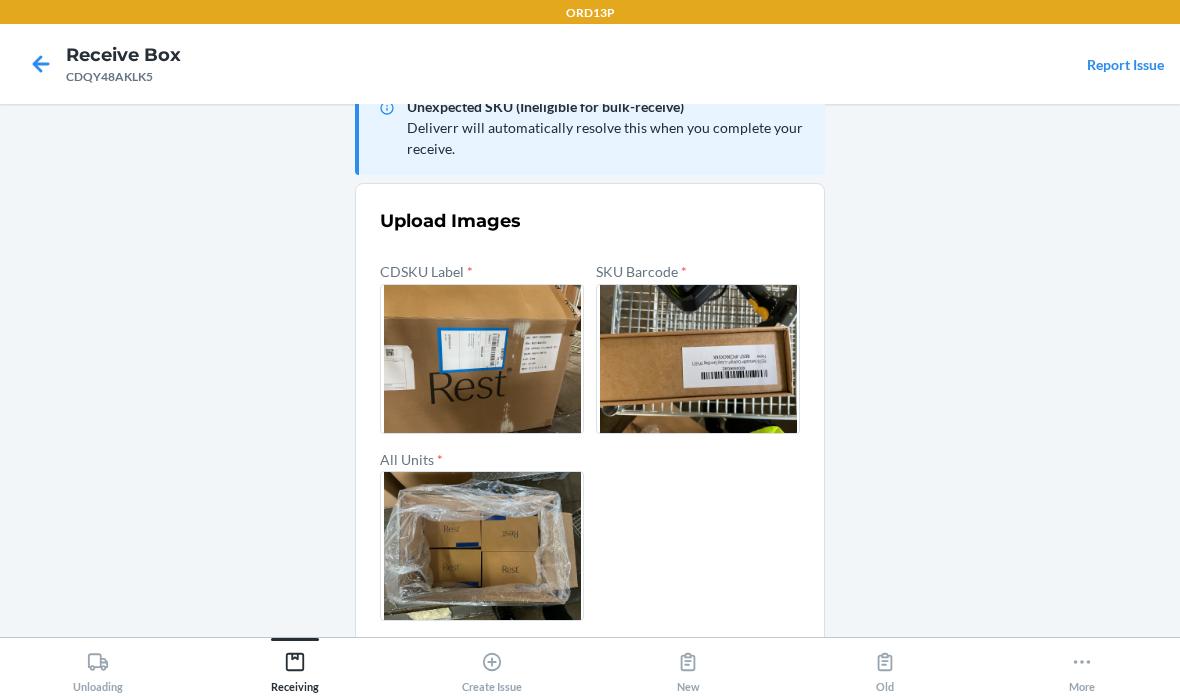 click on "Confirm" at bounding box center [590, 669] 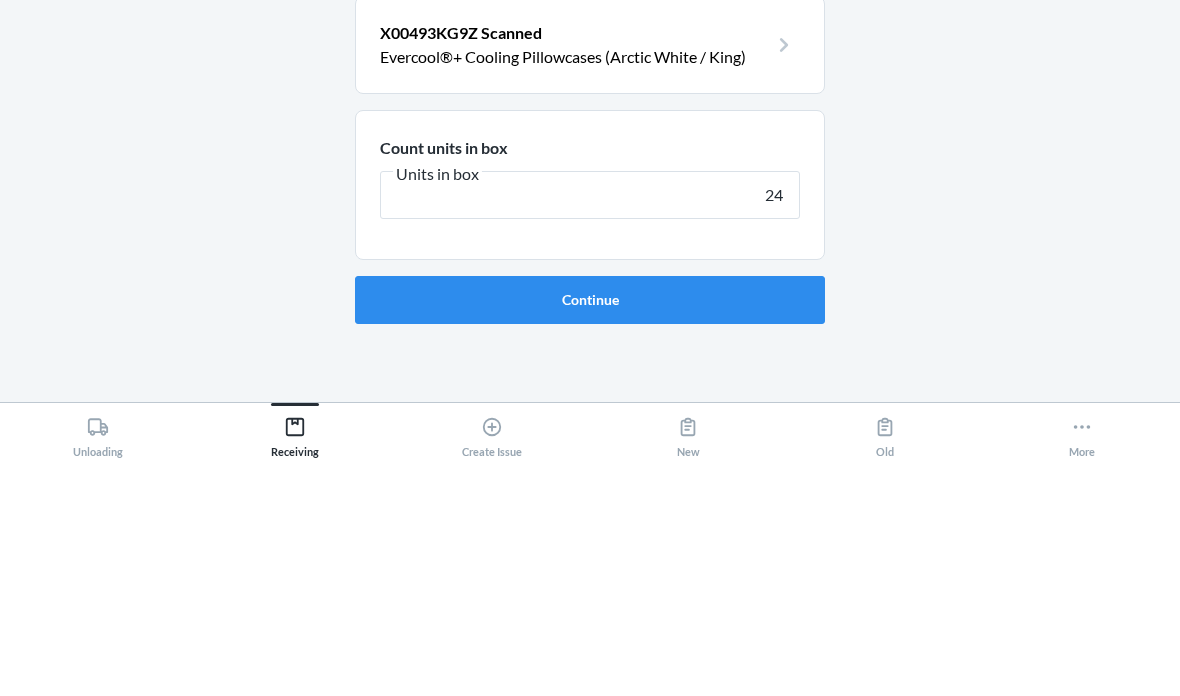 type on "24" 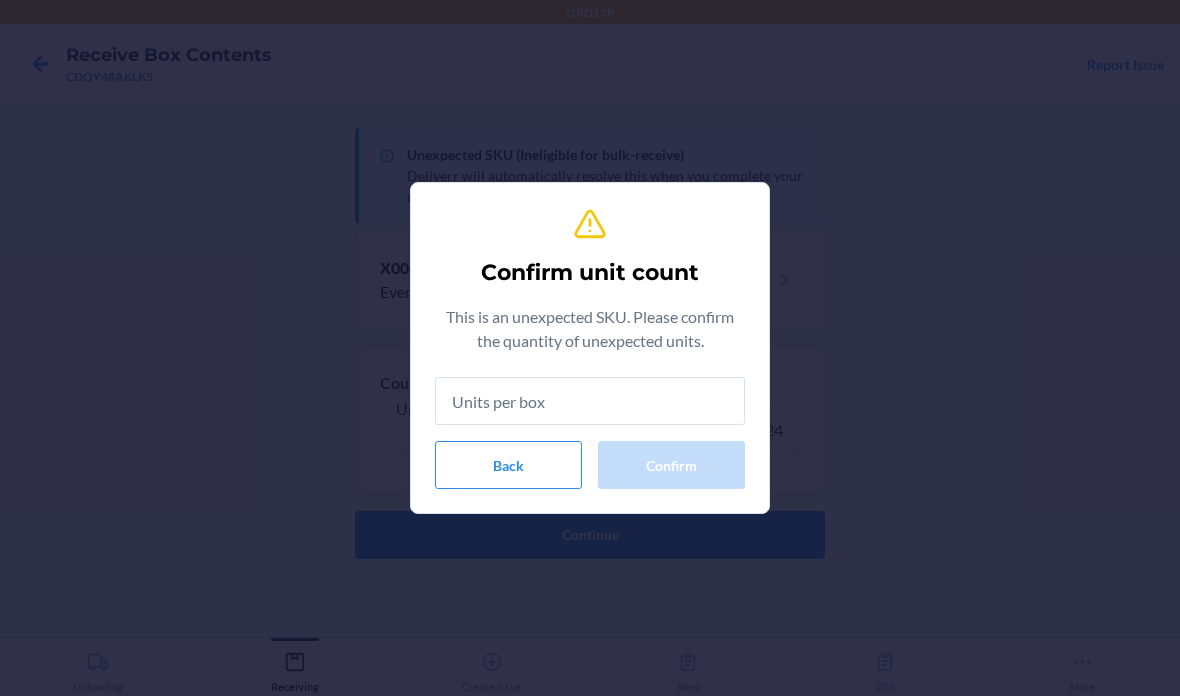 click at bounding box center (590, 401) 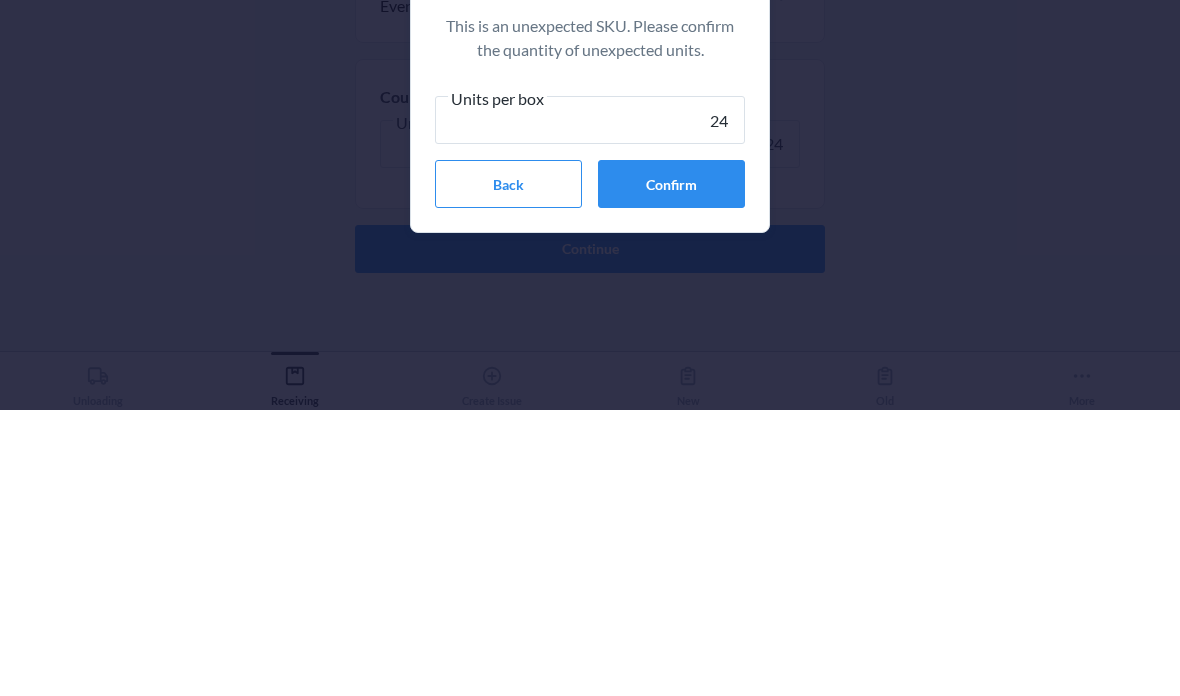 type on "24" 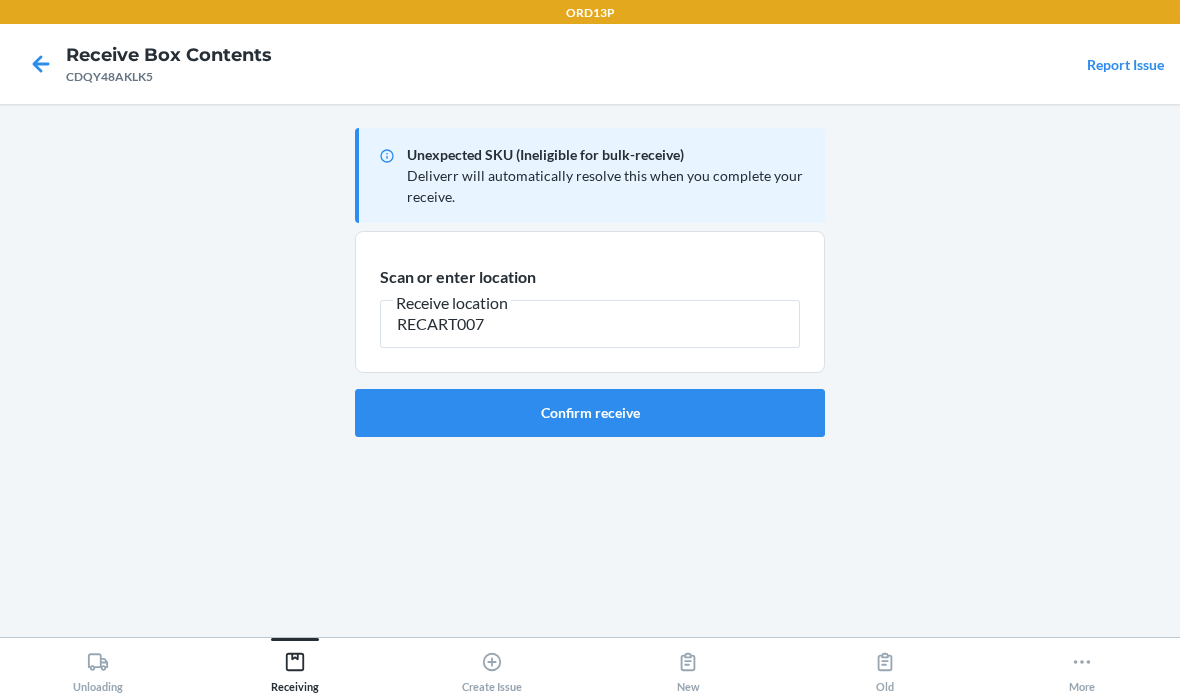 type on "RECART007" 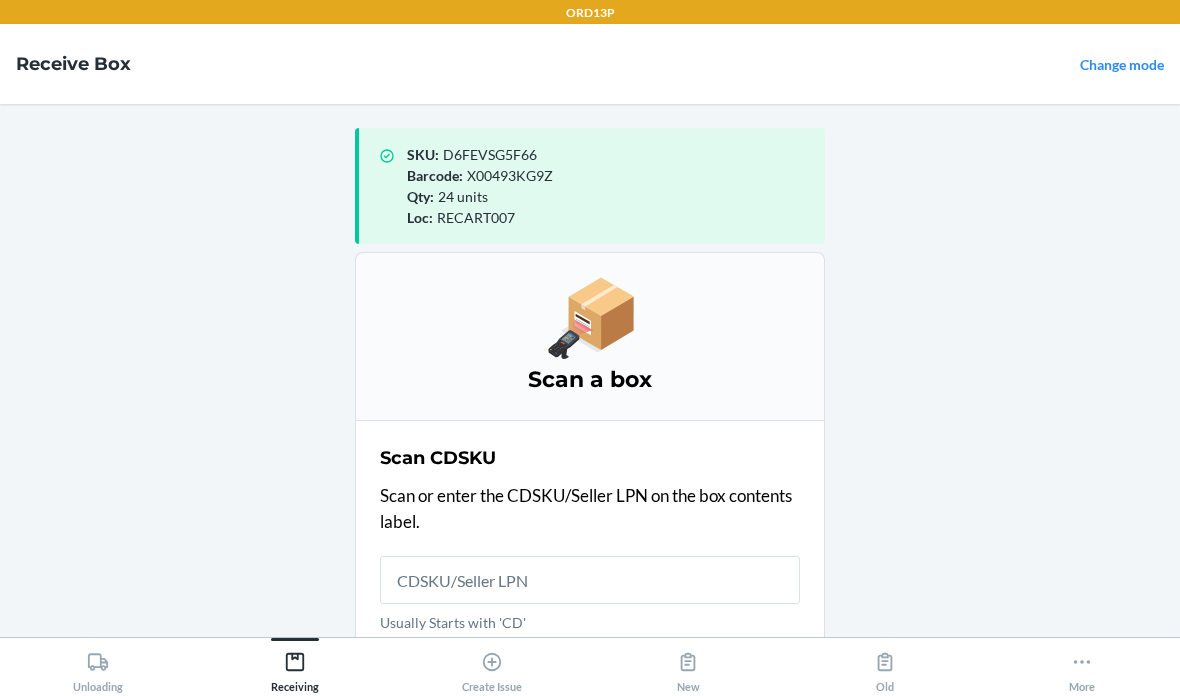 click on "Usually Starts with 'CD'" at bounding box center (590, 580) 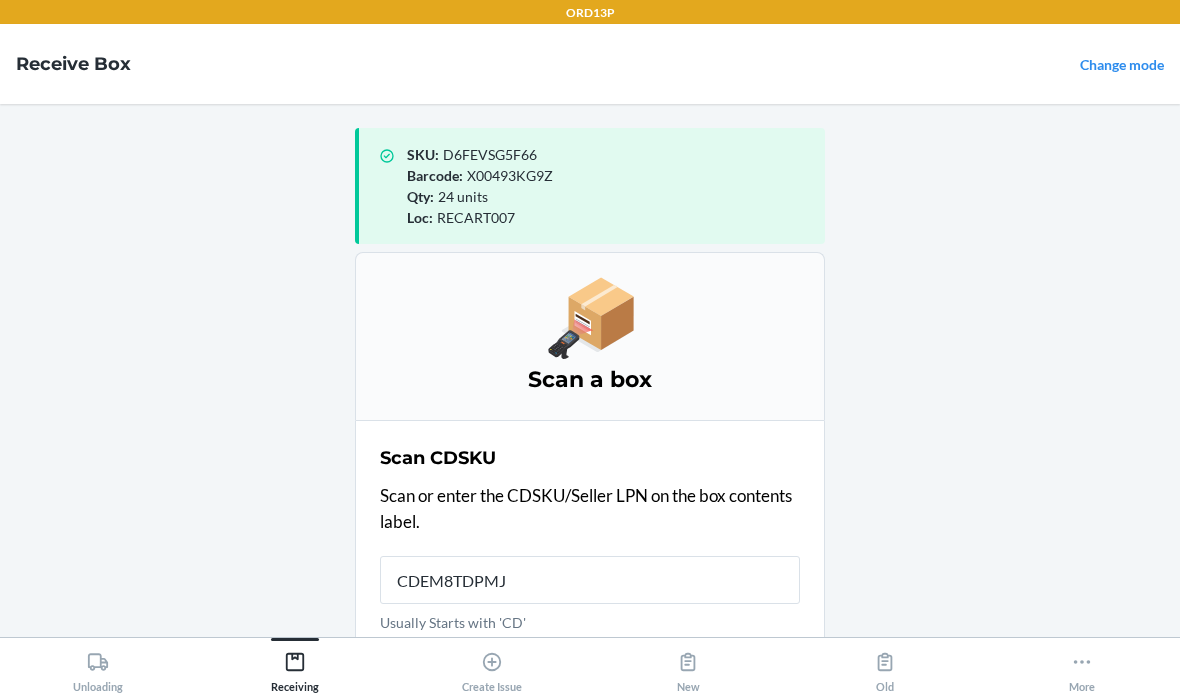 type on "CDEM8TDPMJW" 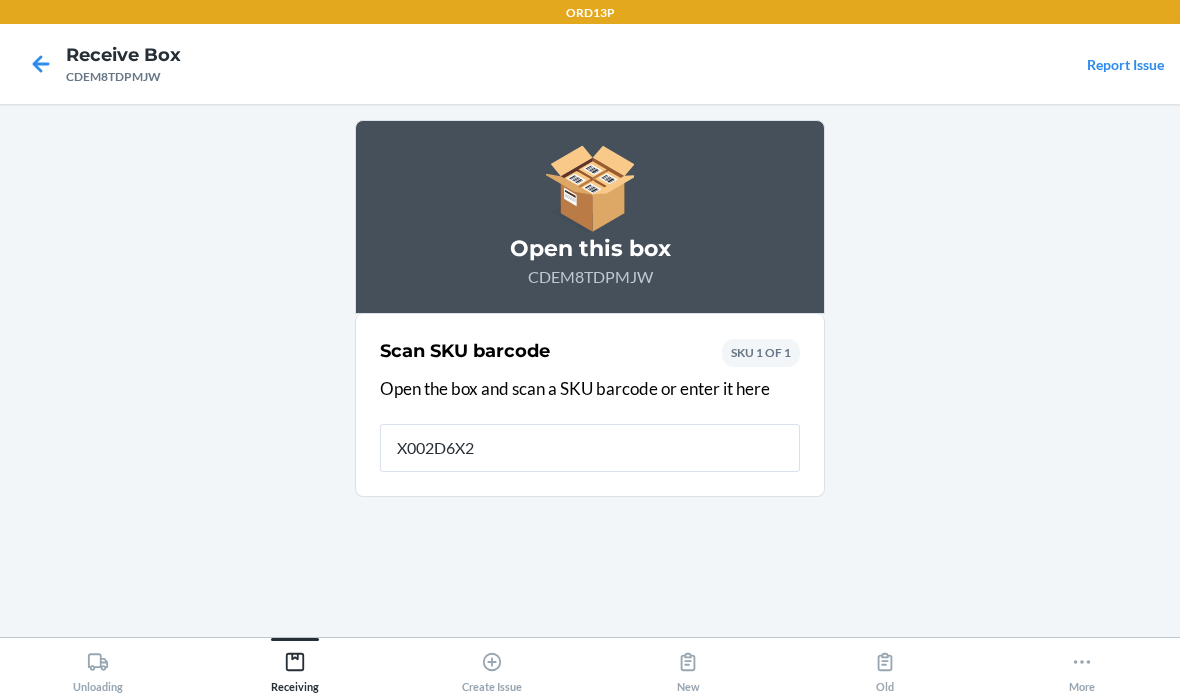 type on "X002D6X2H" 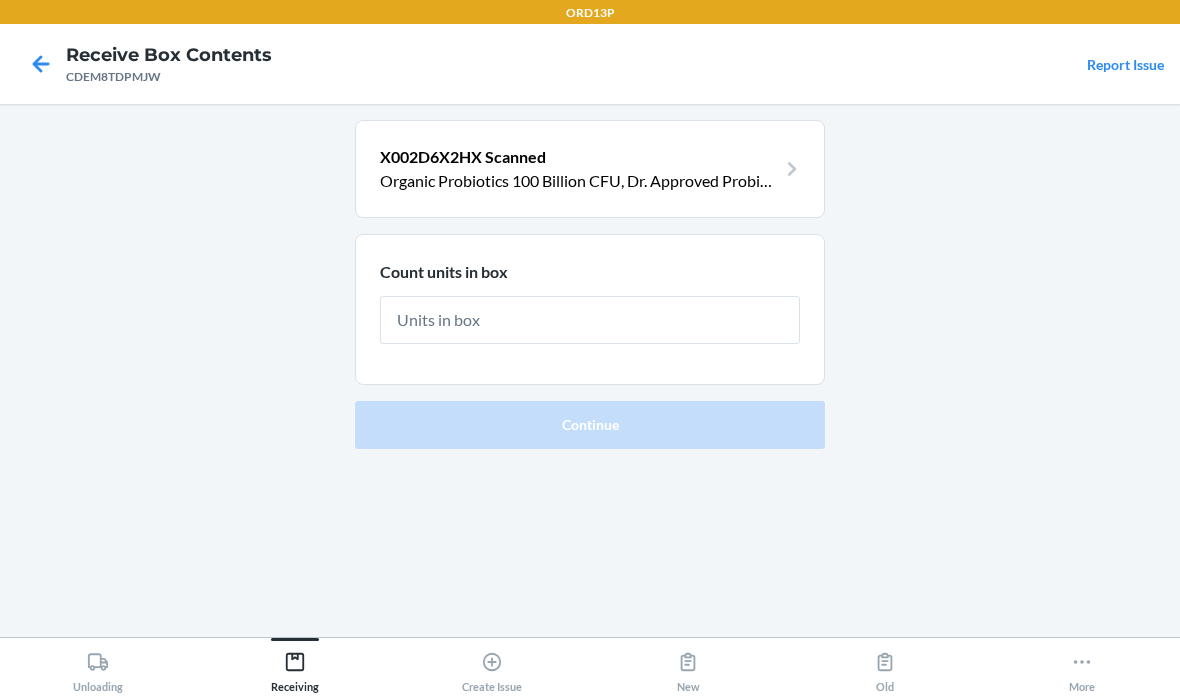 click at bounding box center [590, 320] 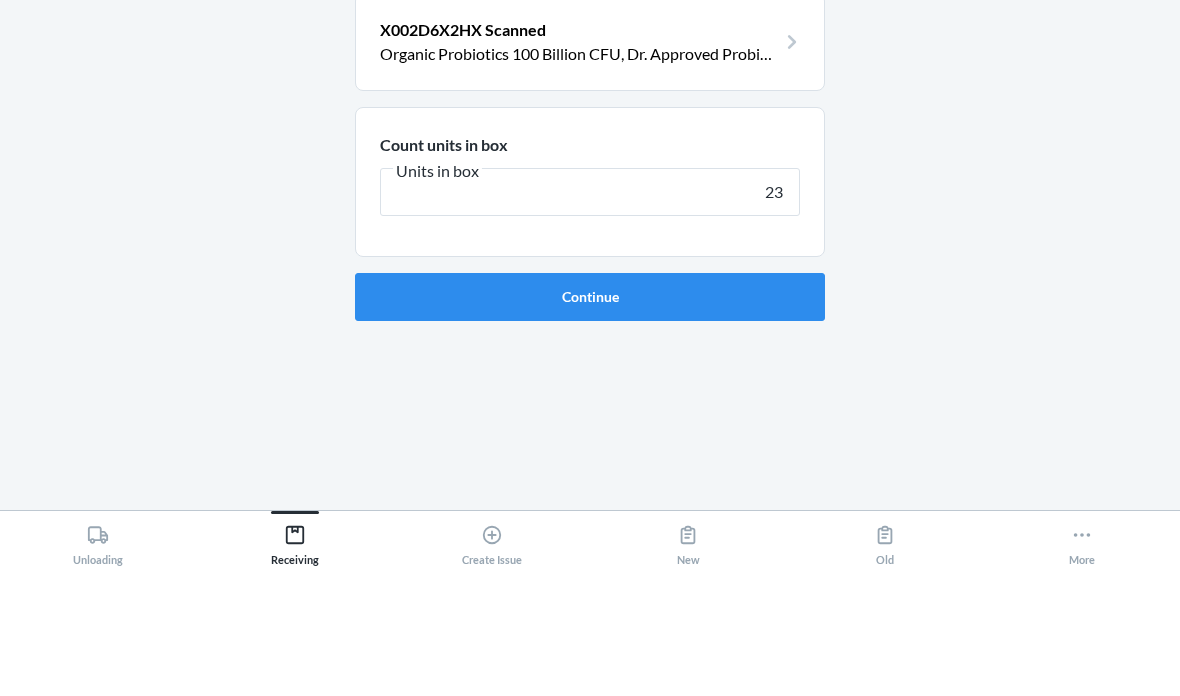 type on "23" 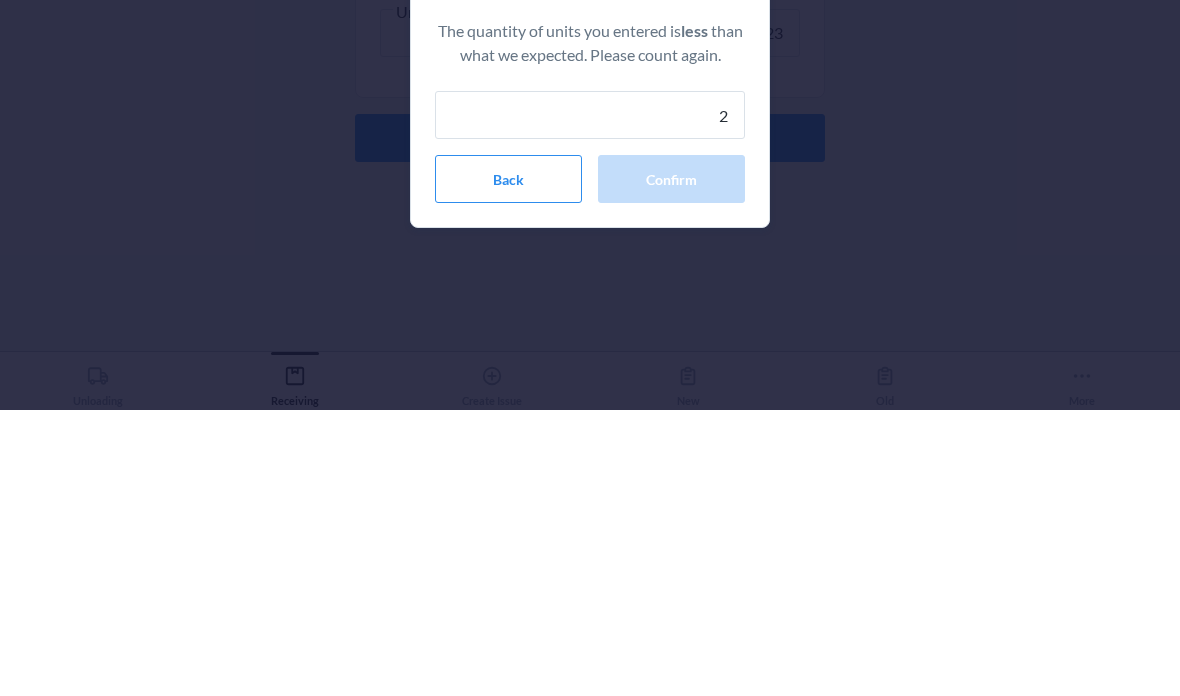type on "23" 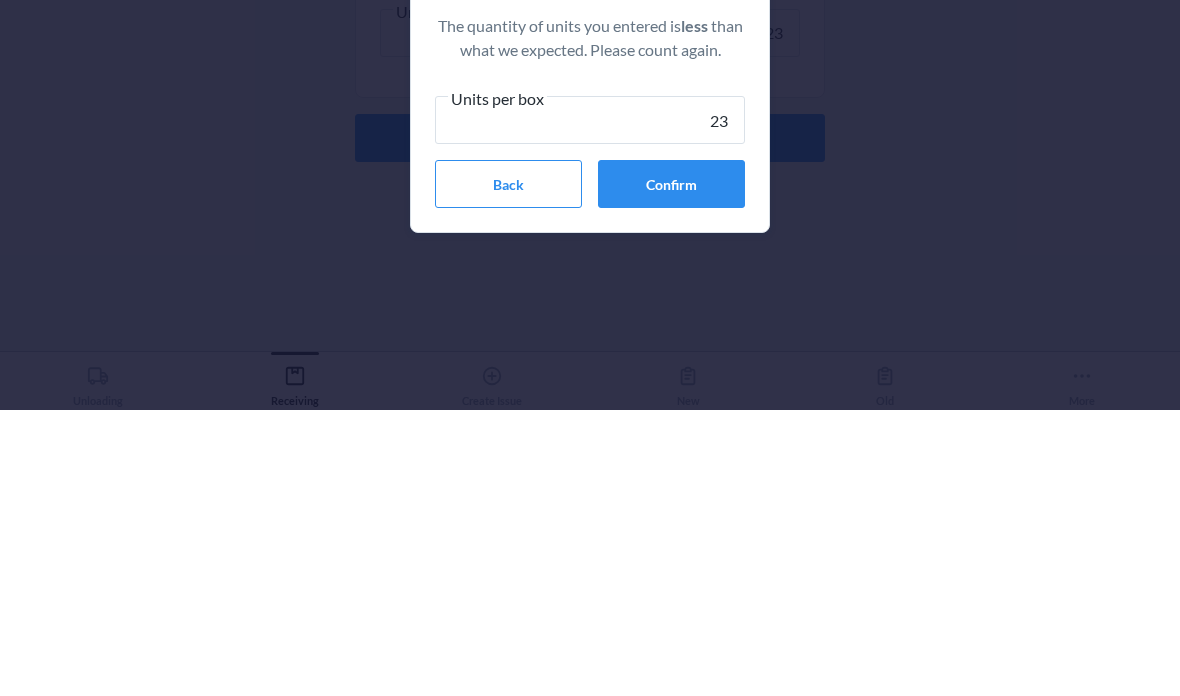 click on "Confirm" at bounding box center (671, 470) 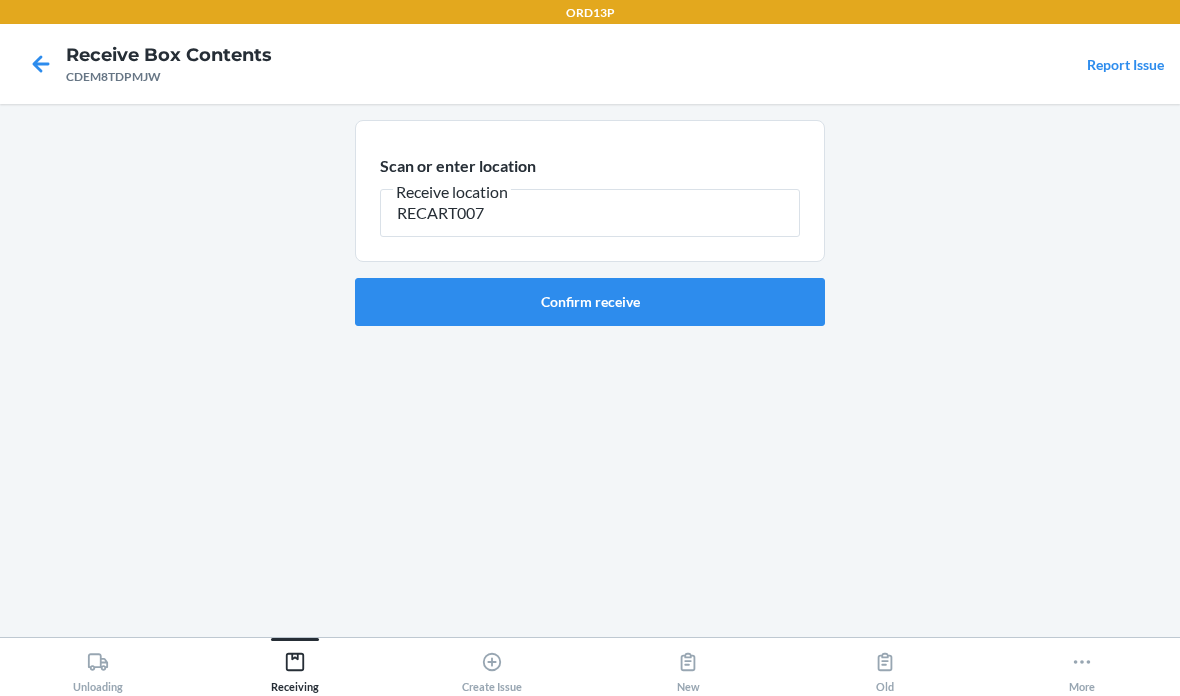type on "RECART007" 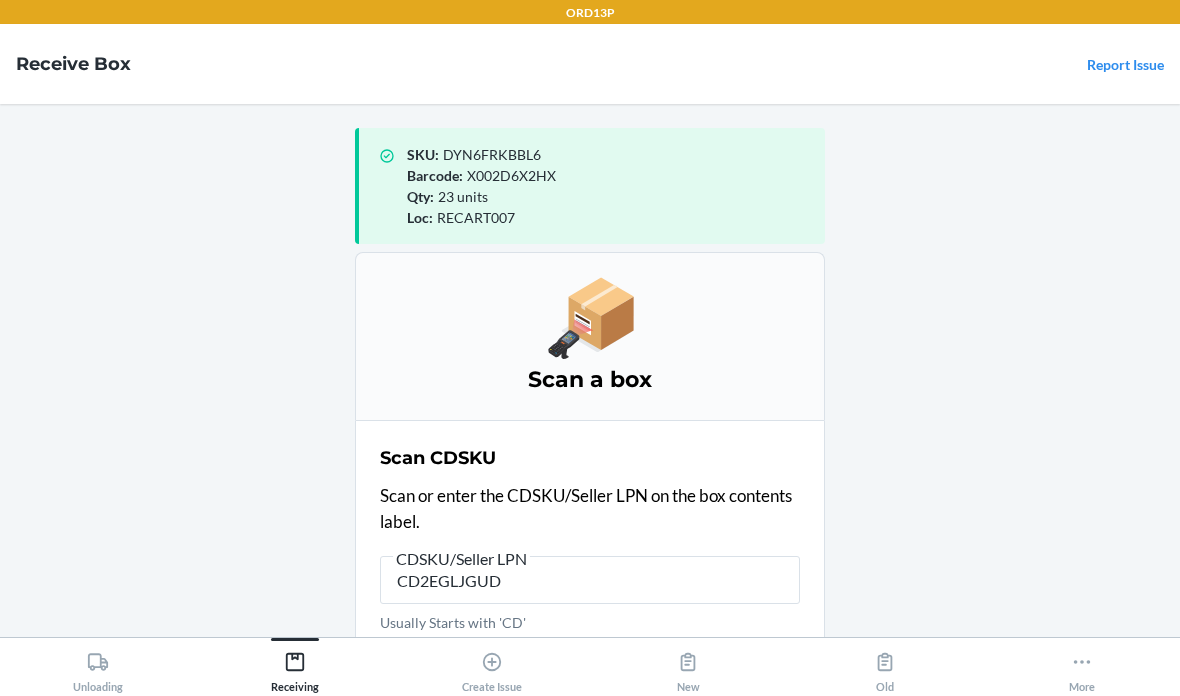 type on "CD2EGLJGUDB" 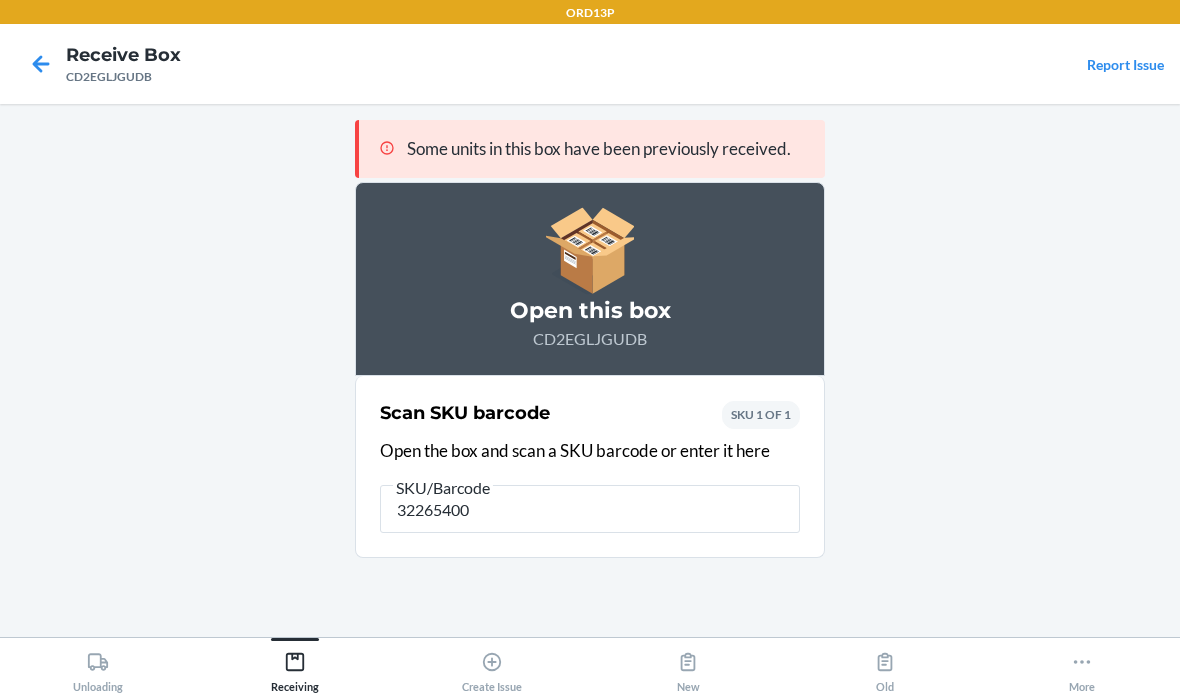 type on "322654003" 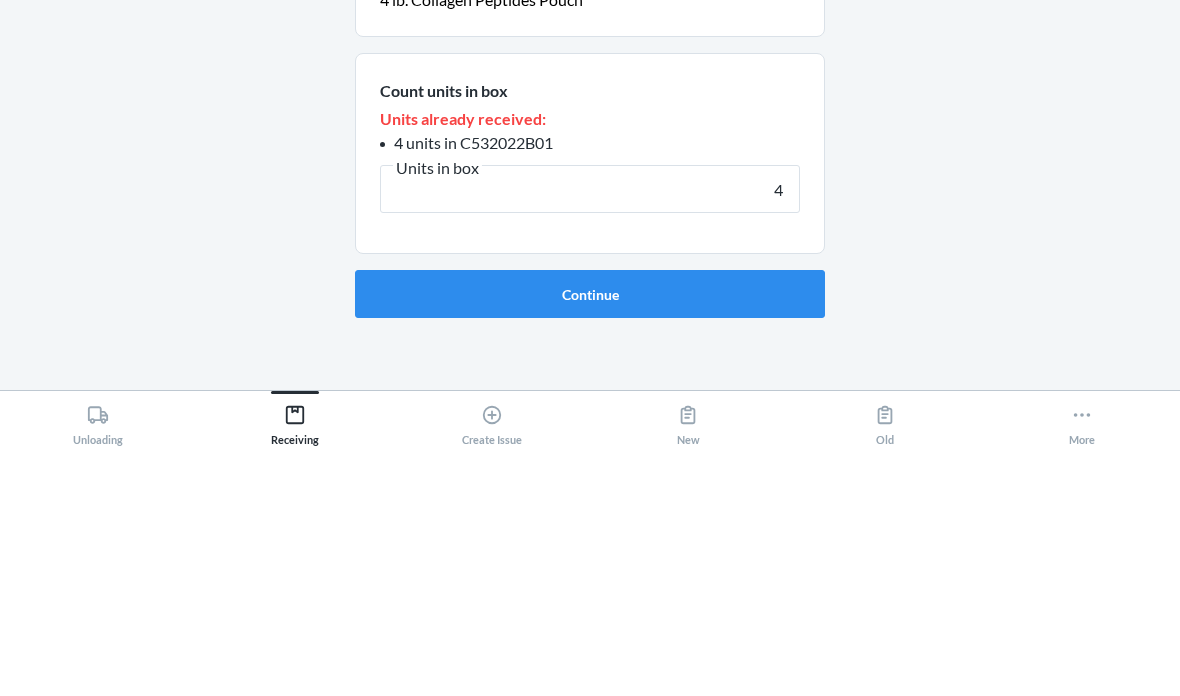 type on "4" 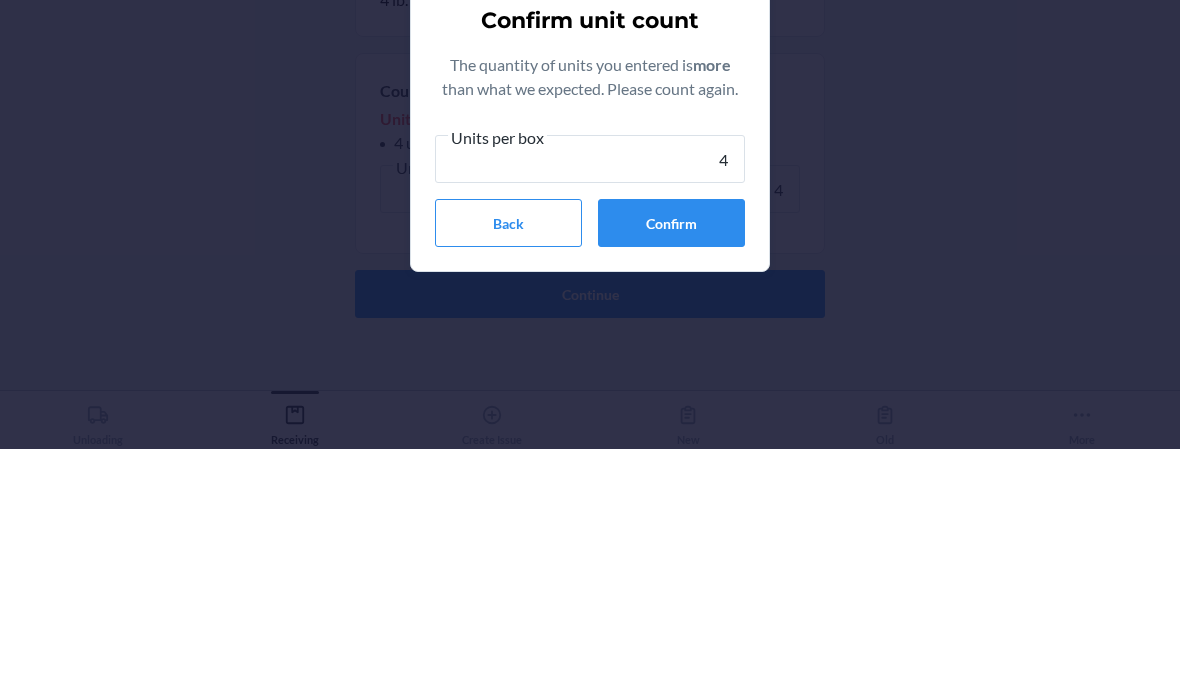 type on "4" 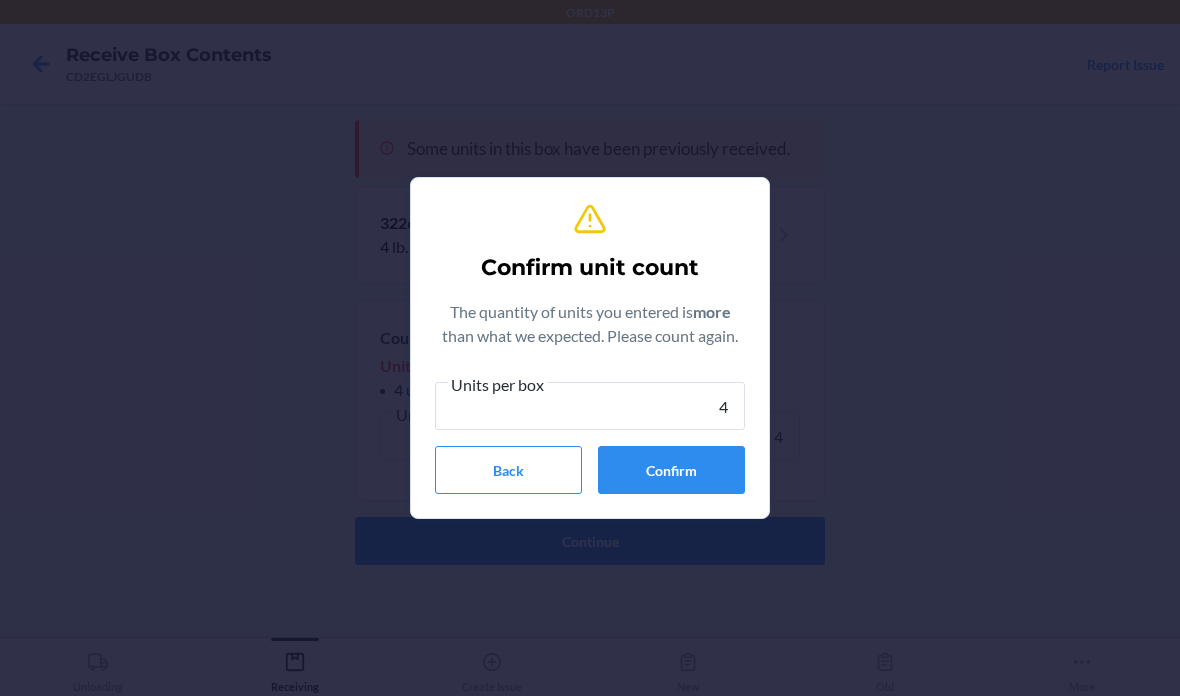 click on "Confirm" at bounding box center [671, 470] 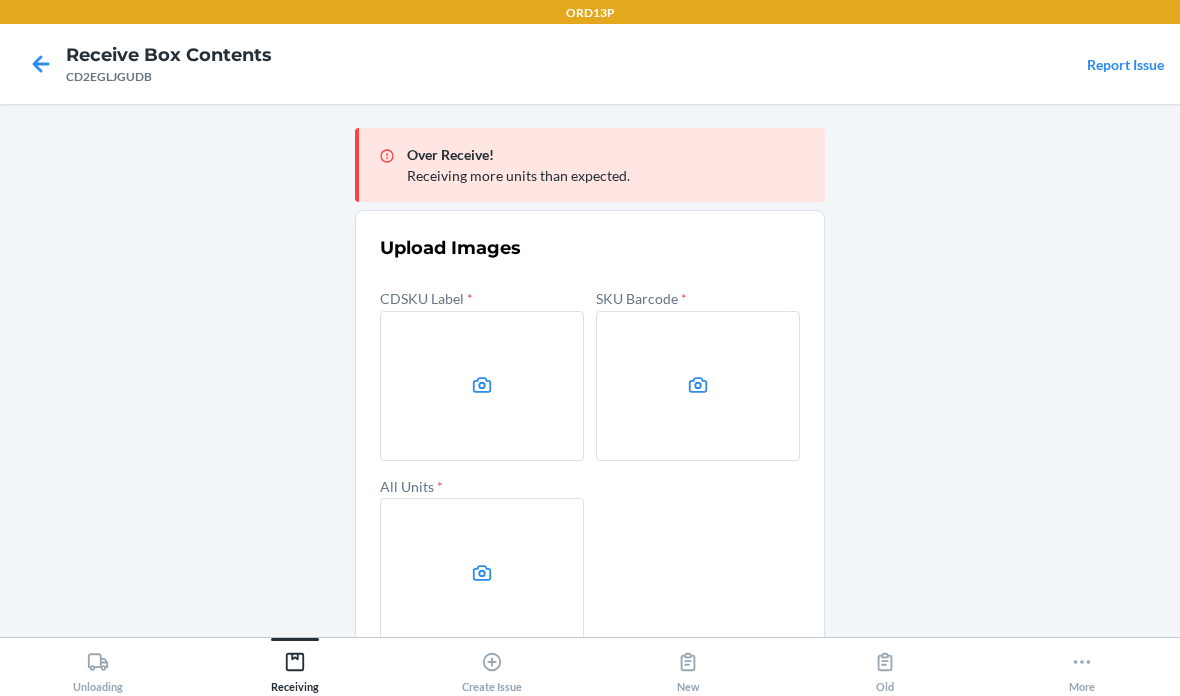 click at bounding box center (482, 386) 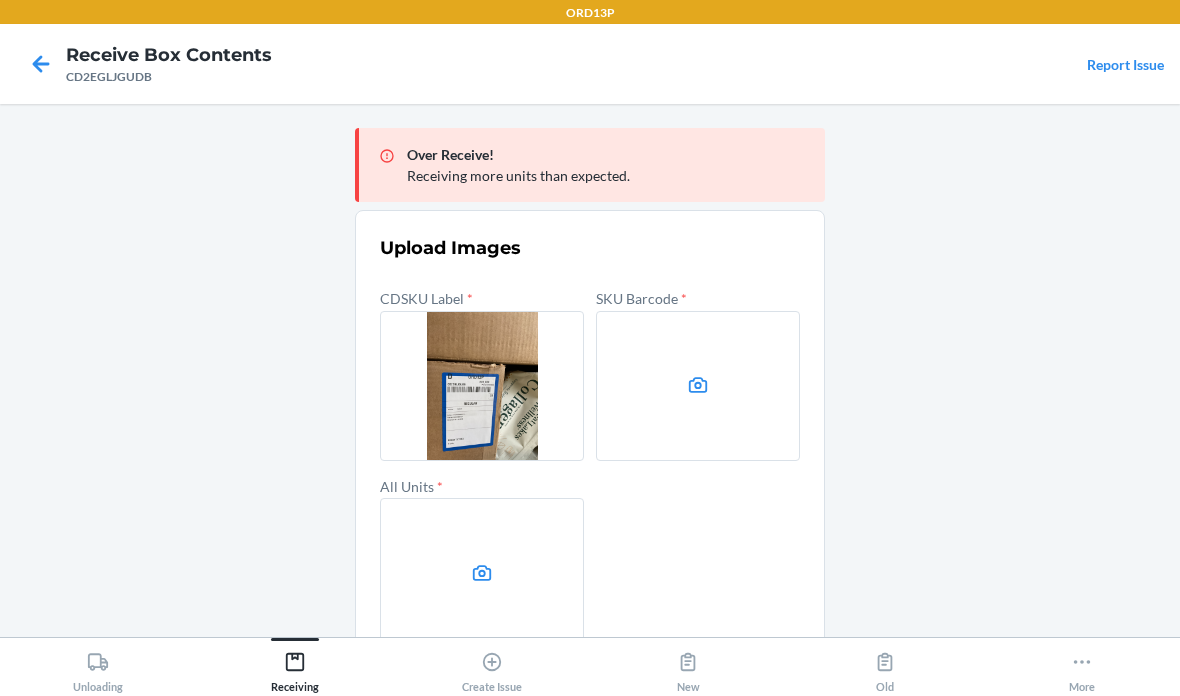 click at bounding box center [698, 386] 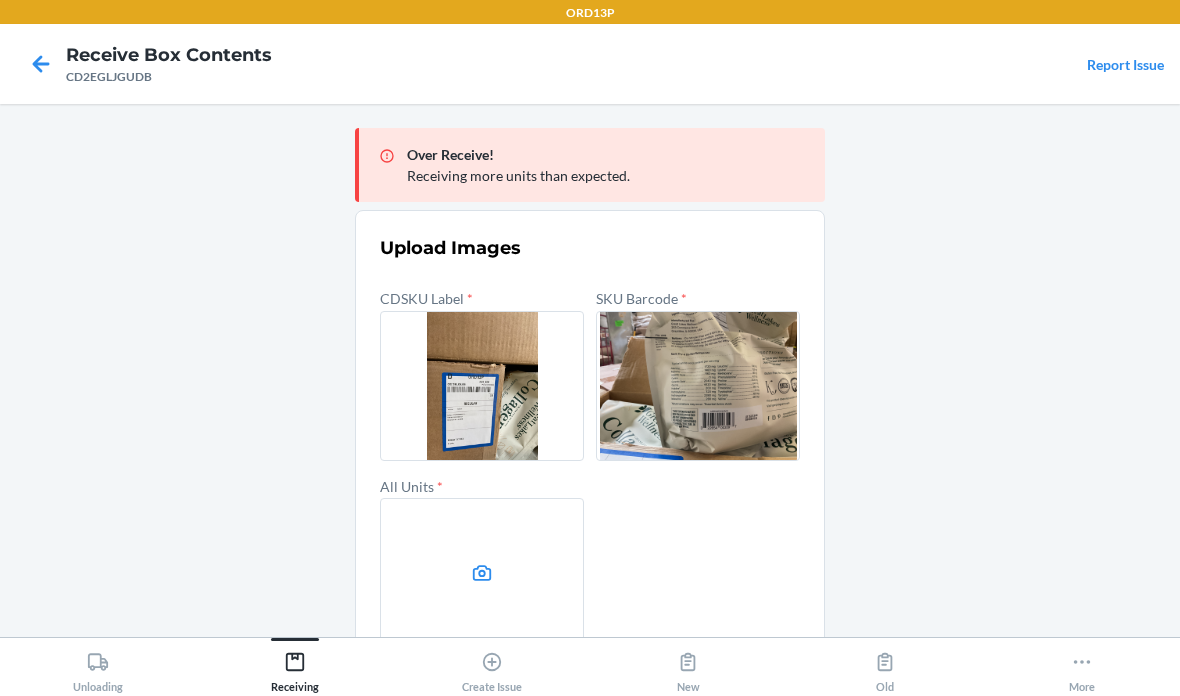 click at bounding box center [482, 573] 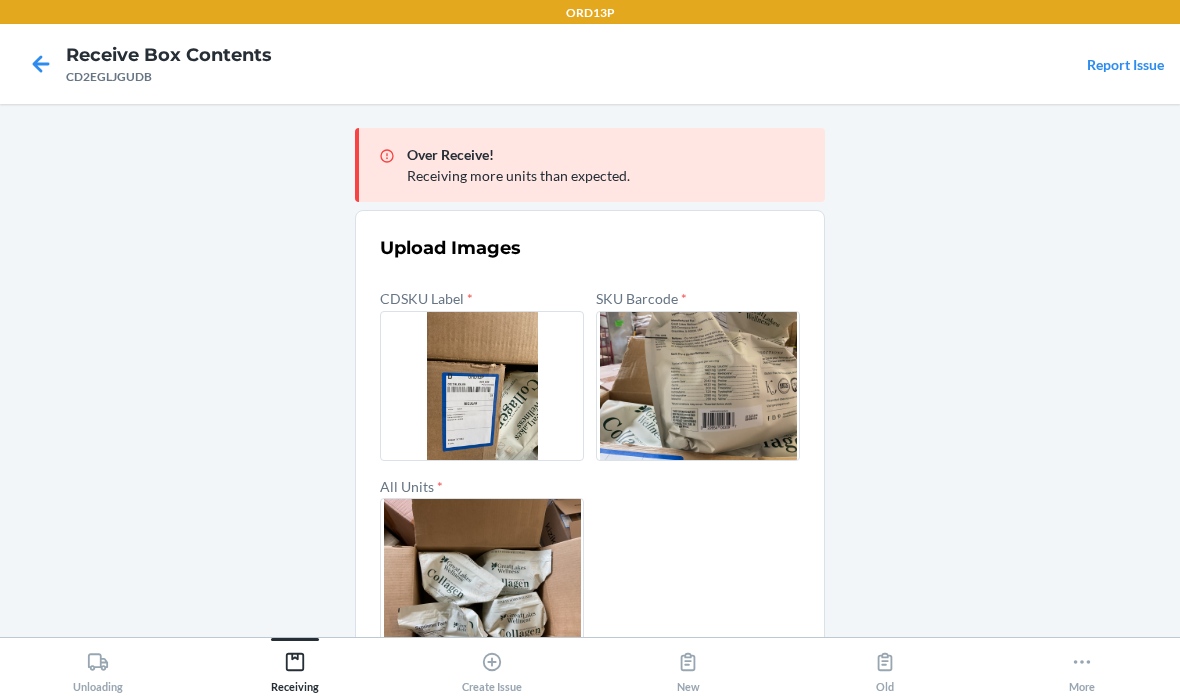 click on "Confirm" at bounding box center [590, 696] 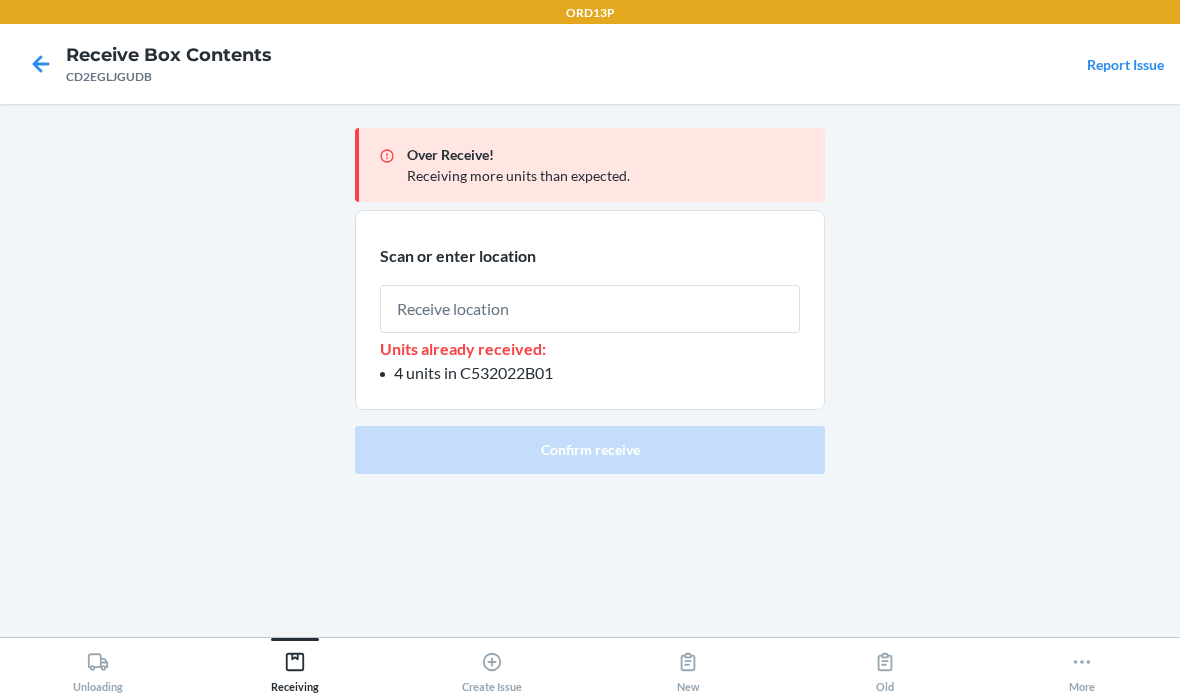 click at bounding box center [590, 309] 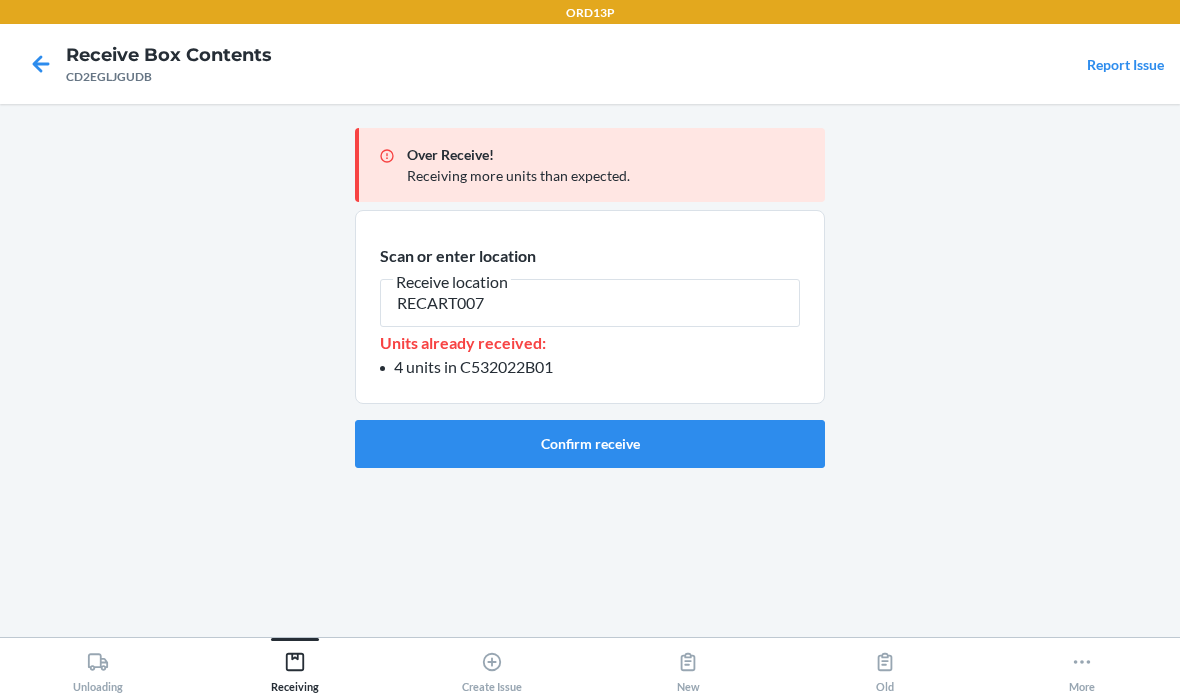 type on "RECART007" 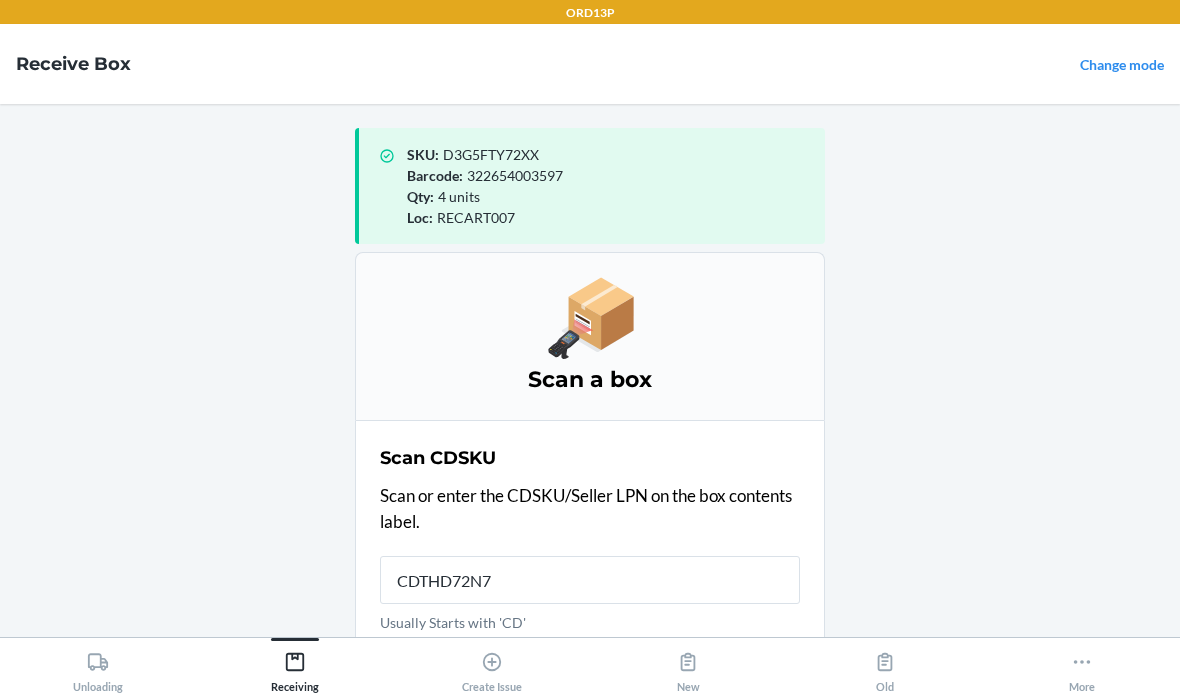 type on "CDTHD72N7B" 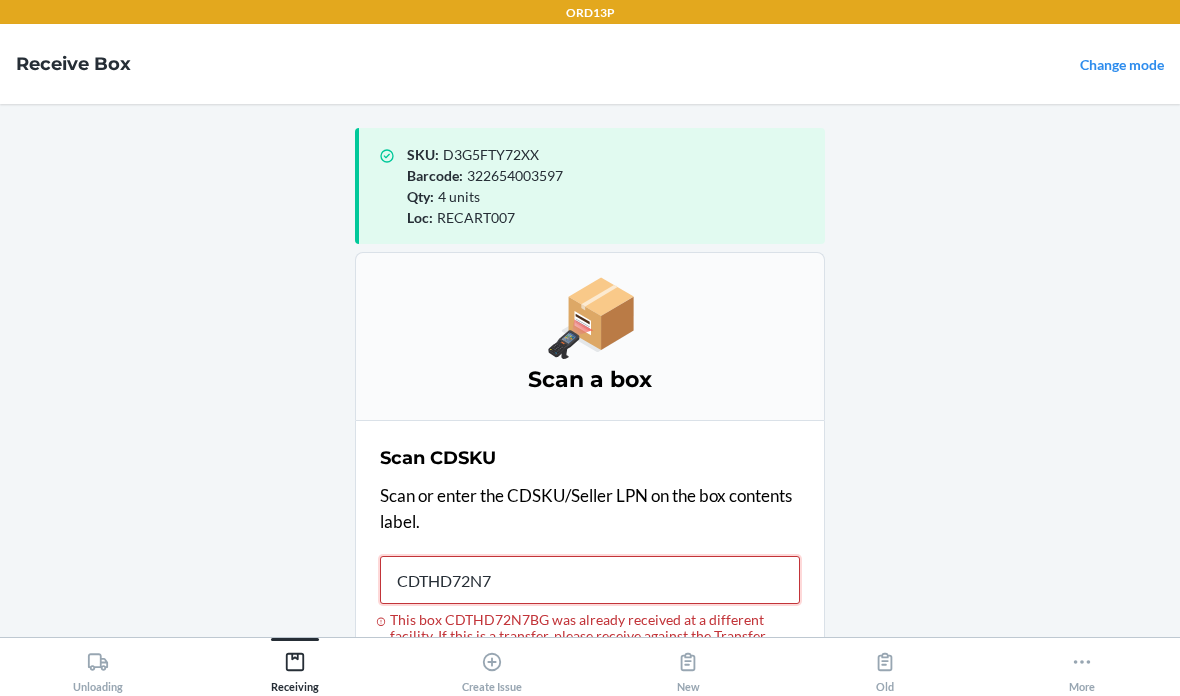 type on "CDTHD72N7B" 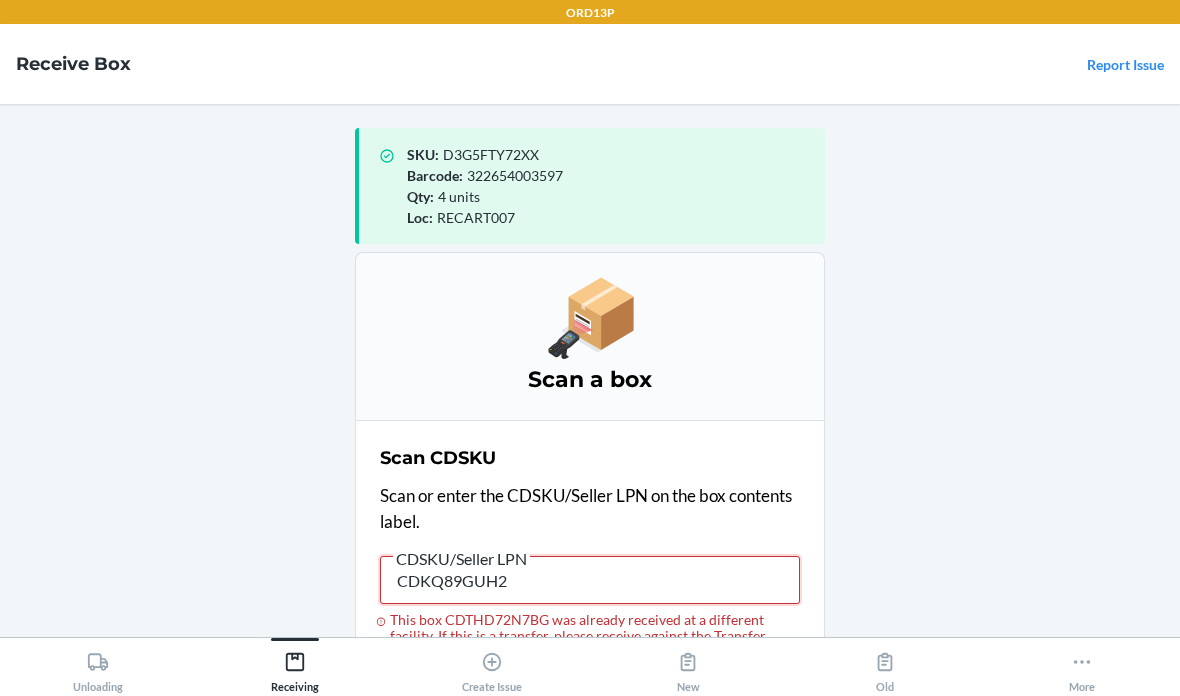 type on "CDKQ89GUH27" 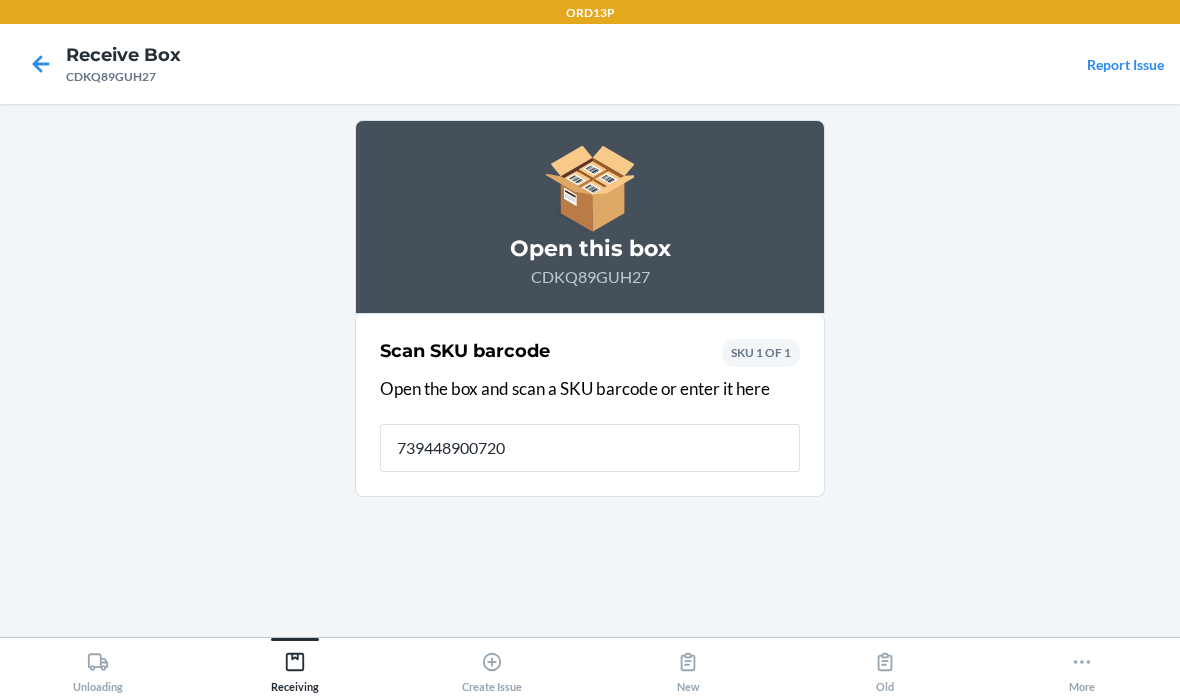 type on "7394489007203" 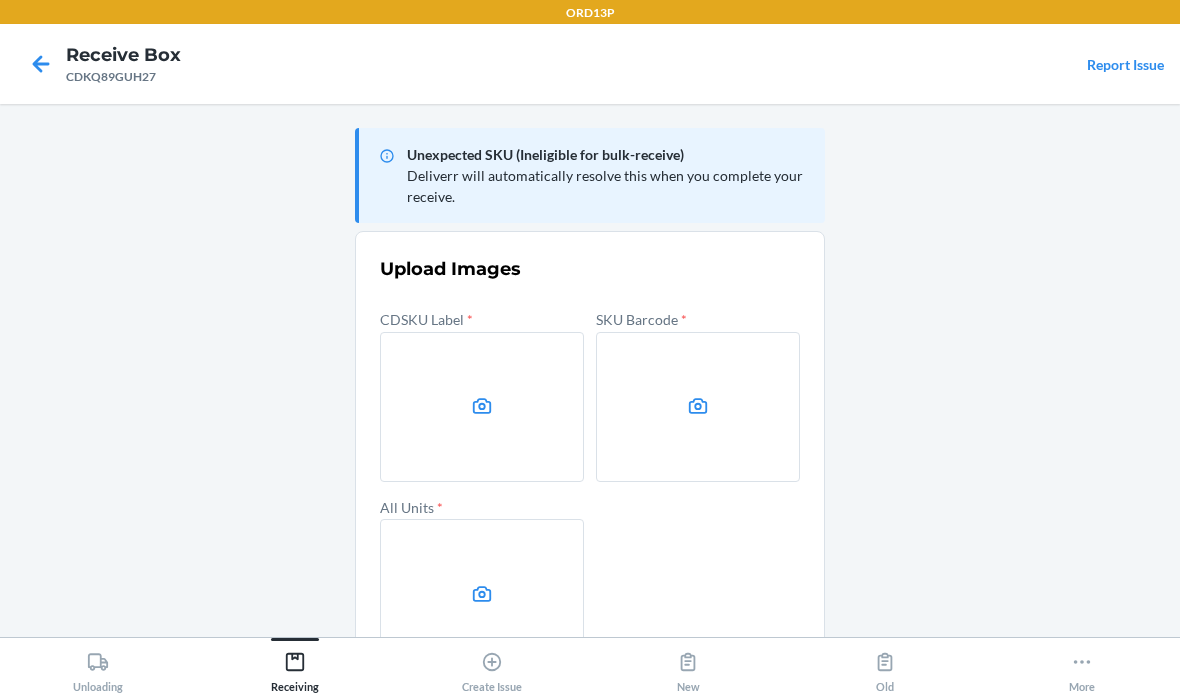 click at bounding box center (482, 407) 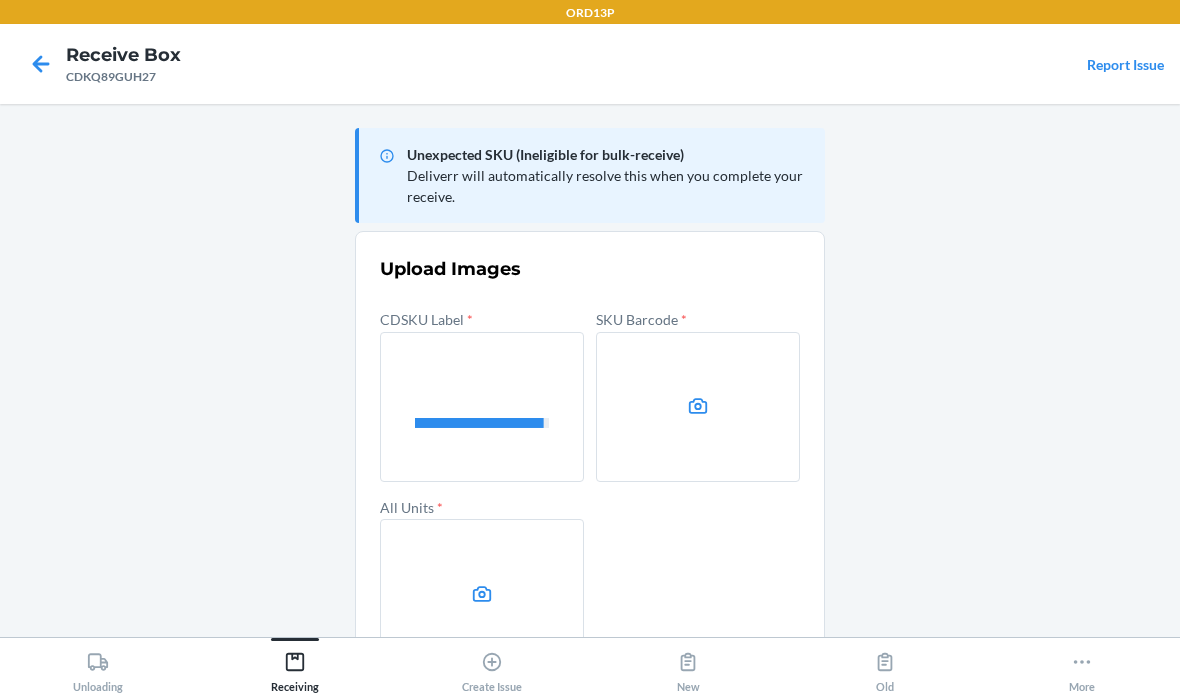 click at bounding box center [698, 407] 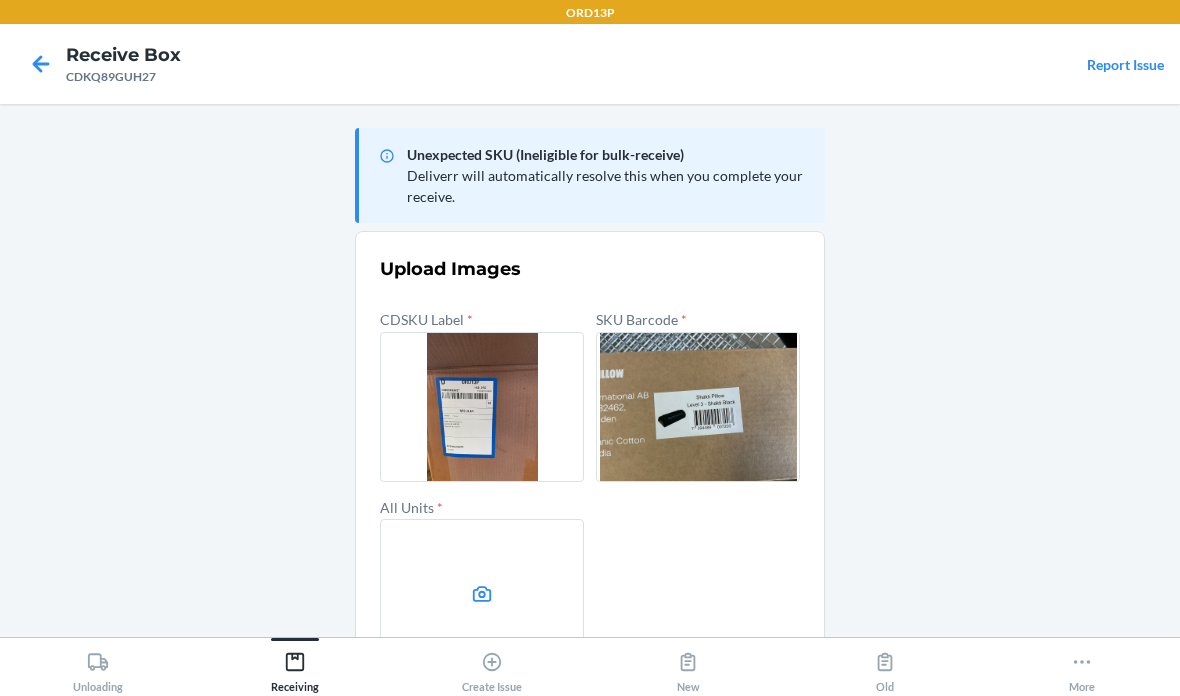 click at bounding box center [482, 594] 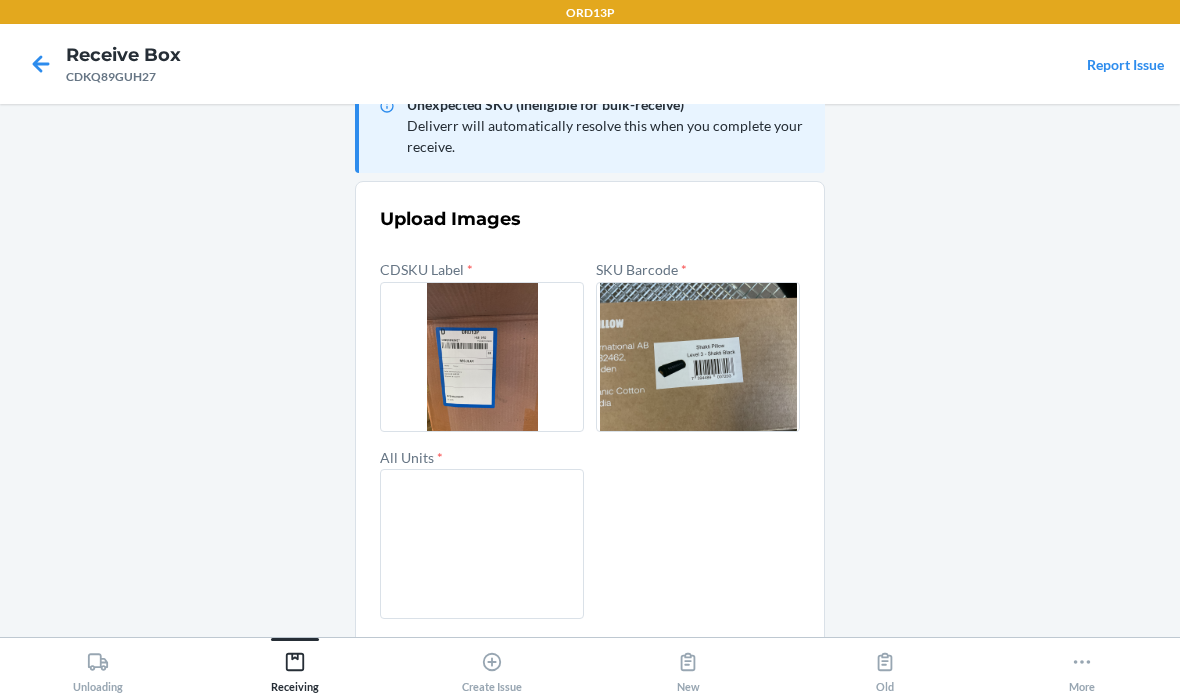 scroll, scrollTop: 48, scrollLeft: 0, axis: vertical 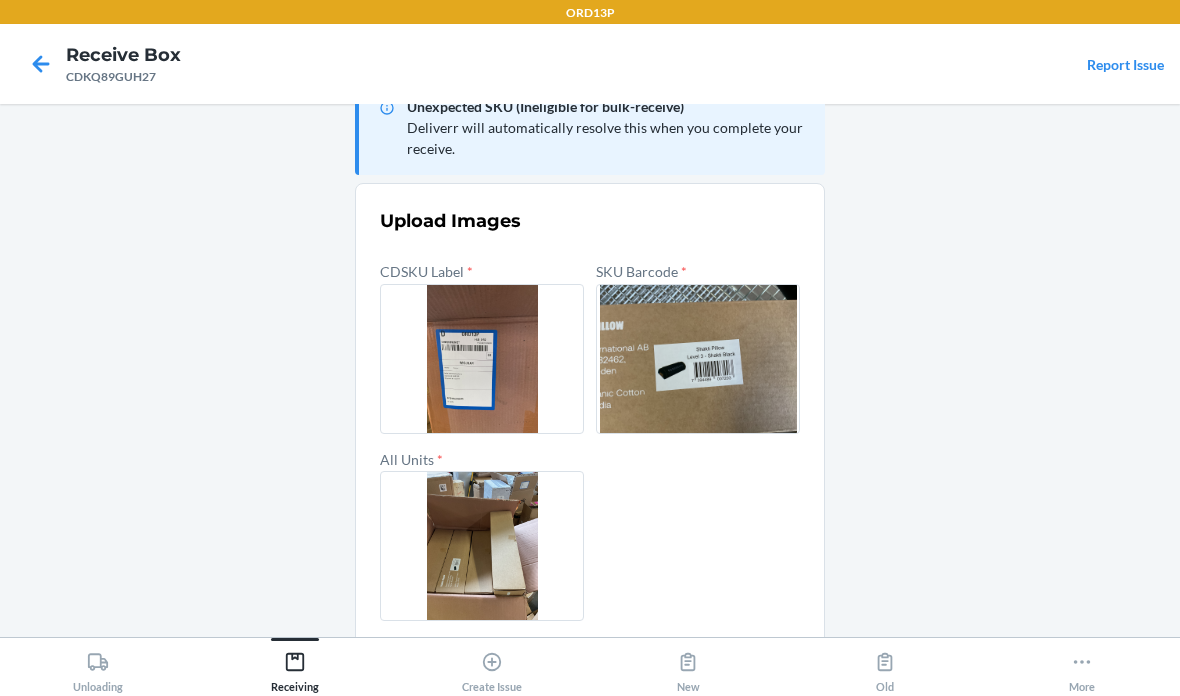 click on "Confirm" at bounding box center [590, 669] 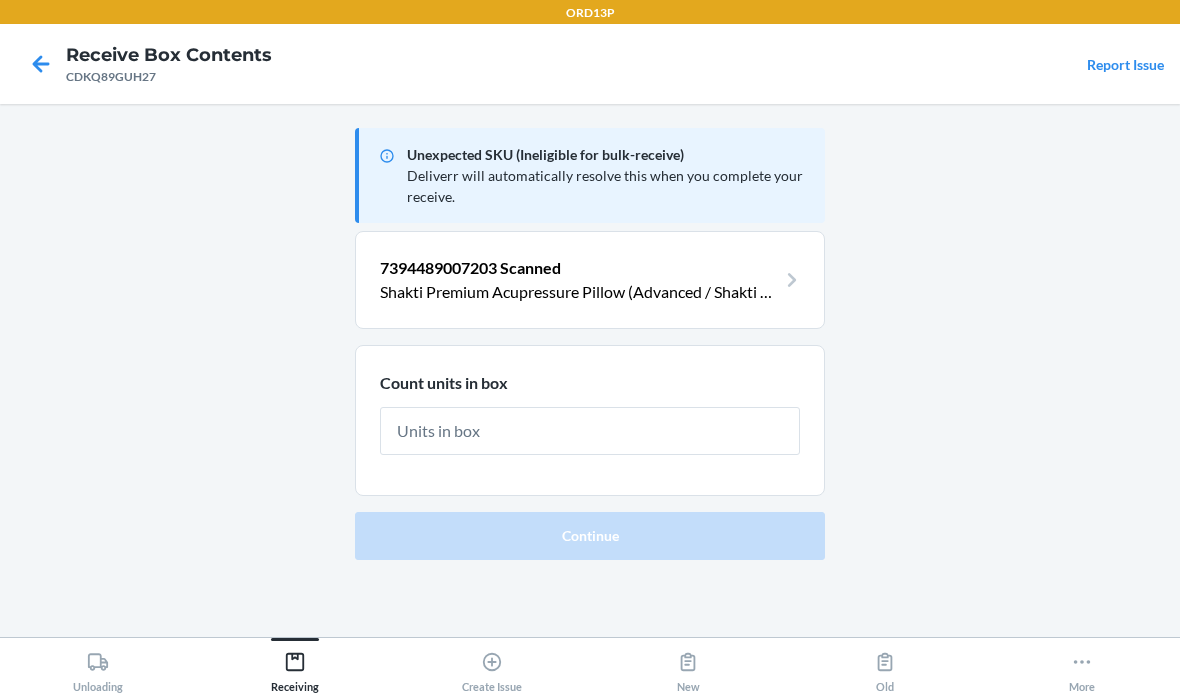 click at bounding box center [590, 431] 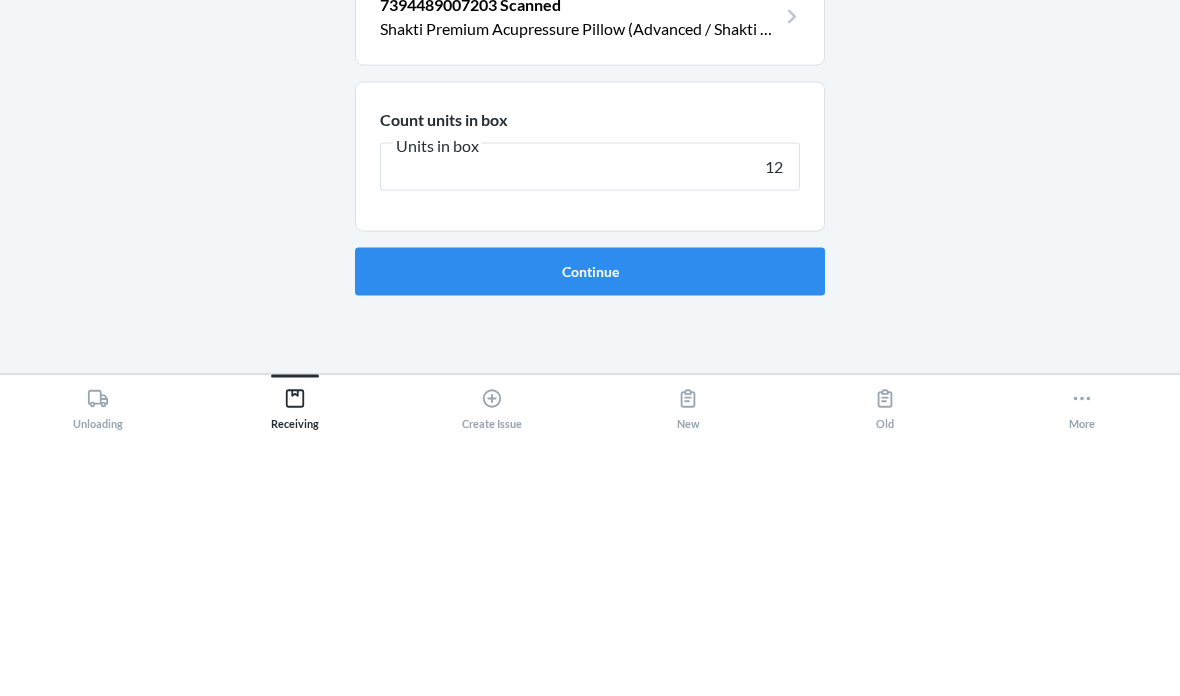 type on "12" 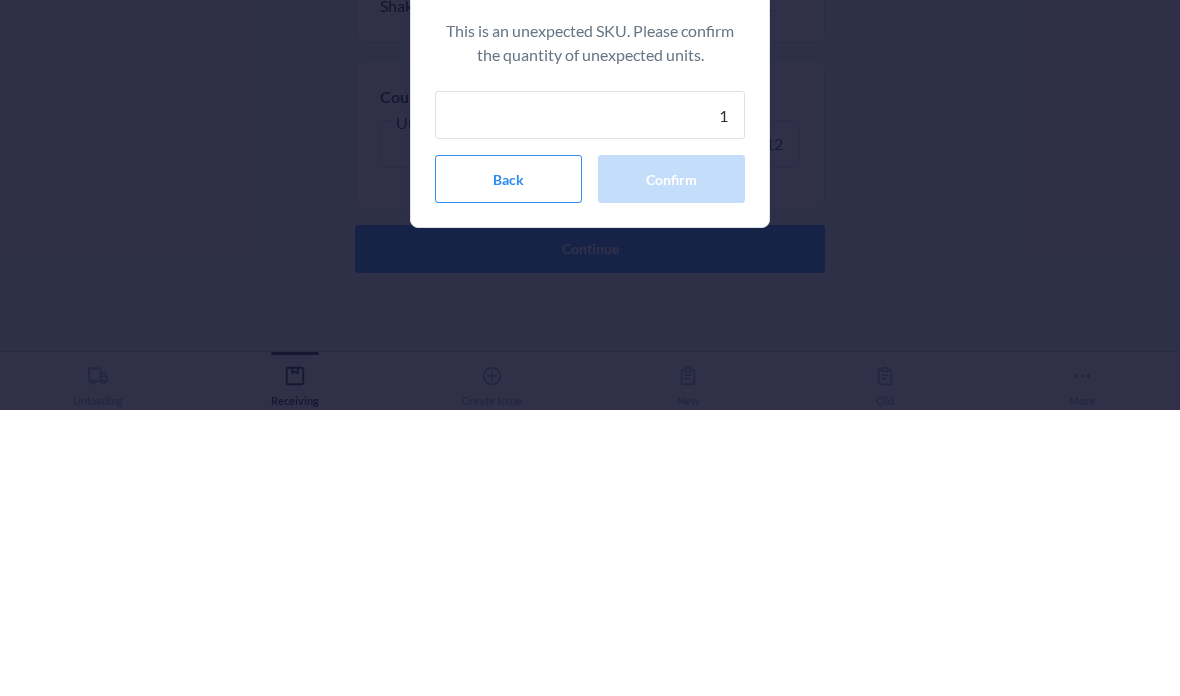 type on "12" 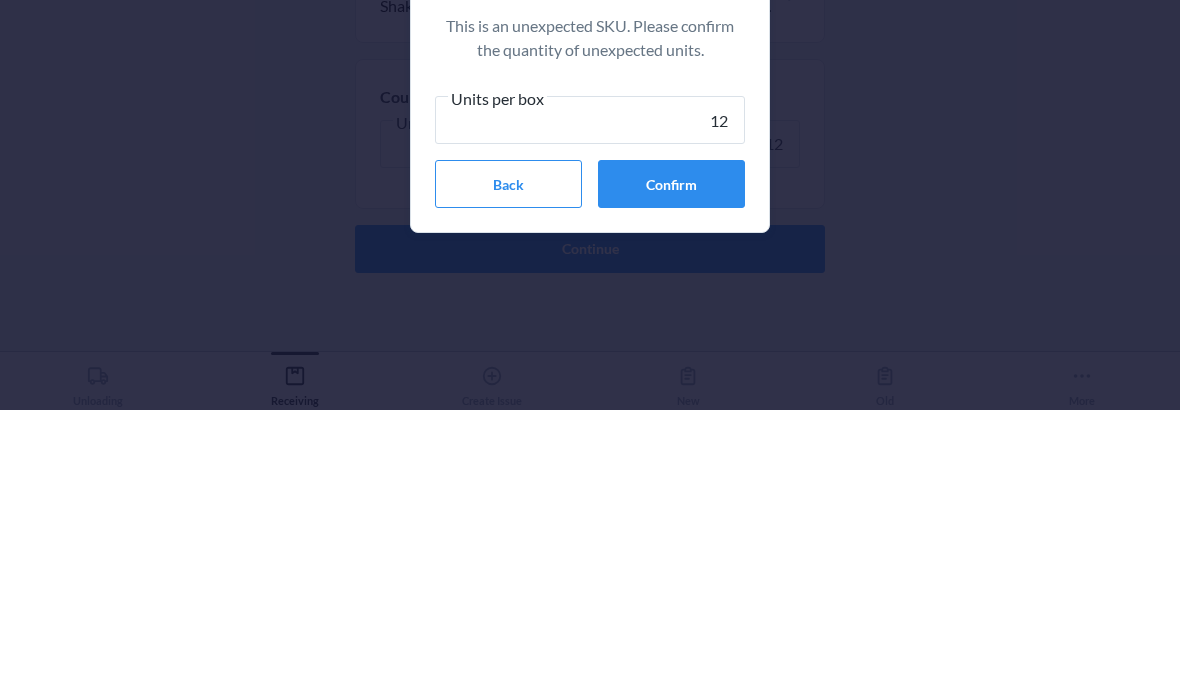 click on "Confirm" at bounding box center (671, 470) 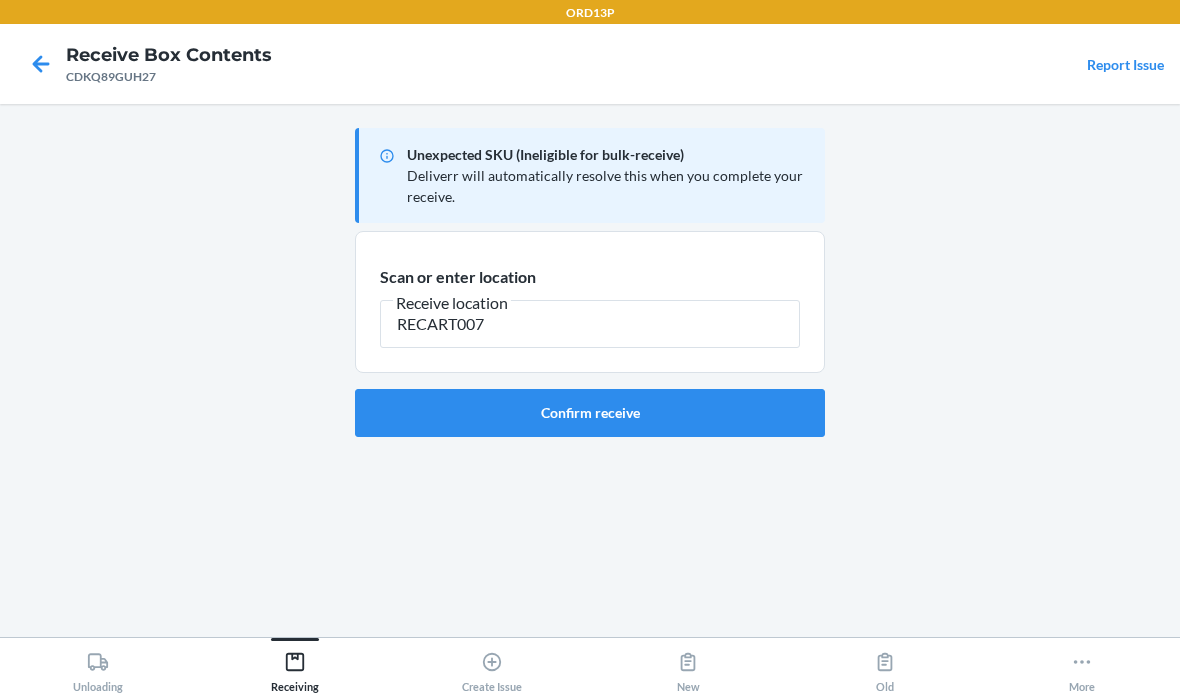 type on "RECART007" 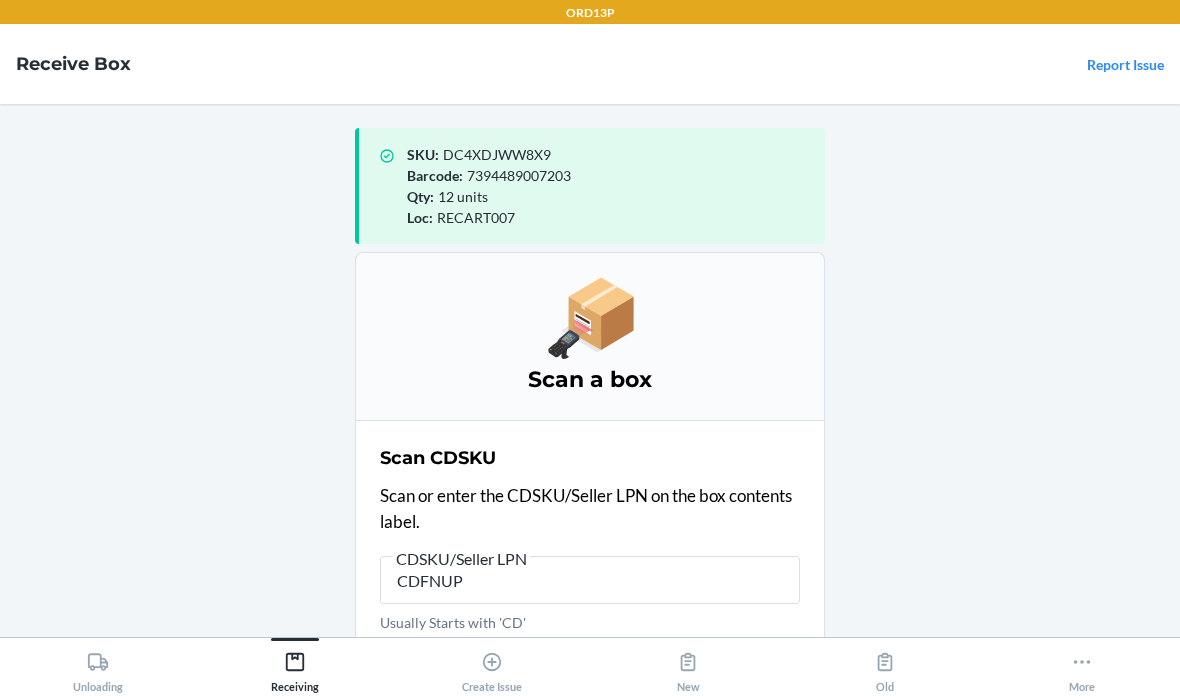 type on "CDFNUP" 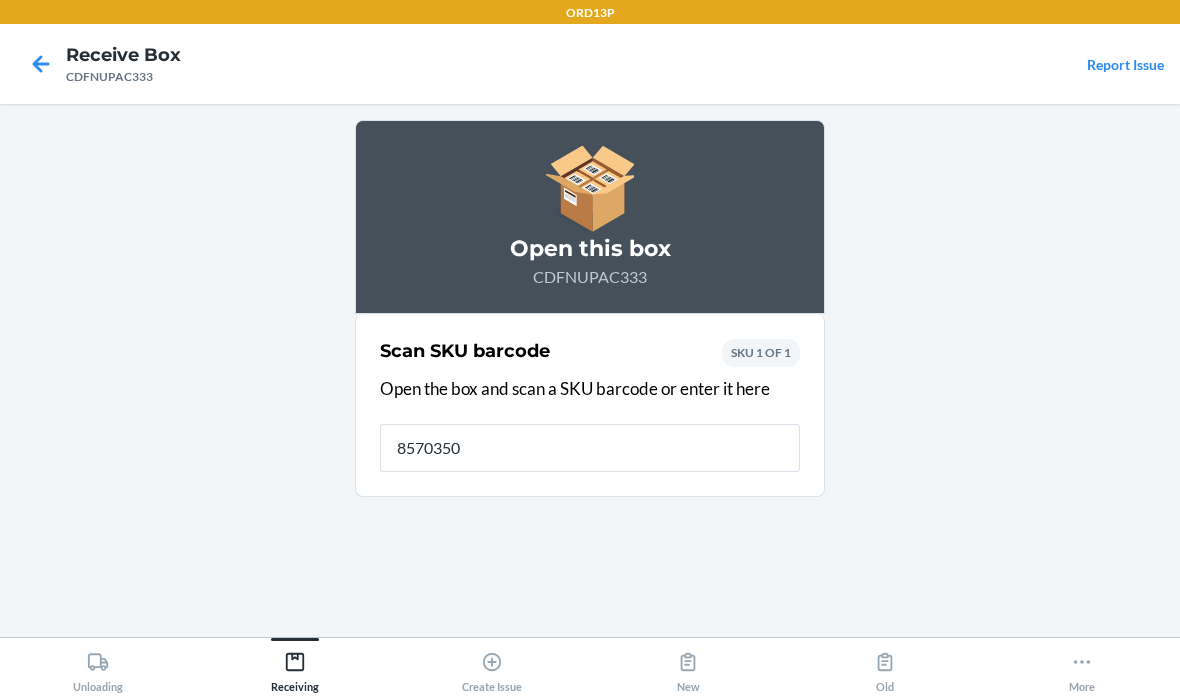 type on "85703500" 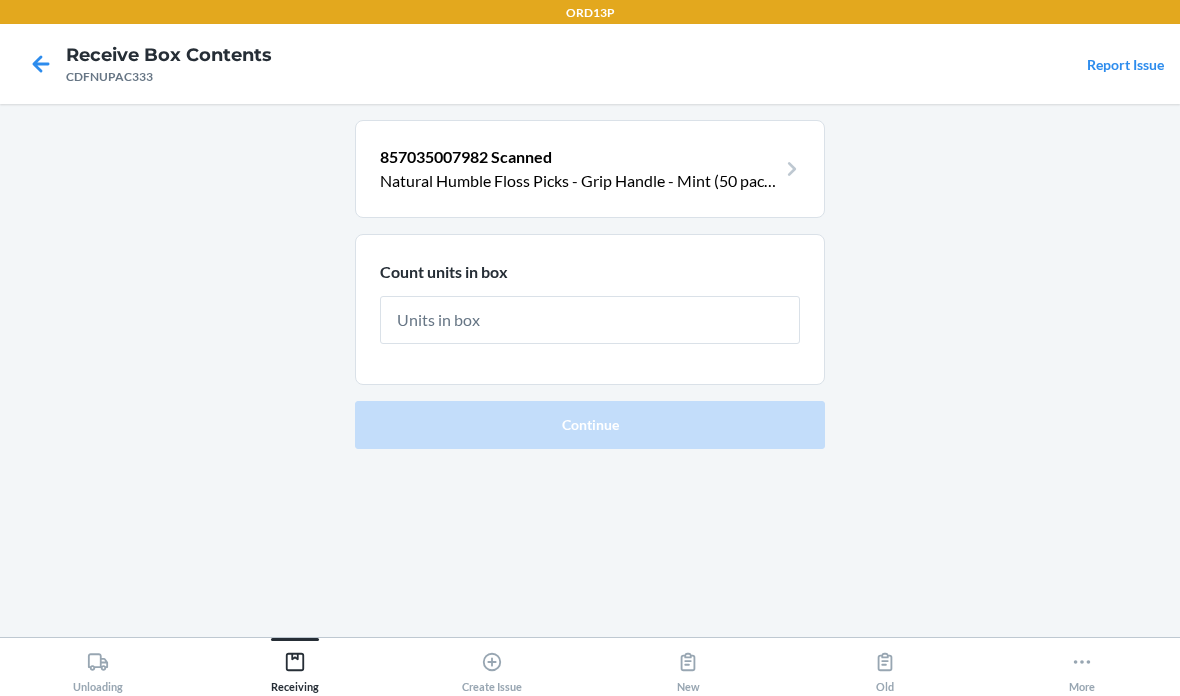click at bounding box center [590, 320] 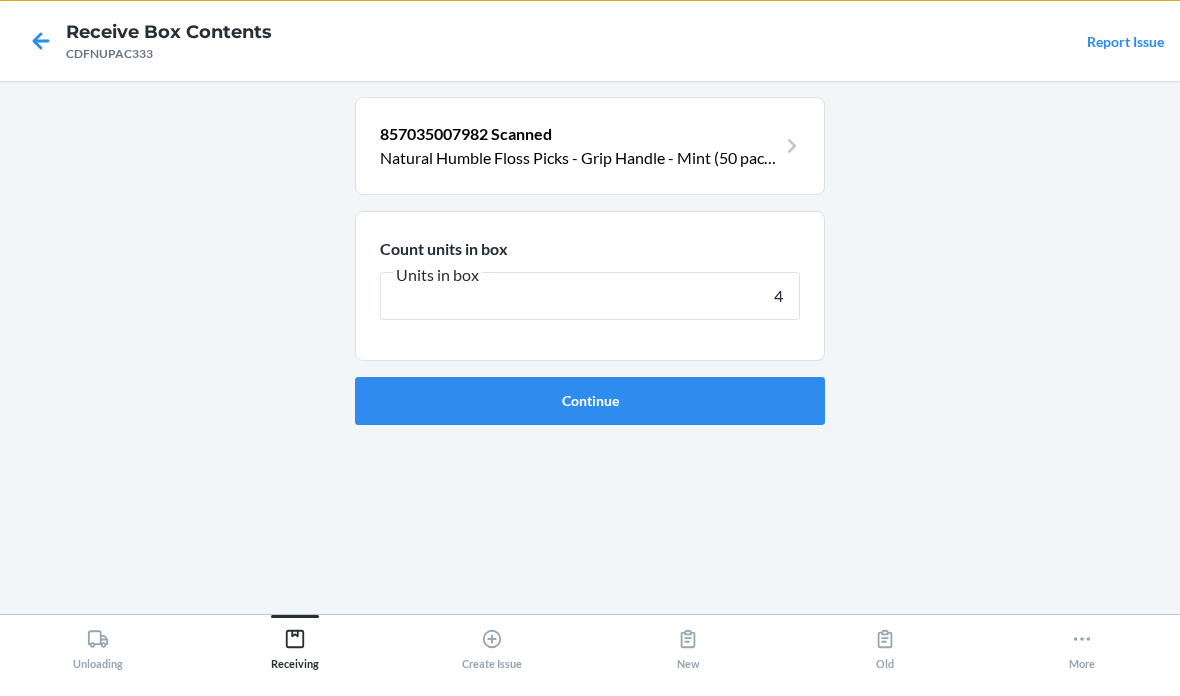type on "48" 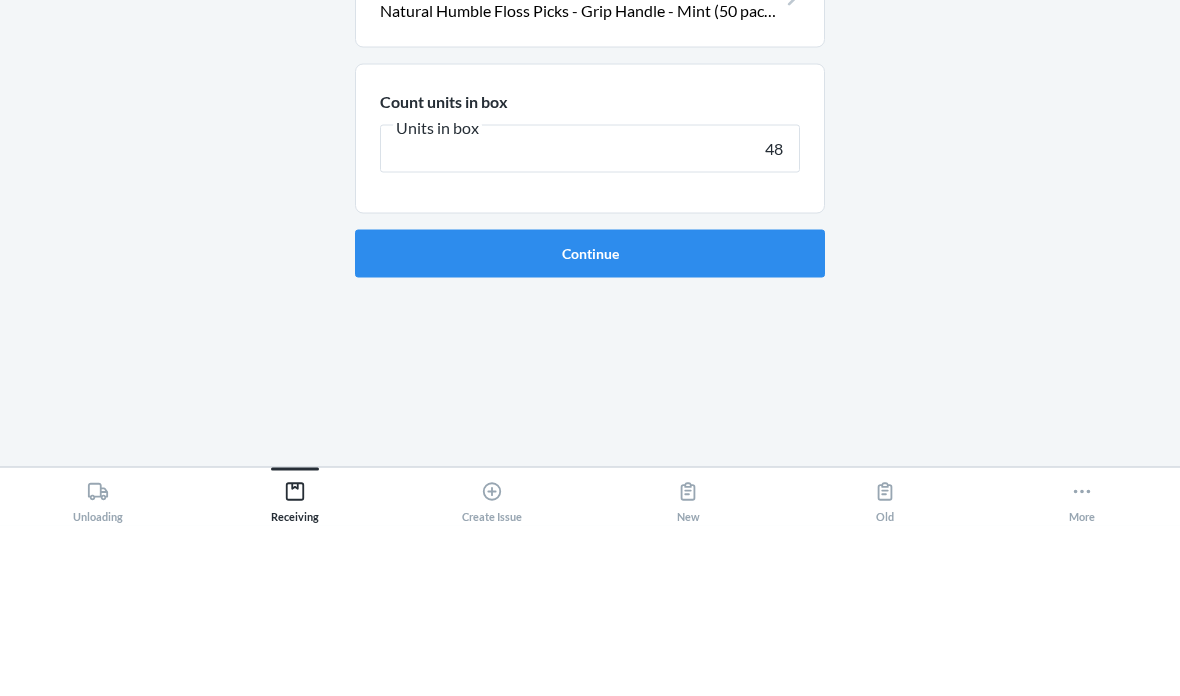 click on "Continue" at bounding box center (590, 424) 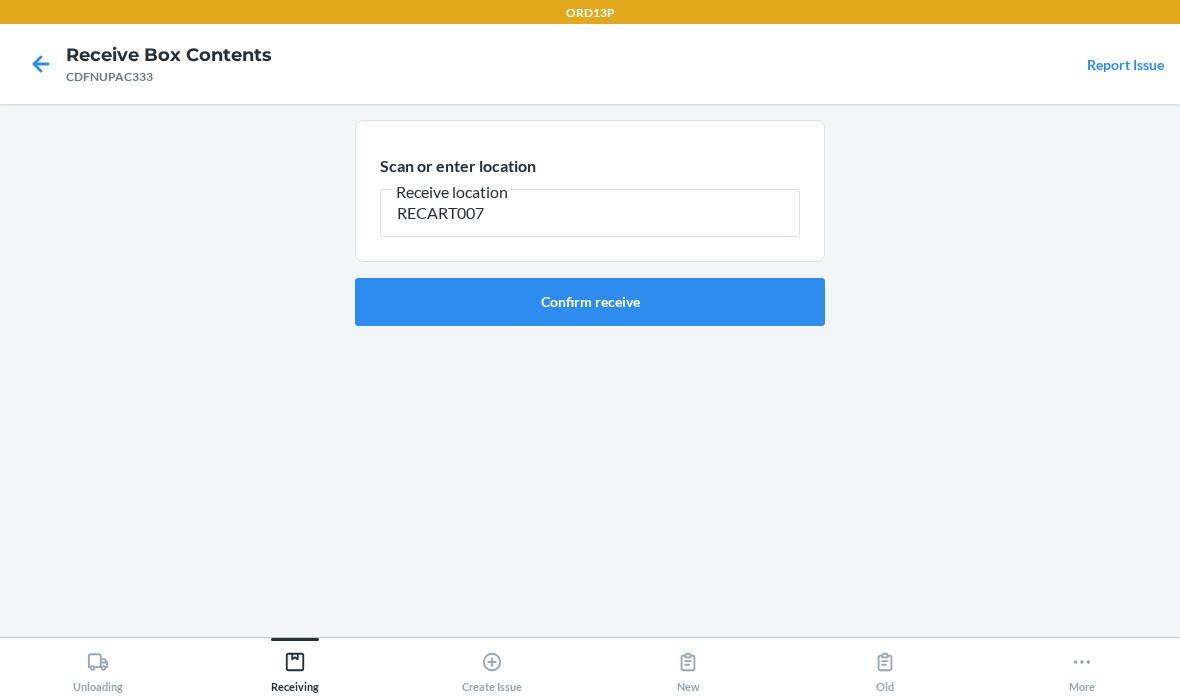 type on "RECART007" 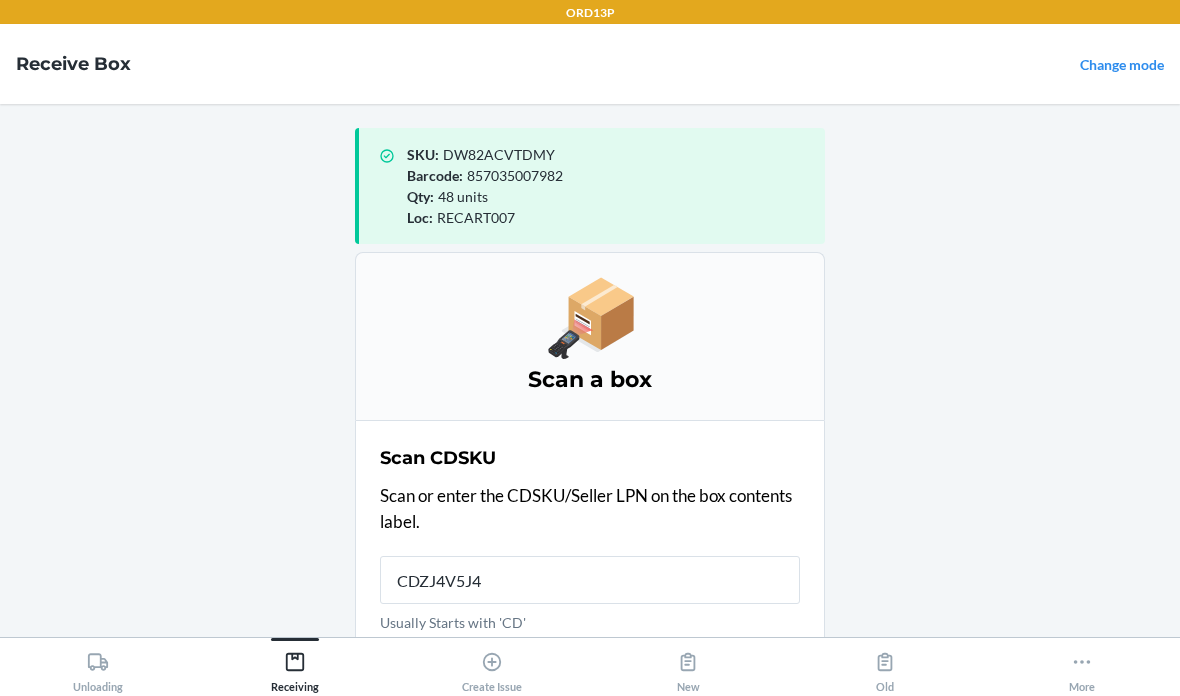 type on "CDZJ4V5J46" 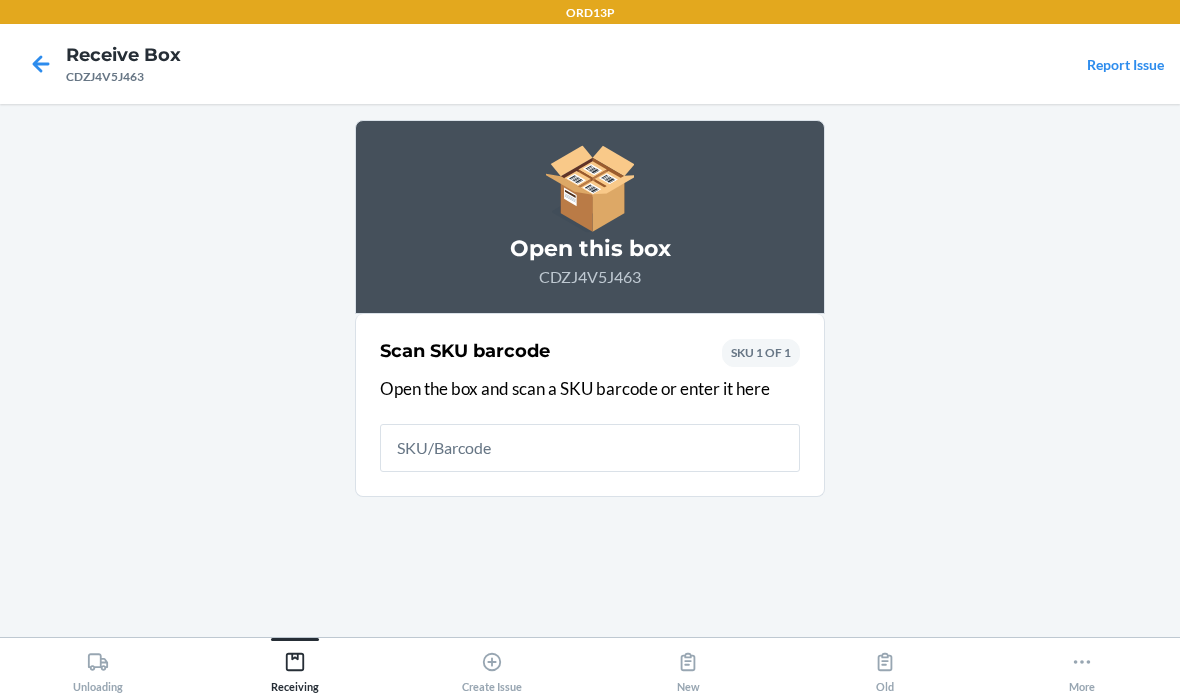 click at bounding box center [590, 448] 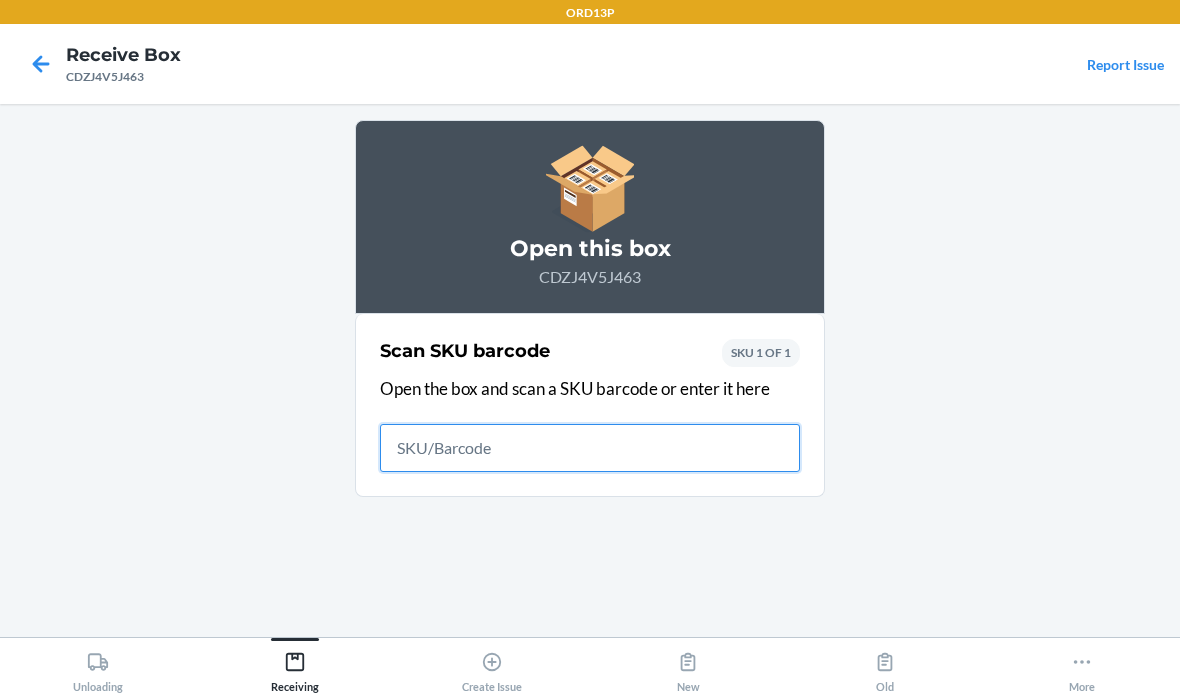 click at bounding box center (590, 448) 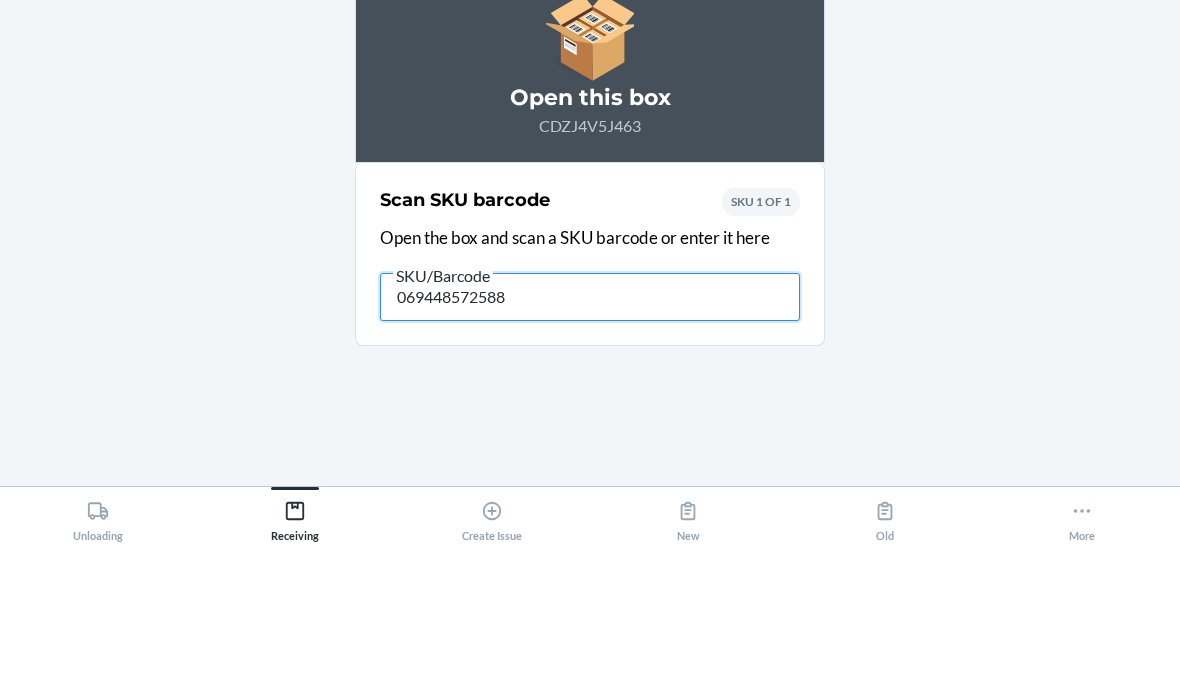 type on "0694485725888" 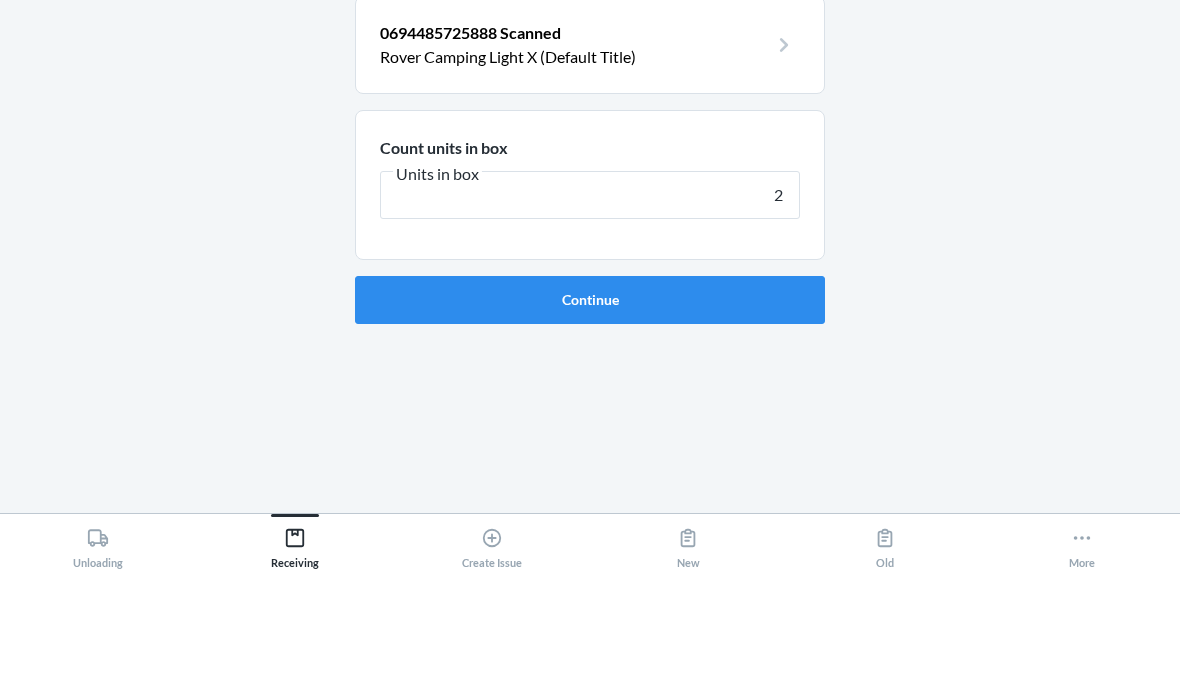 type on "24" 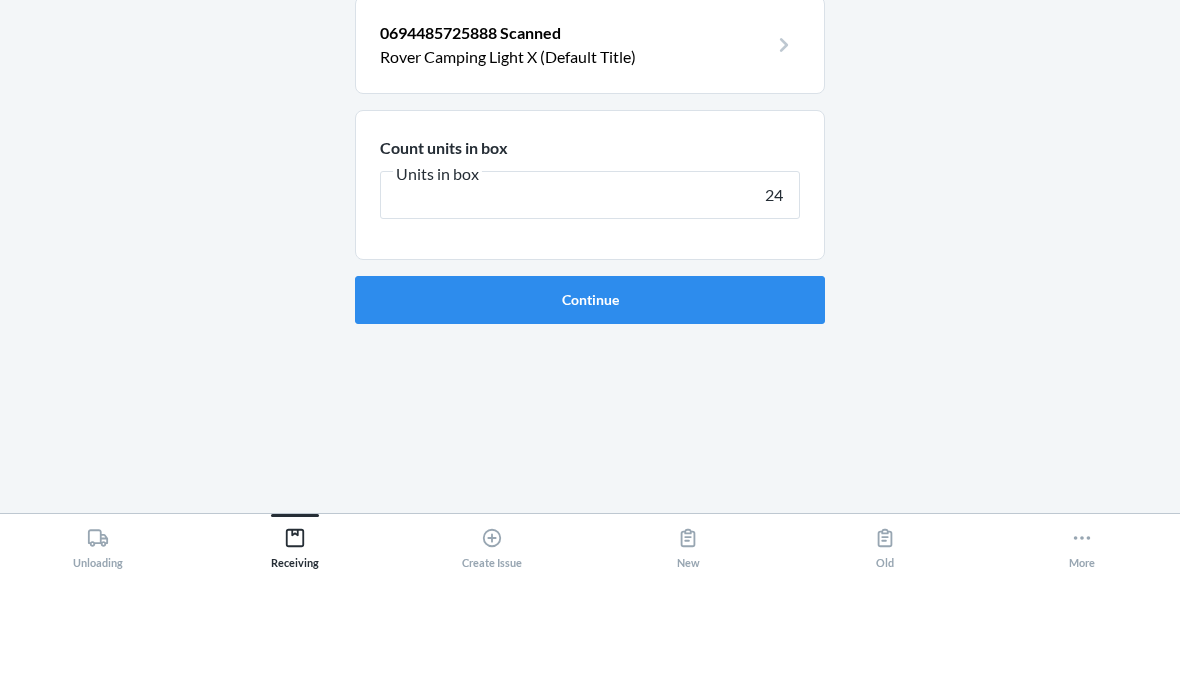 click on "Continue" at bounding box center (590, 424) 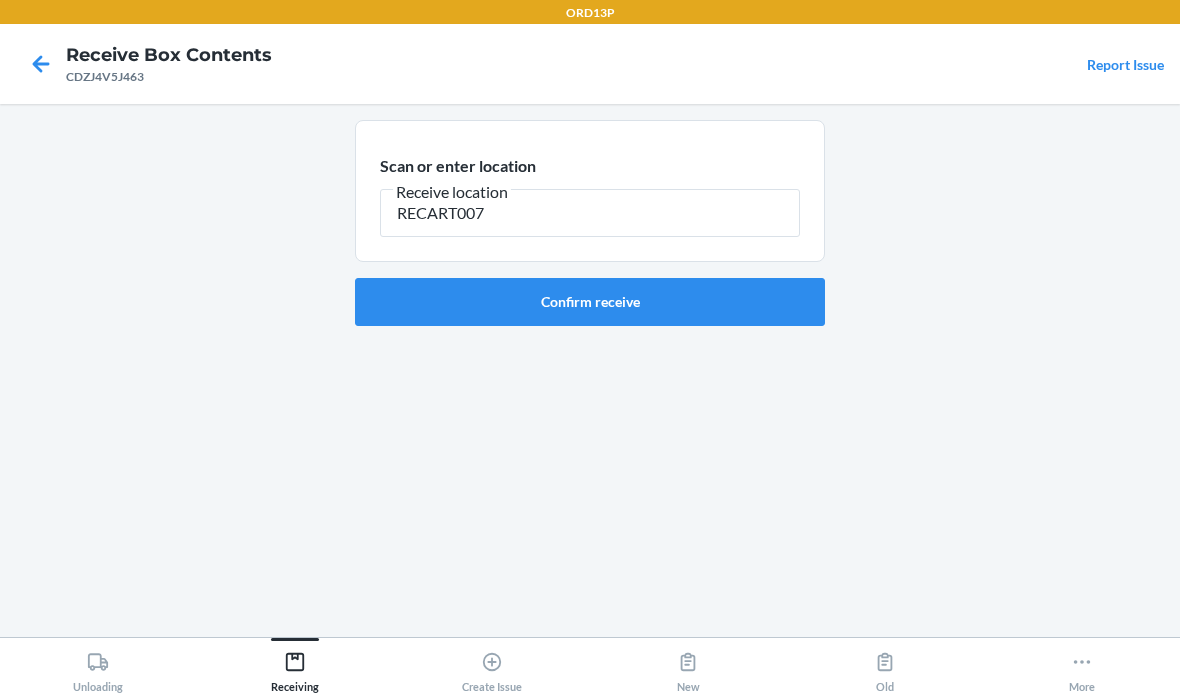 type on "RECART007" 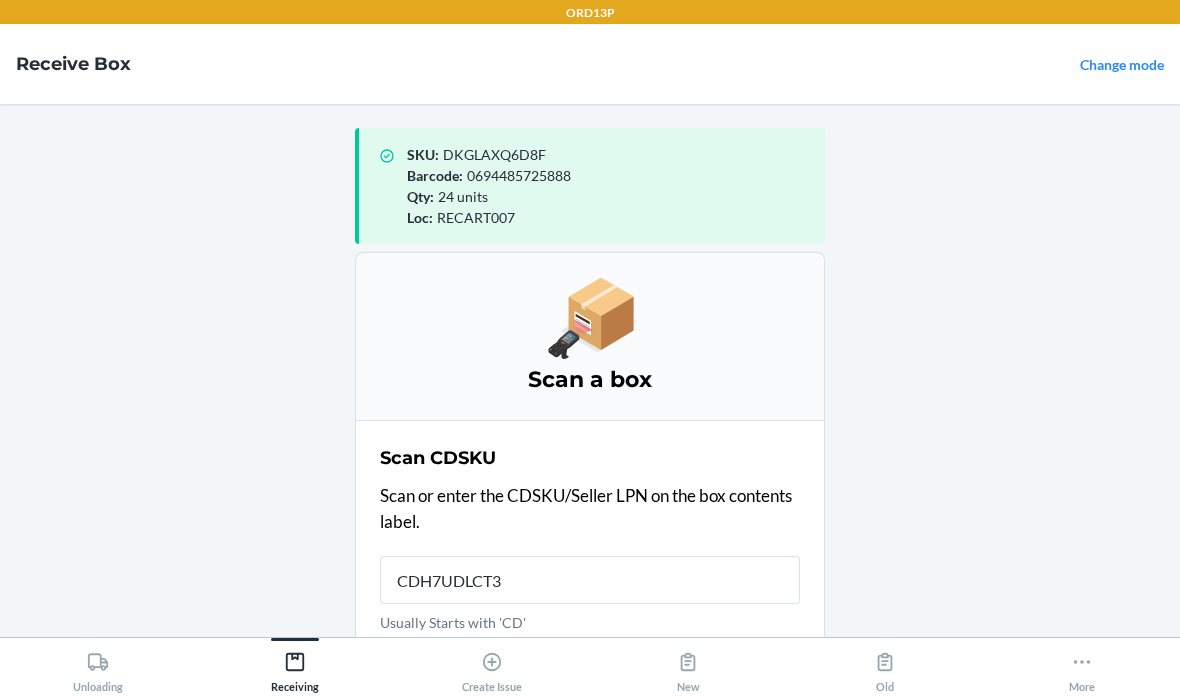 type on "CDH7UDLCT3L" 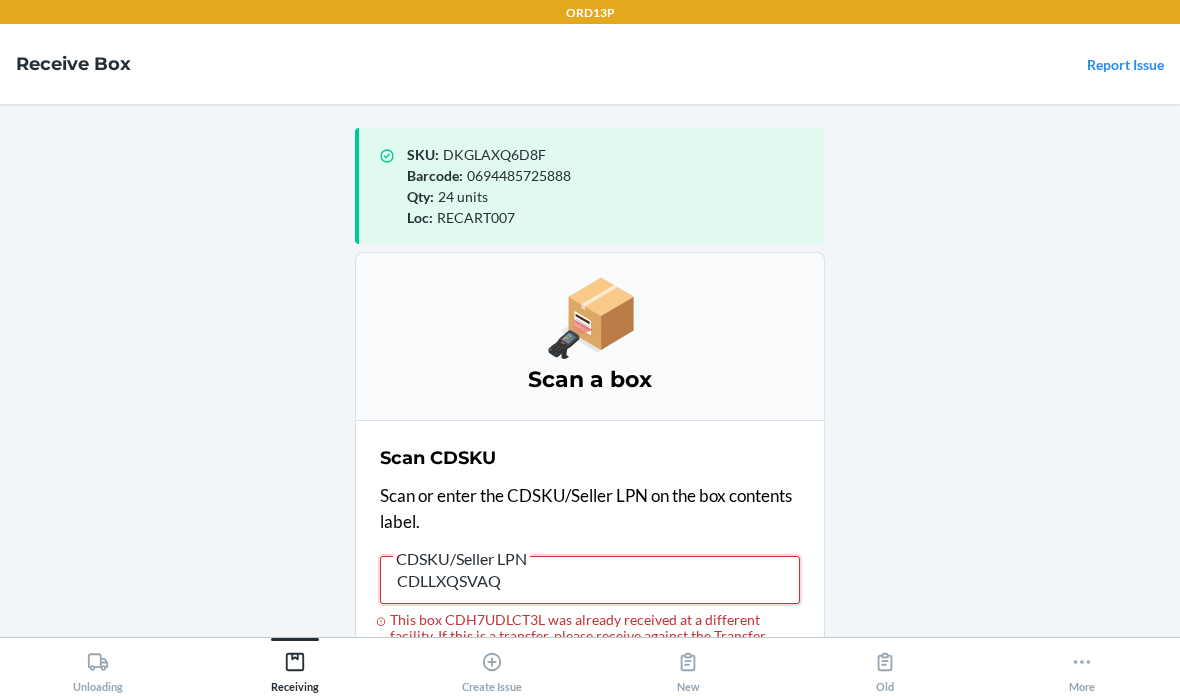 type on "CDLLXQSVAQY" 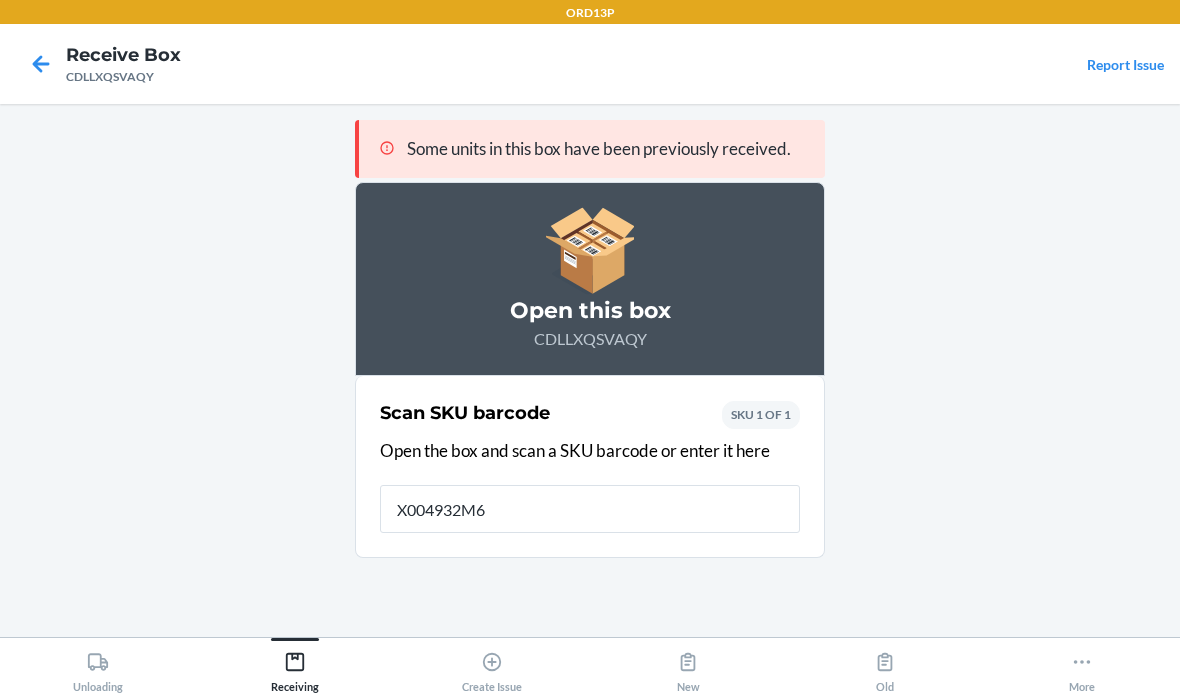 type on "X004932M65" 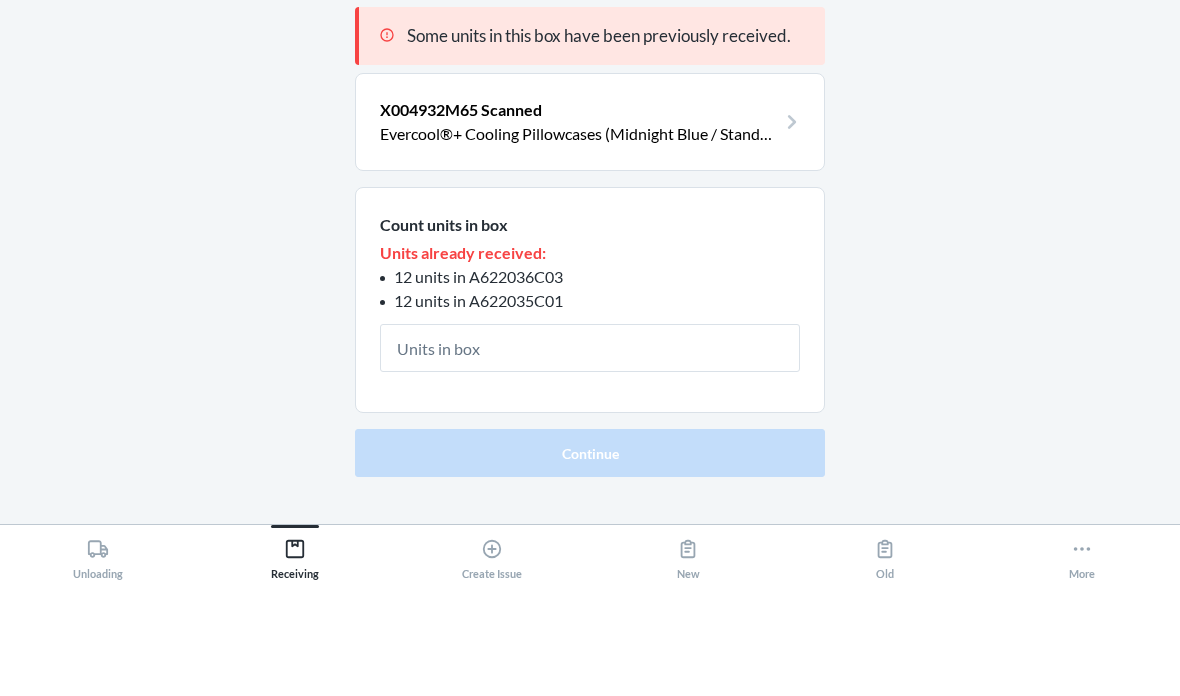 click on "Unloading" at bounding box center [98, 668] 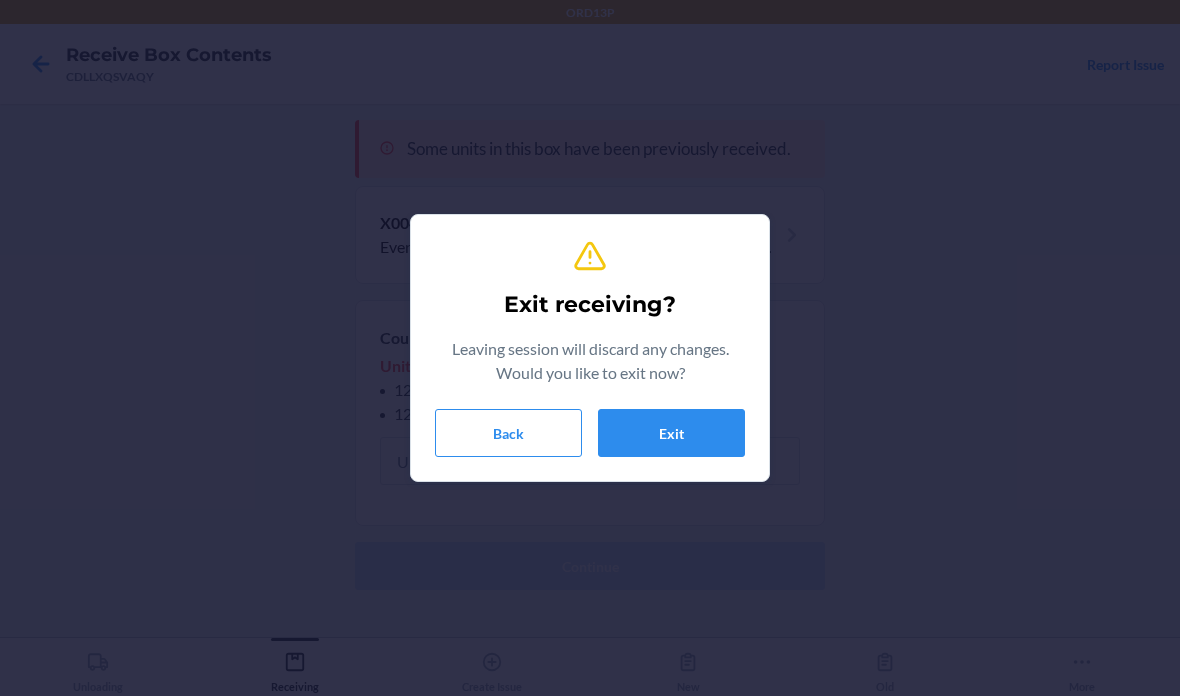click on "Back" at bounding box center [508, 433] 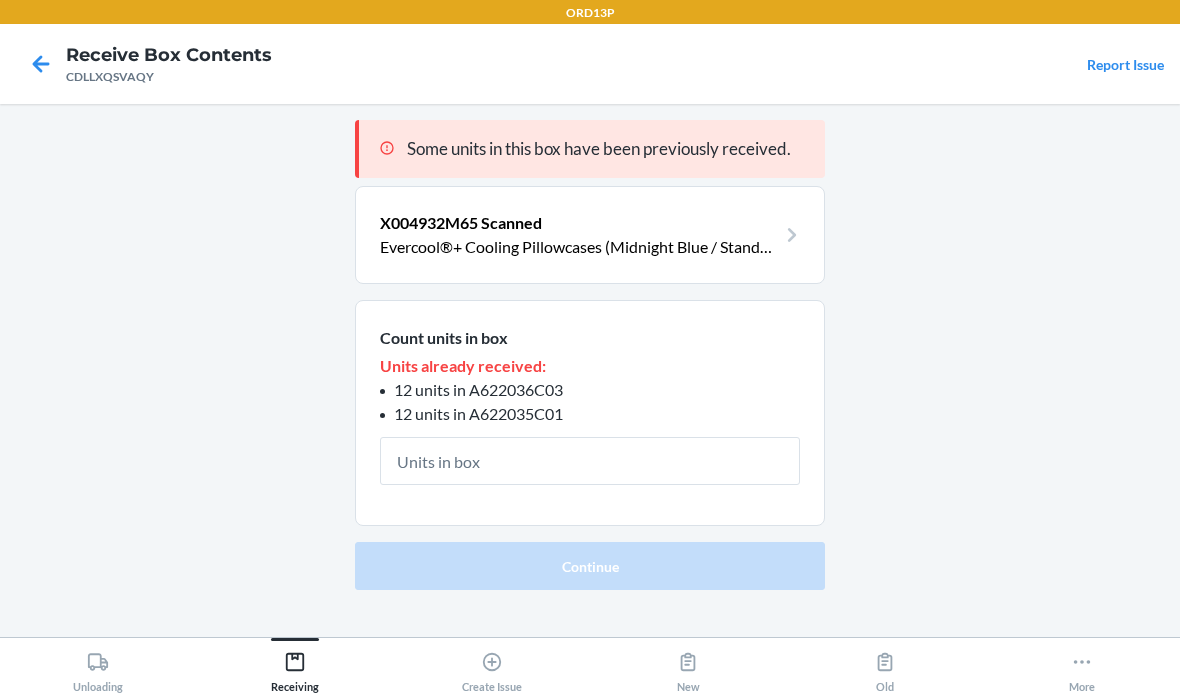 click on "Some units in this box have been previously received. X004932M65 Scanned Evercool®+ Cooling Pillowcases (Midnight Blue / Standard) Count units in box Units already received: 12 units in A622036C03 12 units in A622035C01 Continue" at bounding box center [590, 370] 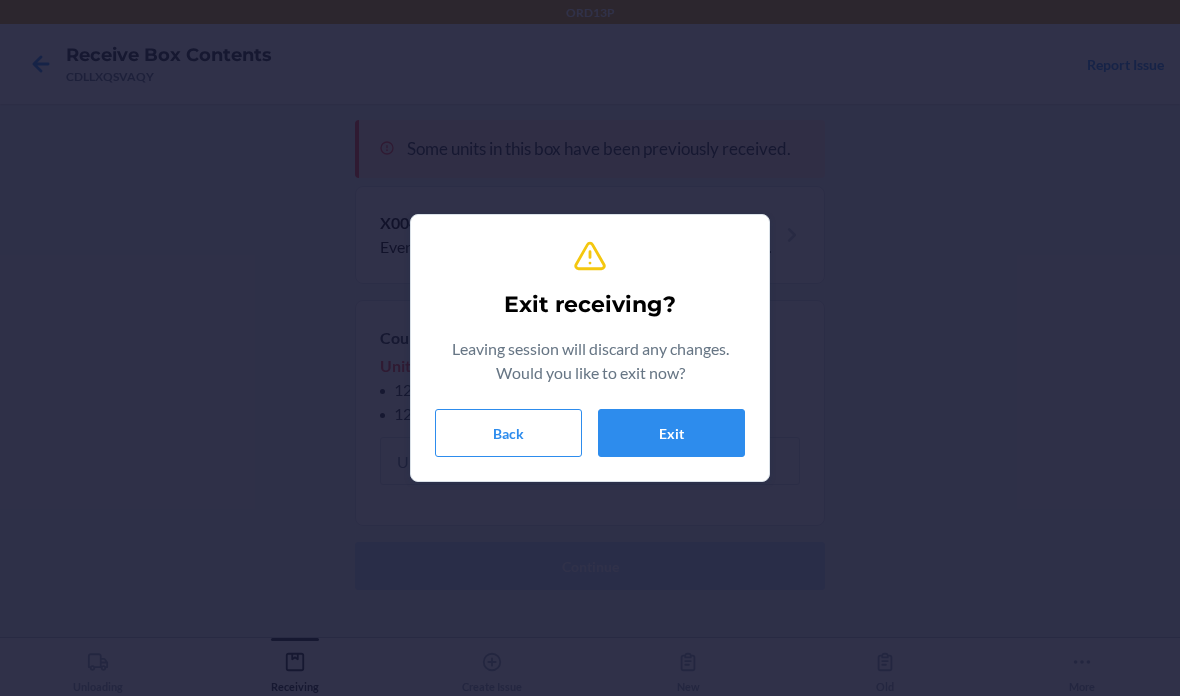 click on "Exit" at bounding box center (671, 433) 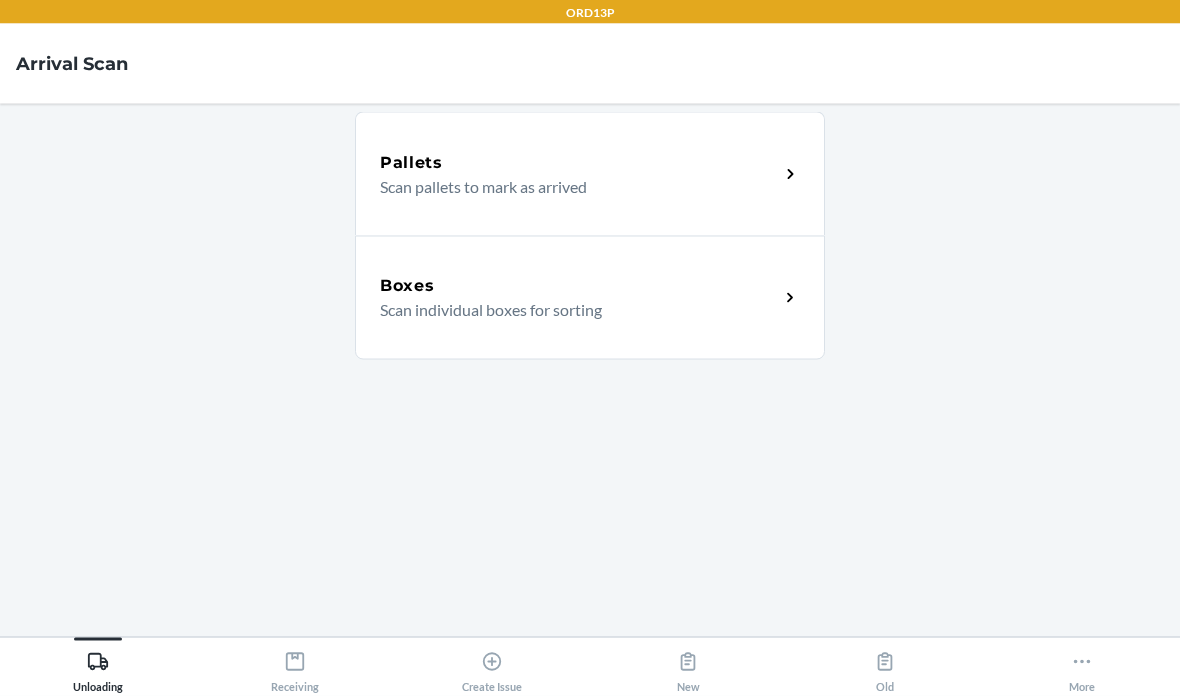 scroll, scrollTop: 80, scrollLeft: 0, axis: vertical 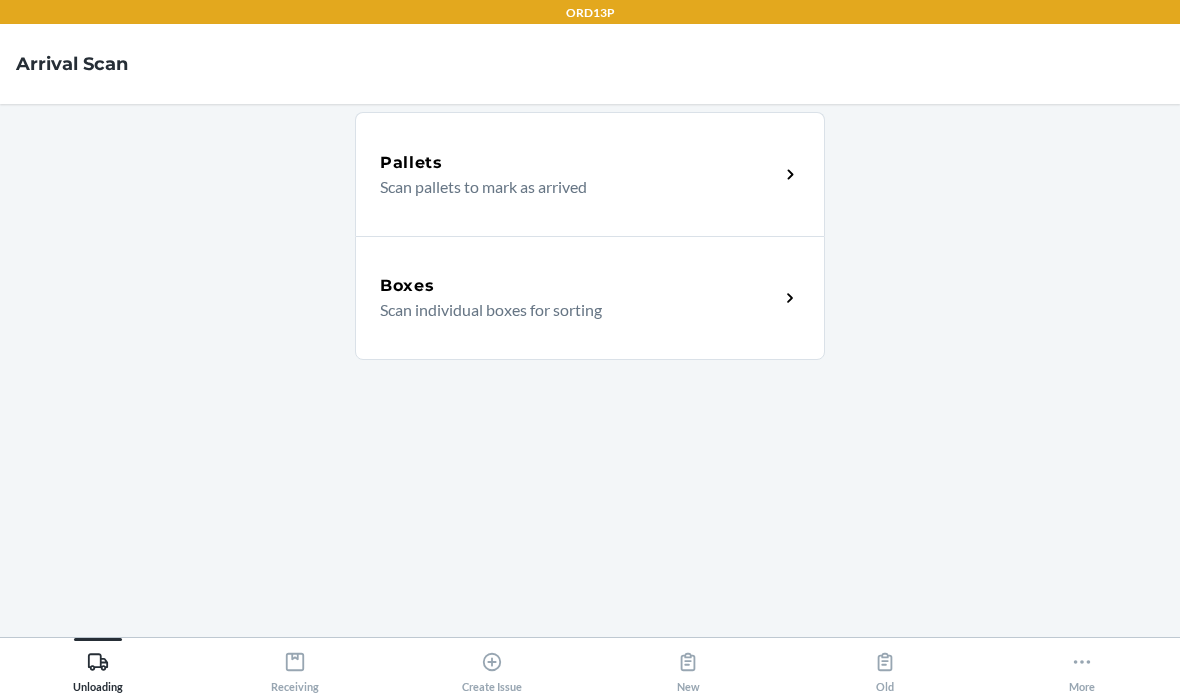 click 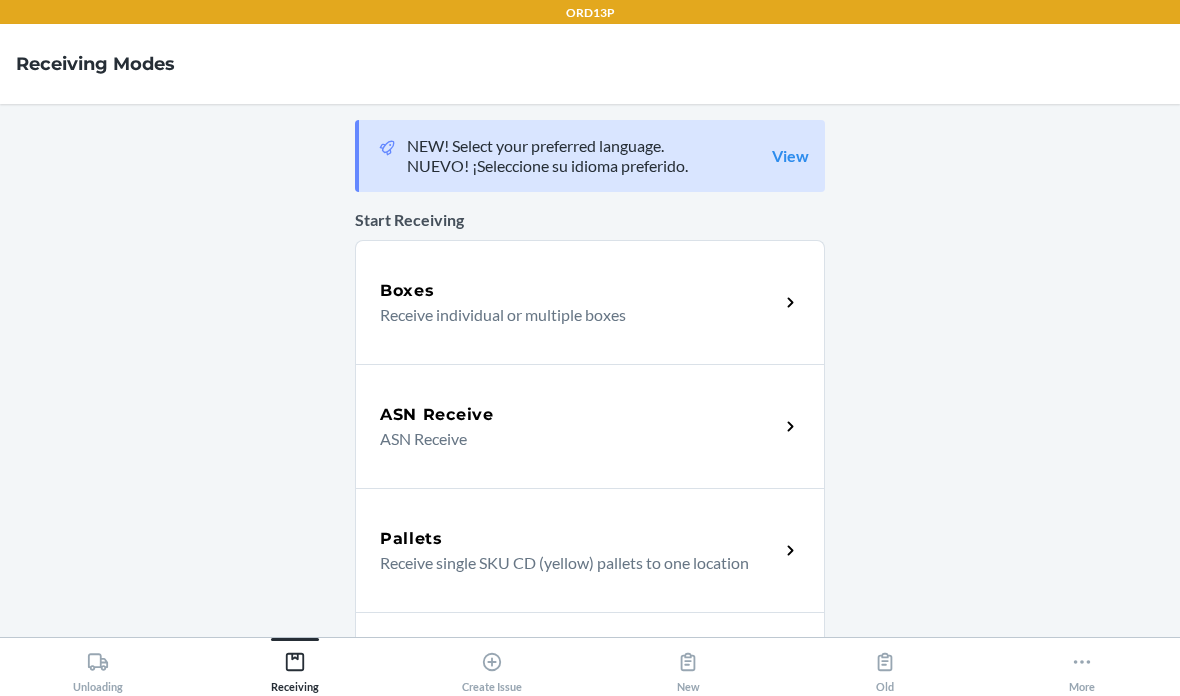 click on "Boxes" at bounding box center (407, 291) 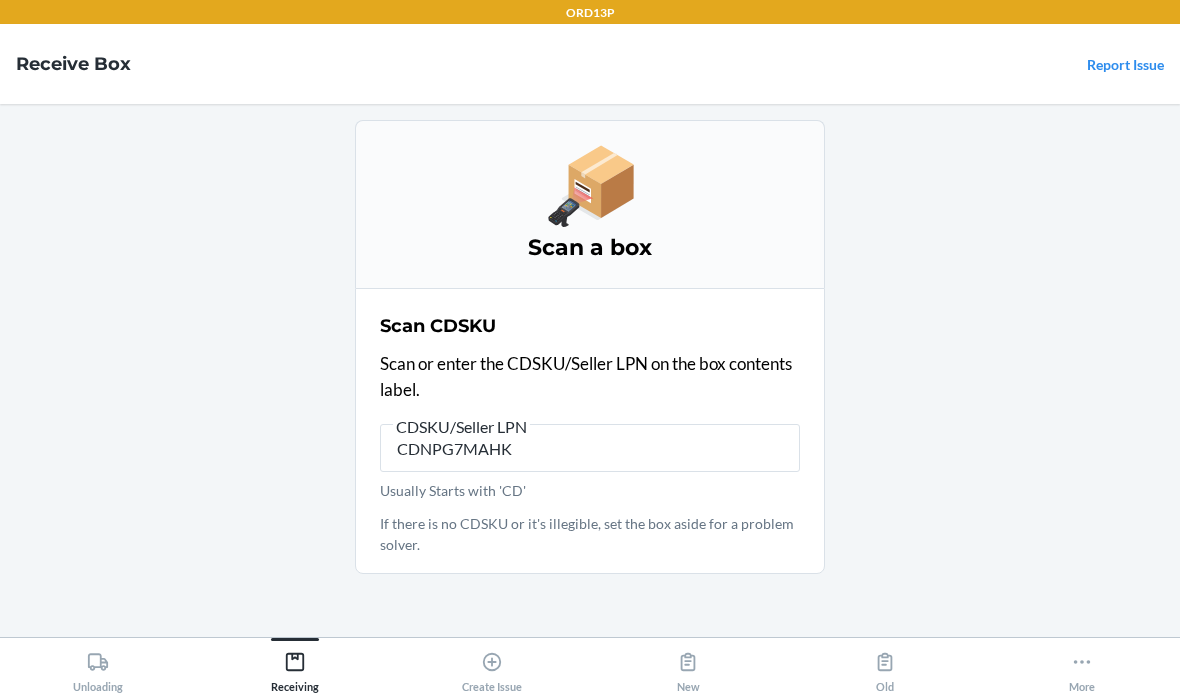 type on "CDNPG7MAHKX" 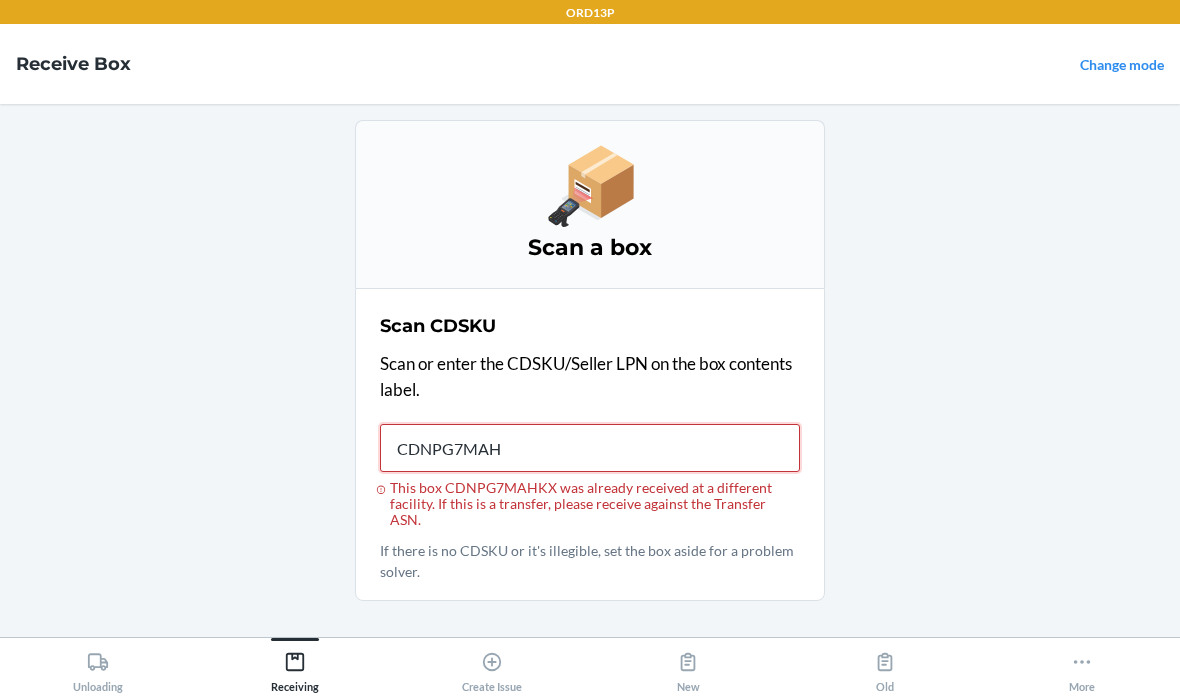 type on "CDNPG7MAHK" 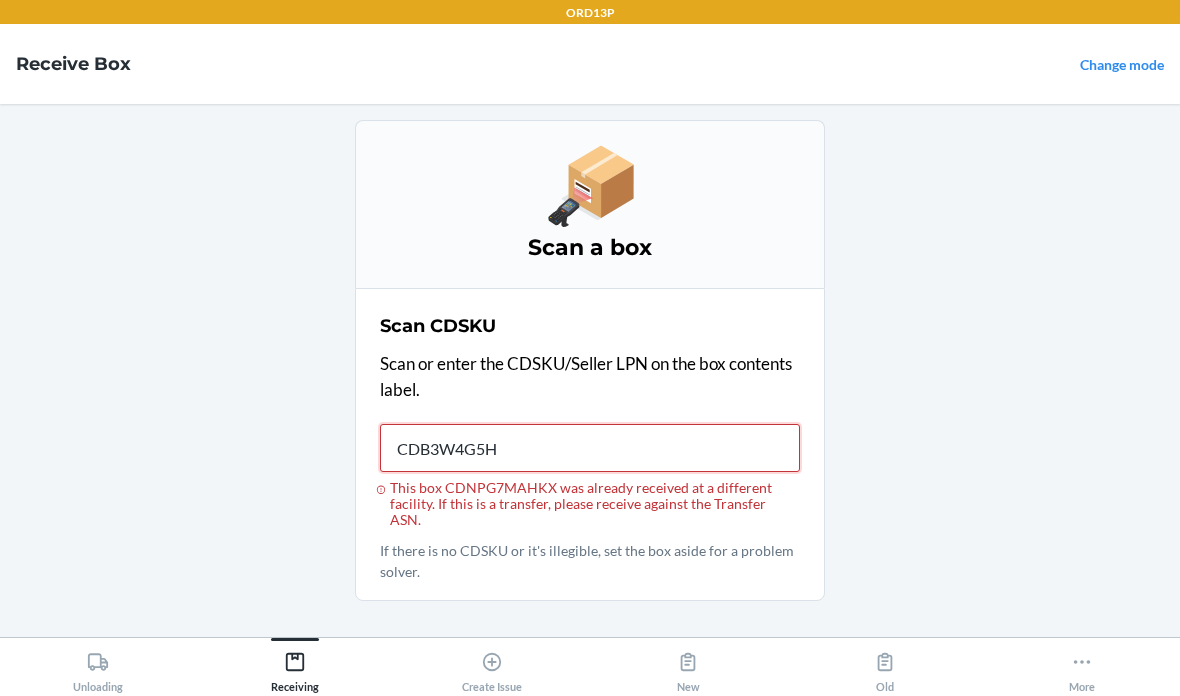 type on "CDB3W4G5H2" 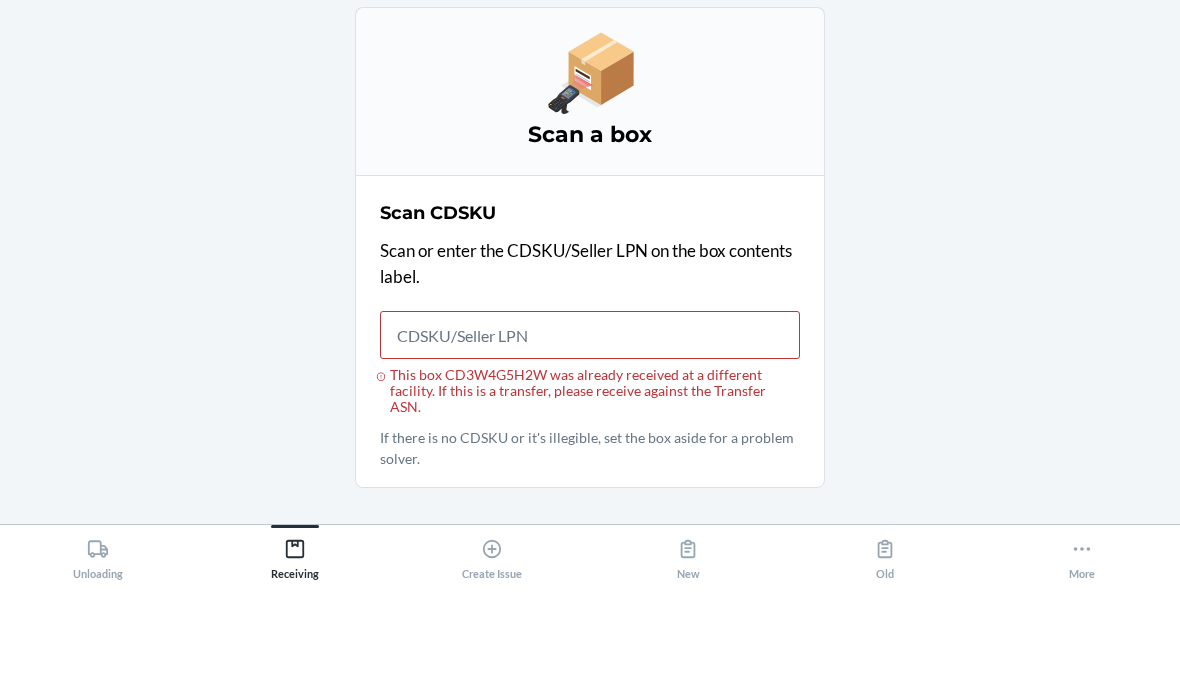 click 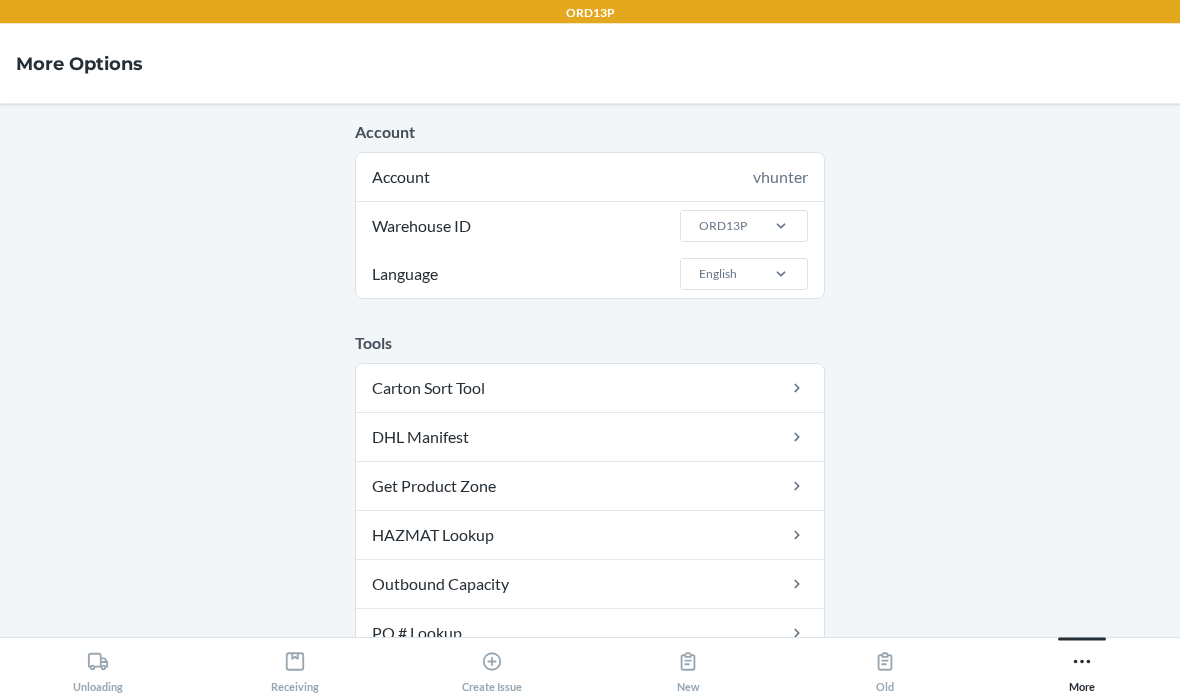 scroll, scrollTop: 14, scrollLeft: 0, axis: vertical 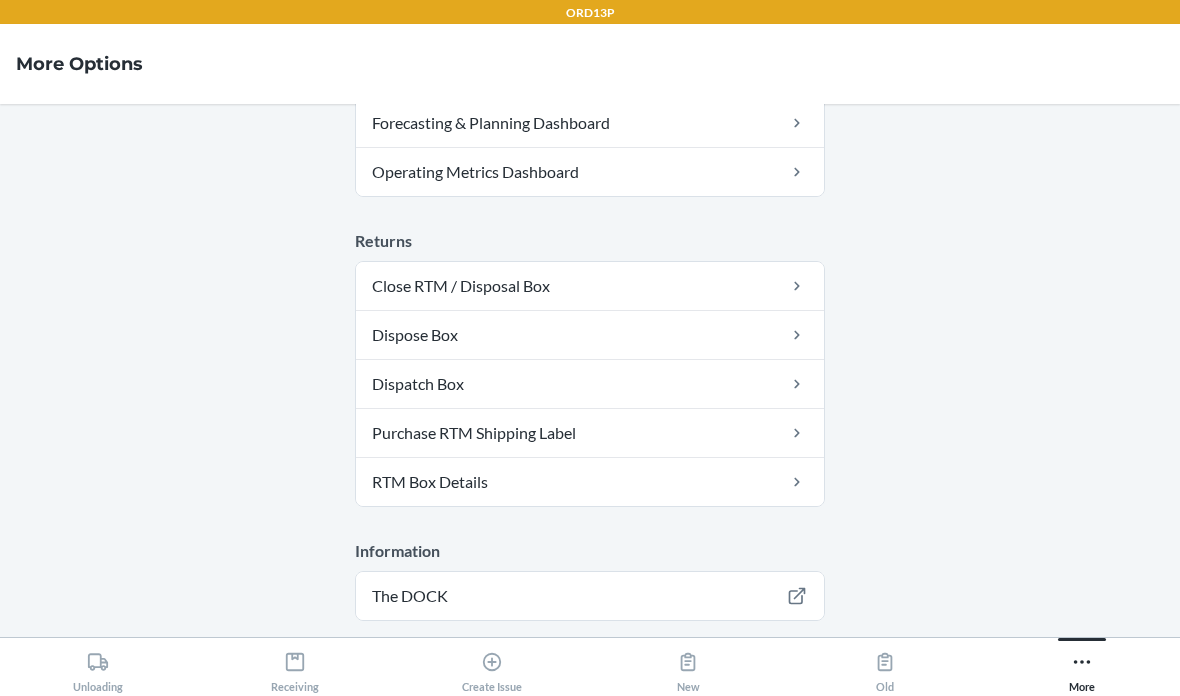 click on "Receiving" at bounding box center (295, 668) 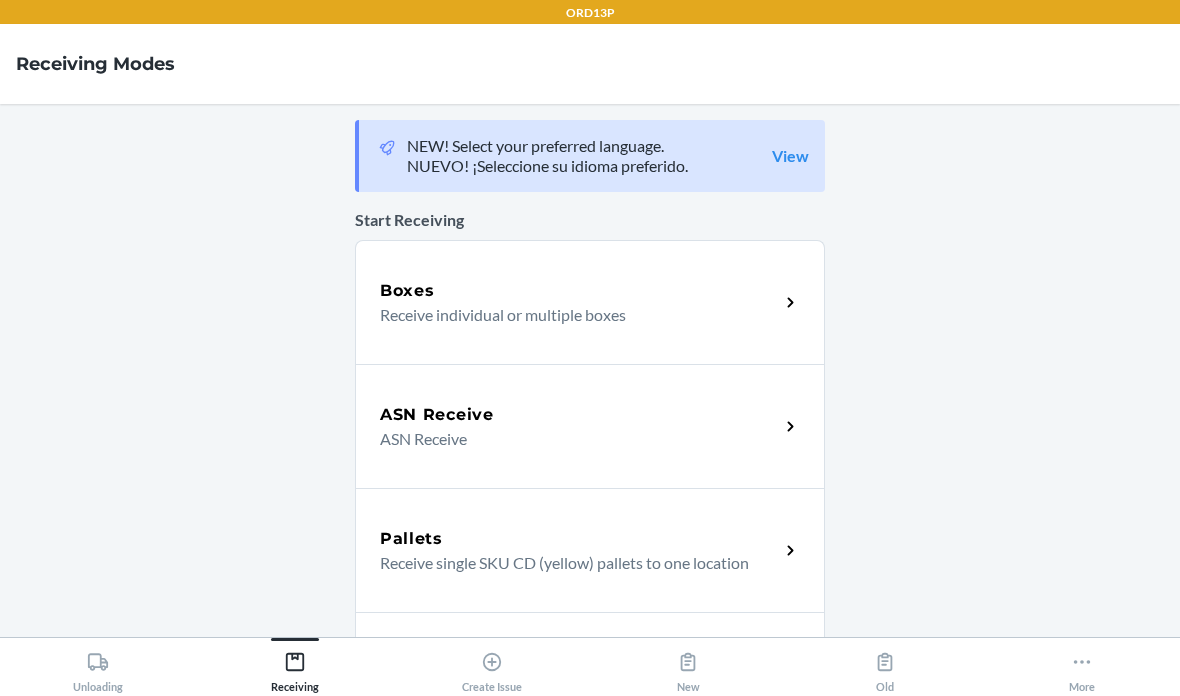 scroll, scrollTop: 0, scrollLeft: 0, axis: both 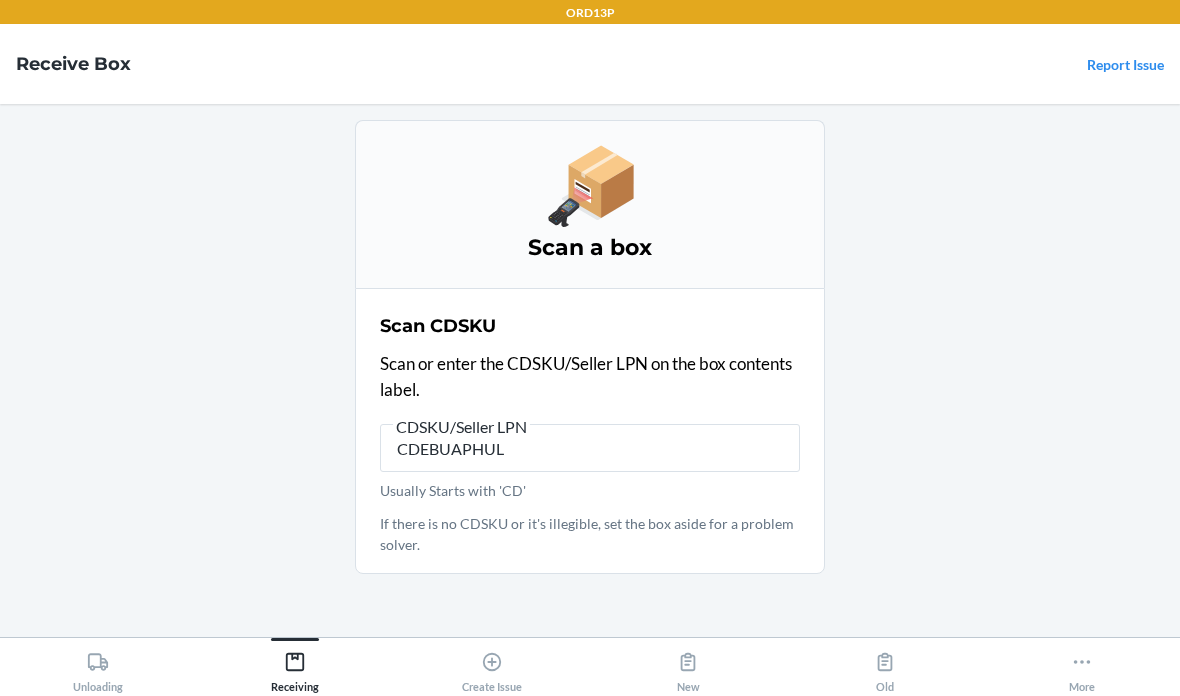 type on "CDEBUAPHULJ" 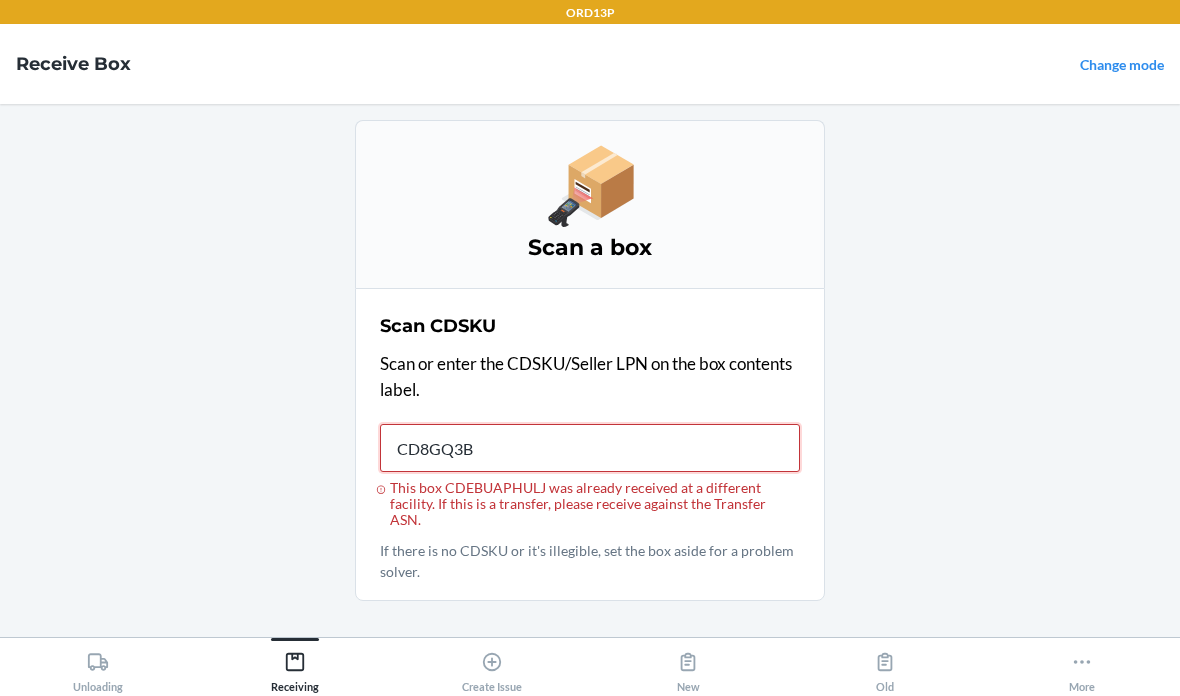type on "CD8GQ3BW" 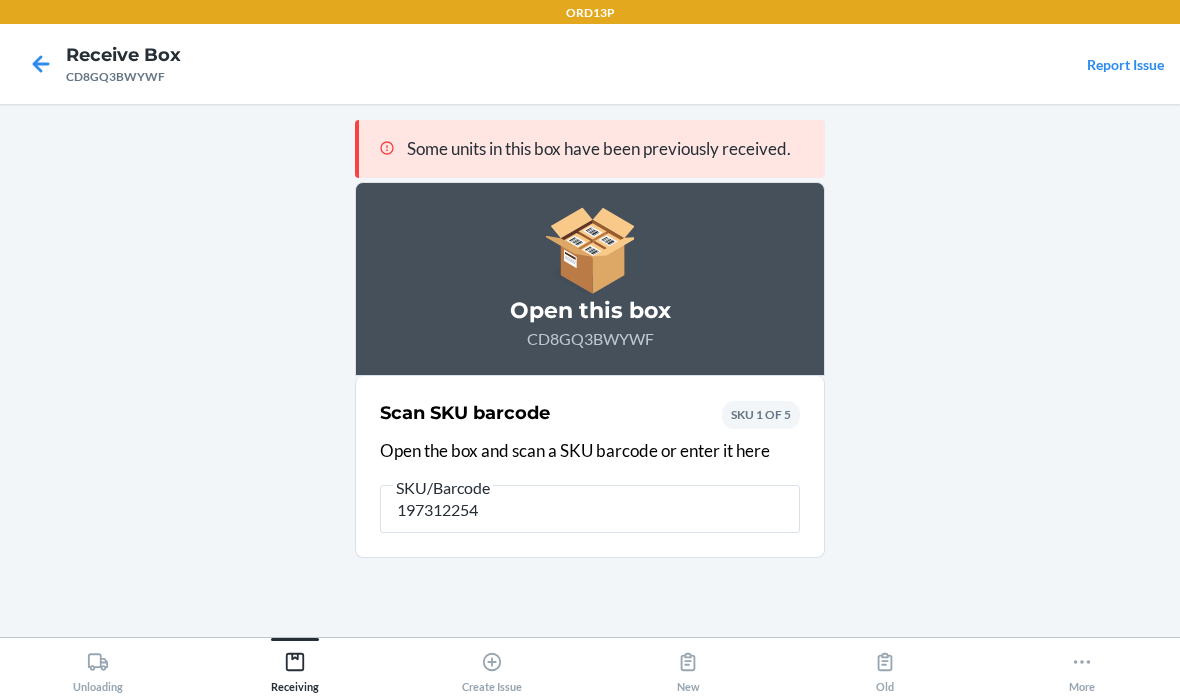 type on "1973122544" 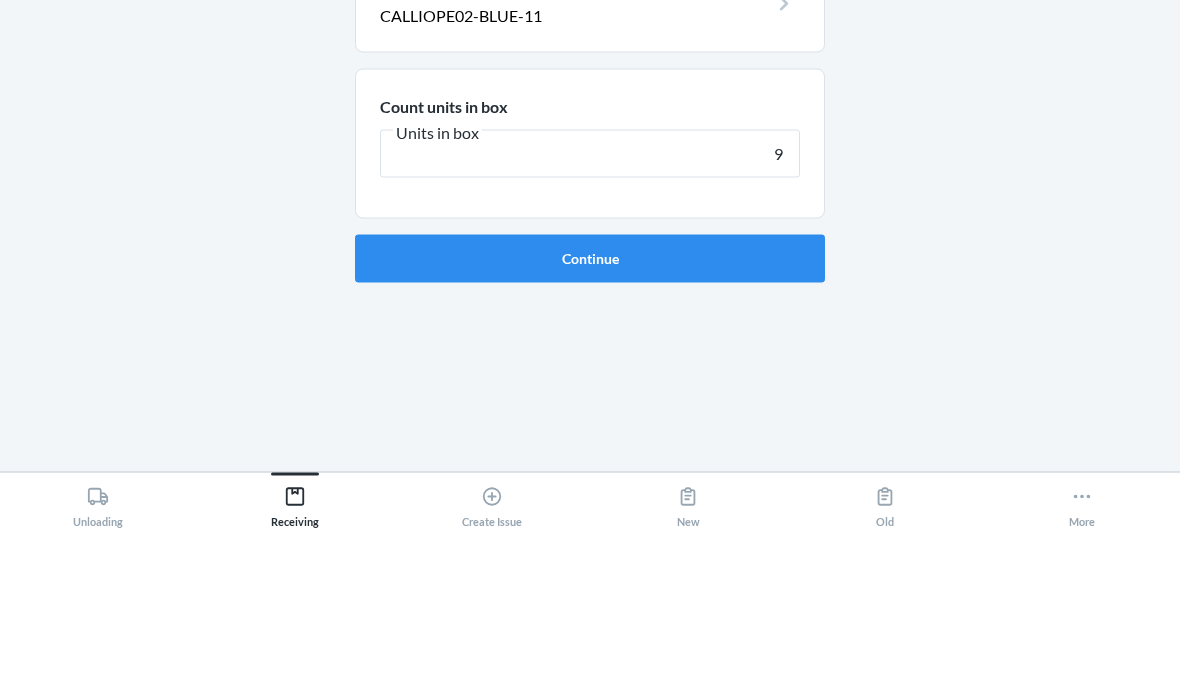 type on "9" 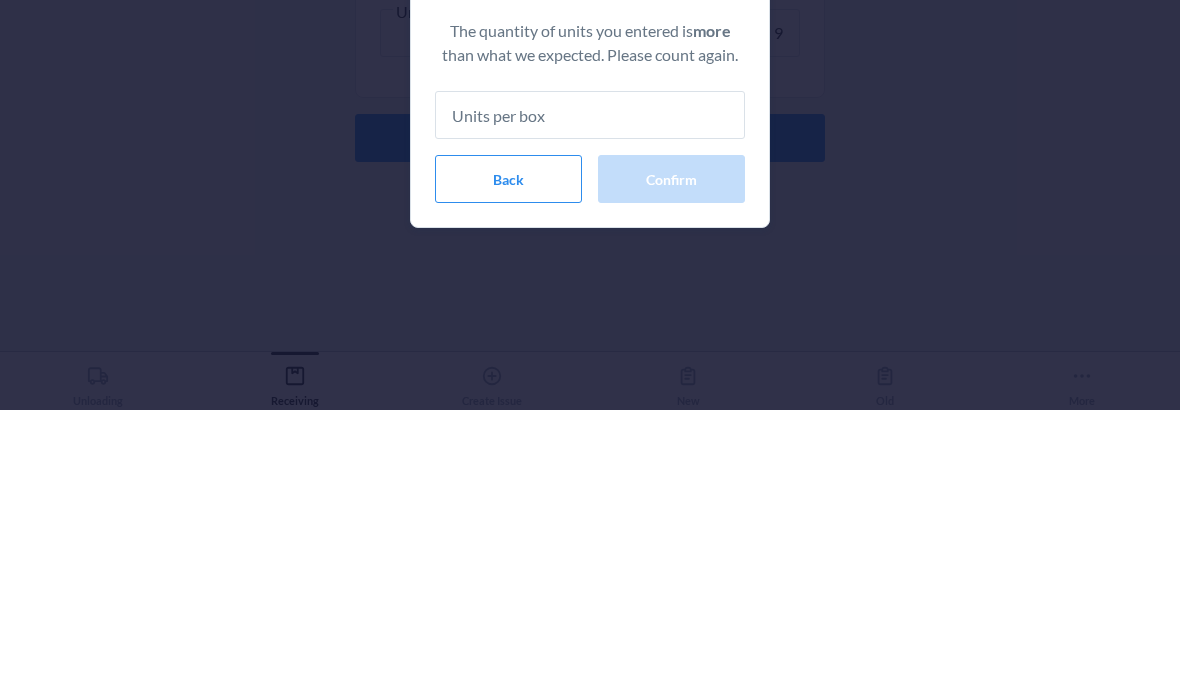 type on "9" 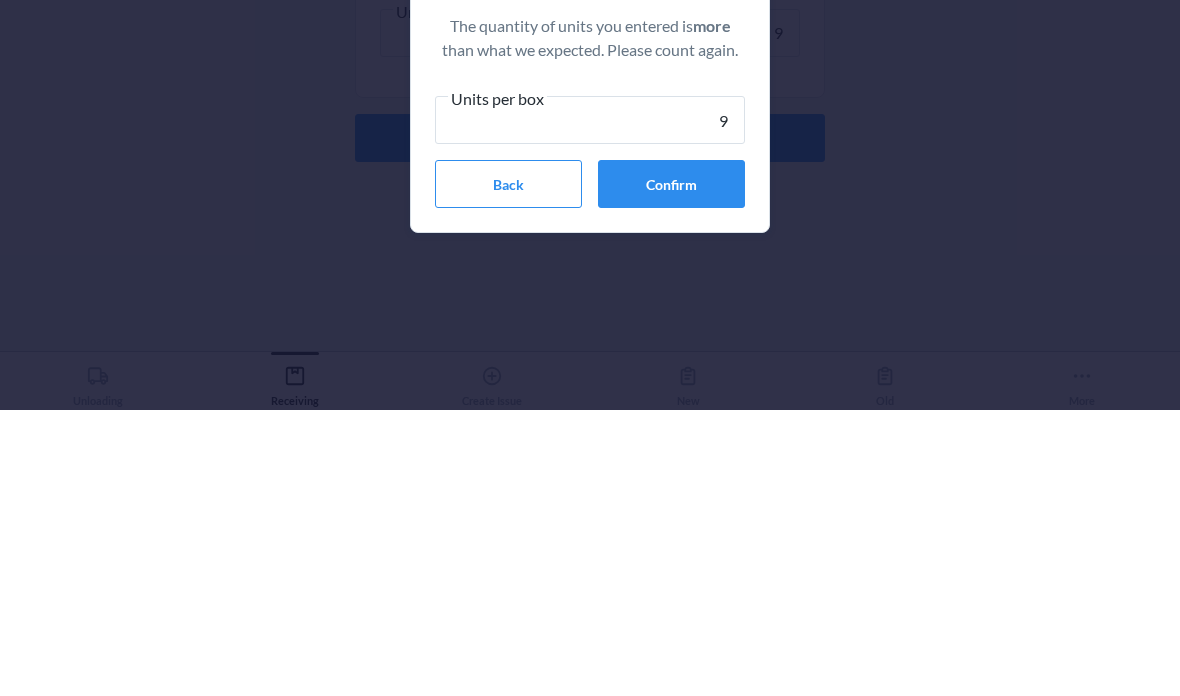 click on "Confirm" at bounding box center [671, 470] 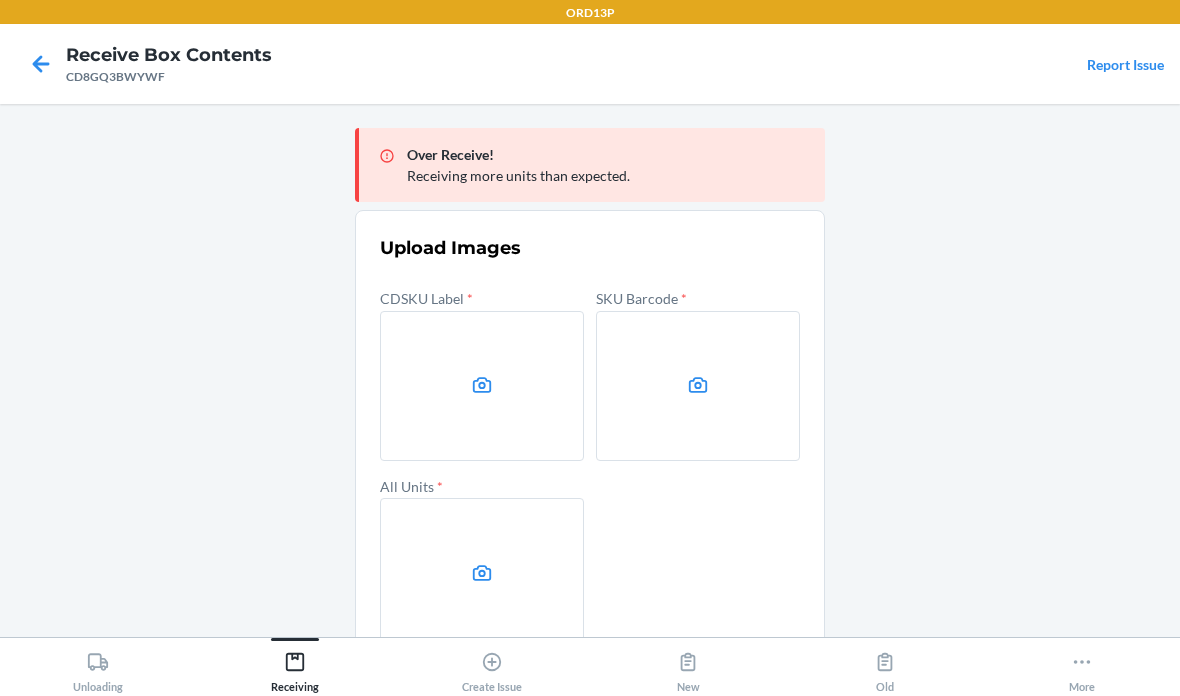 click at bounding box center [482, 386] 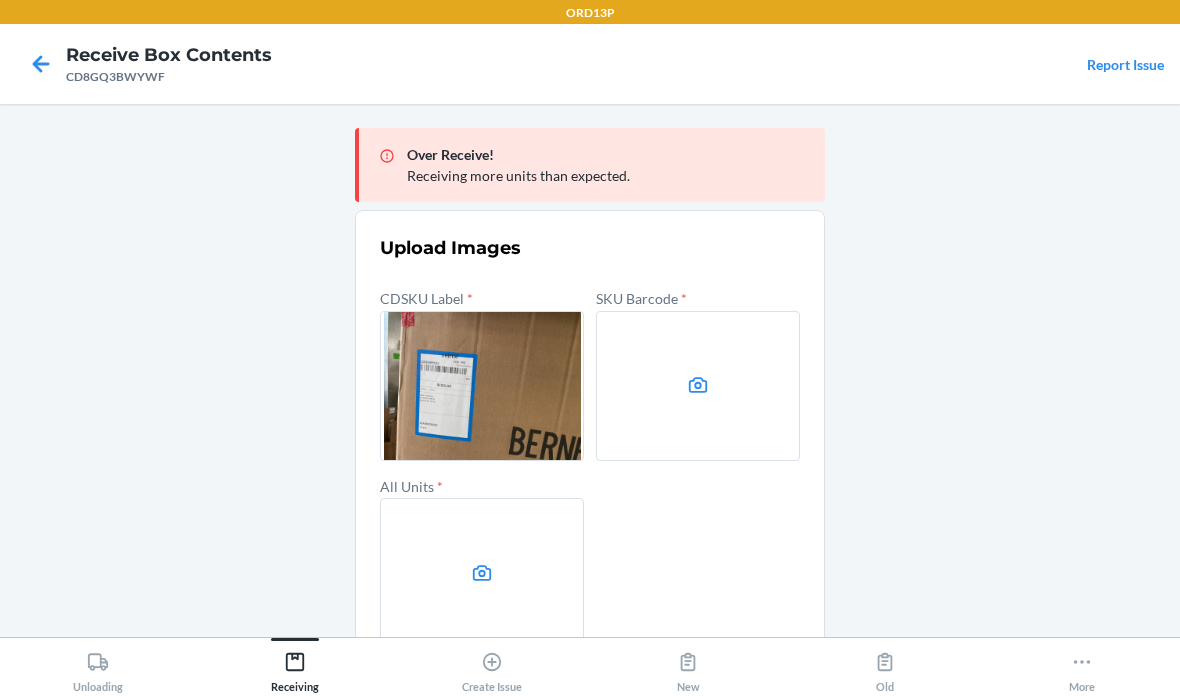click 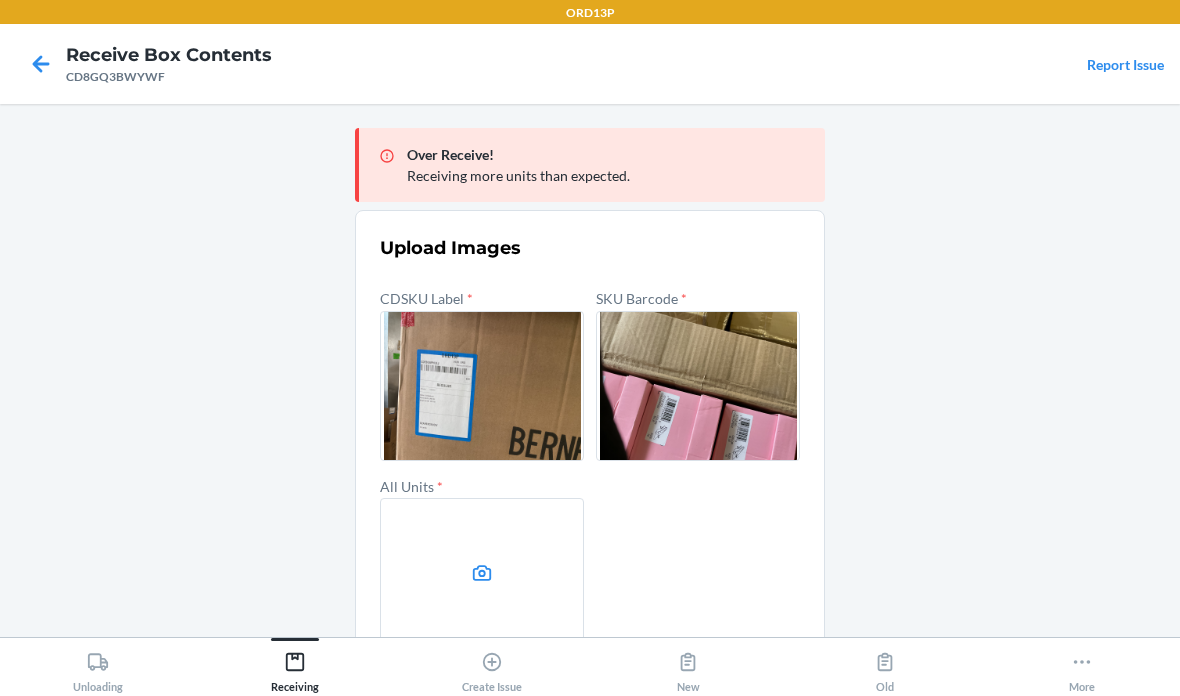 click at bounding box center [482, 573] 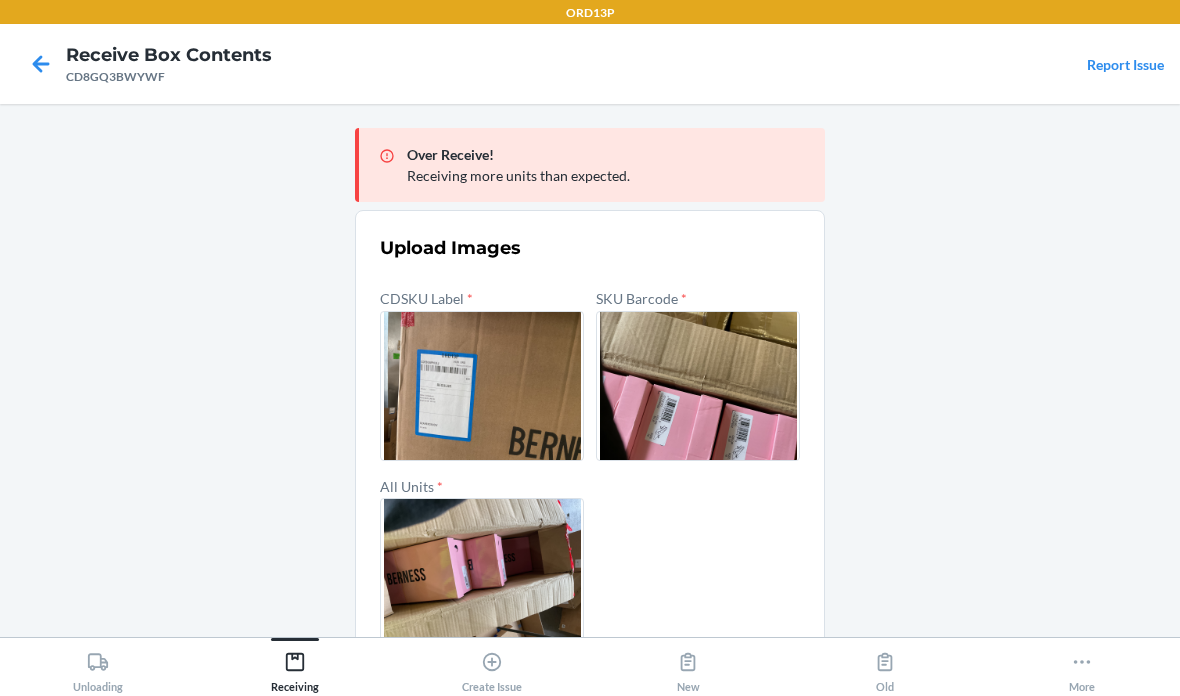 click on "Confirm" at bounding box center (590, 696) 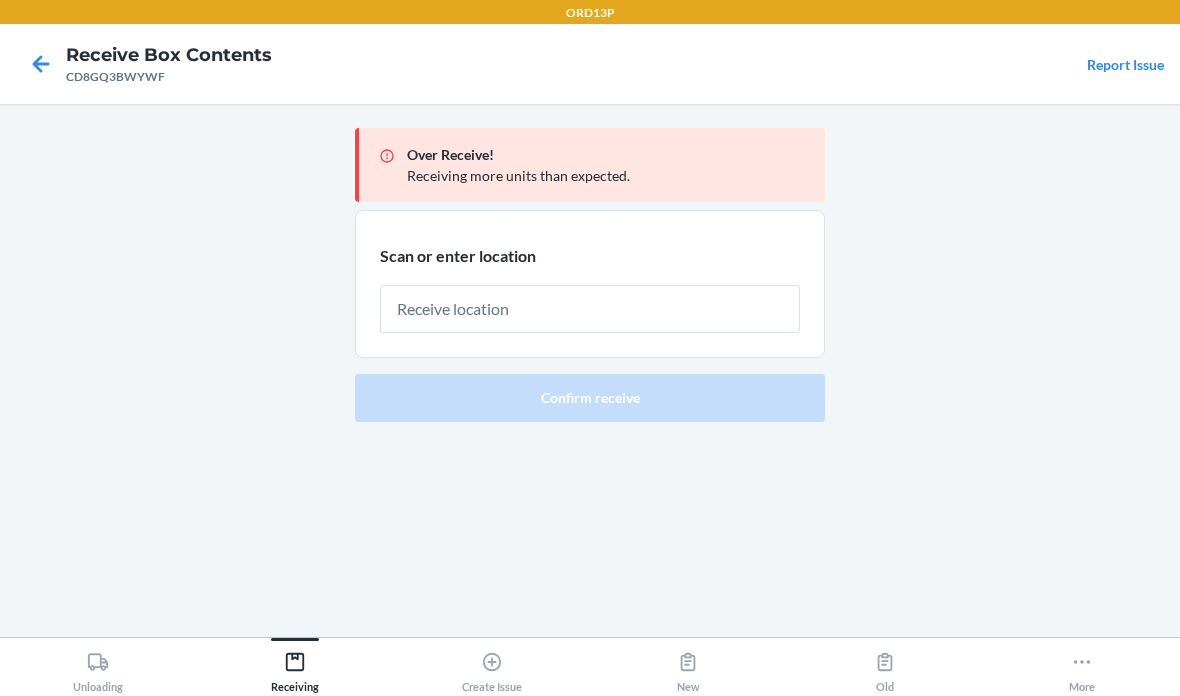 click at bounding box center [590, 309] 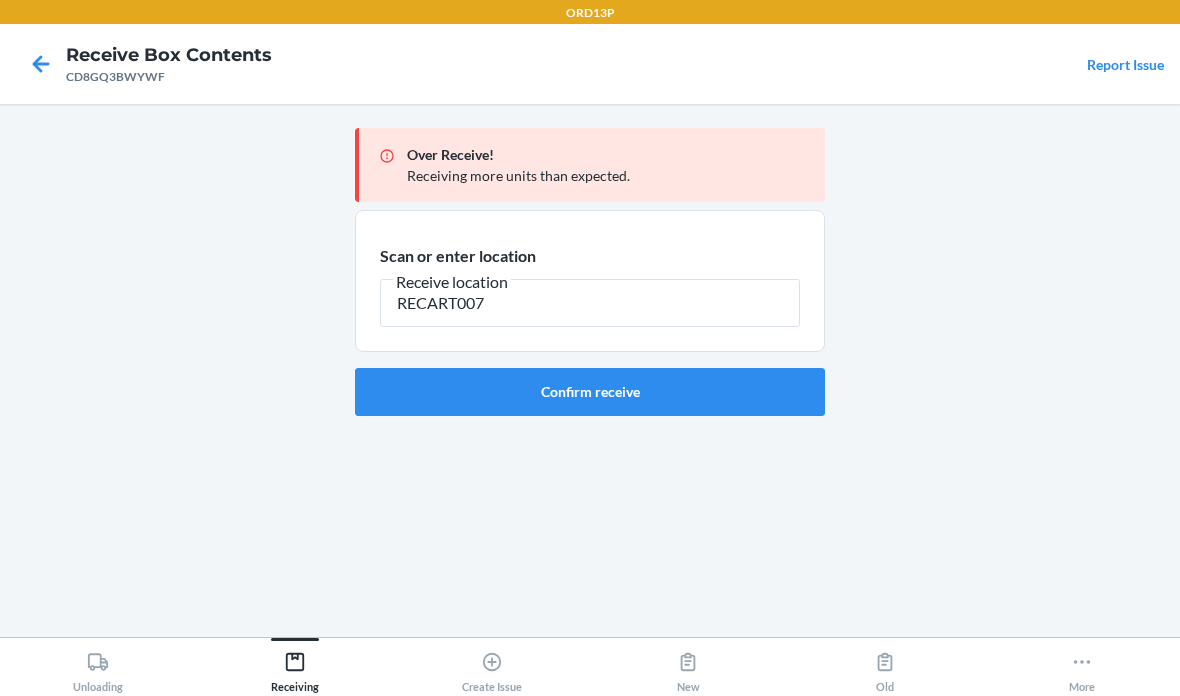 type on "RECART007" 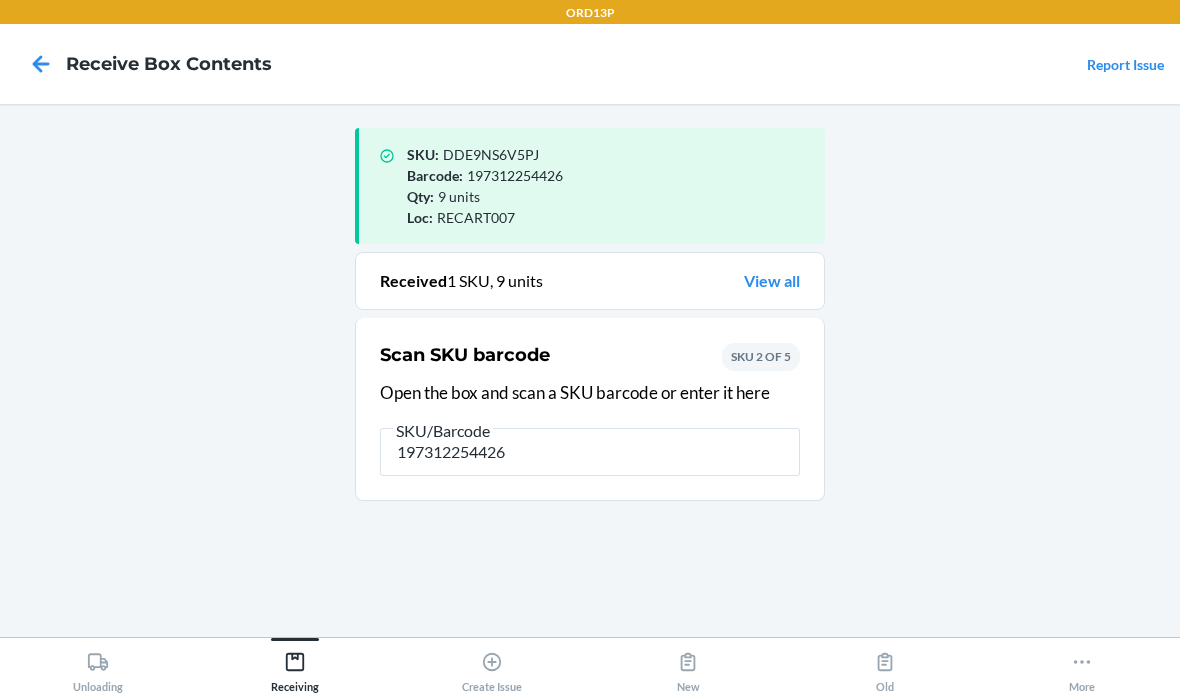 type 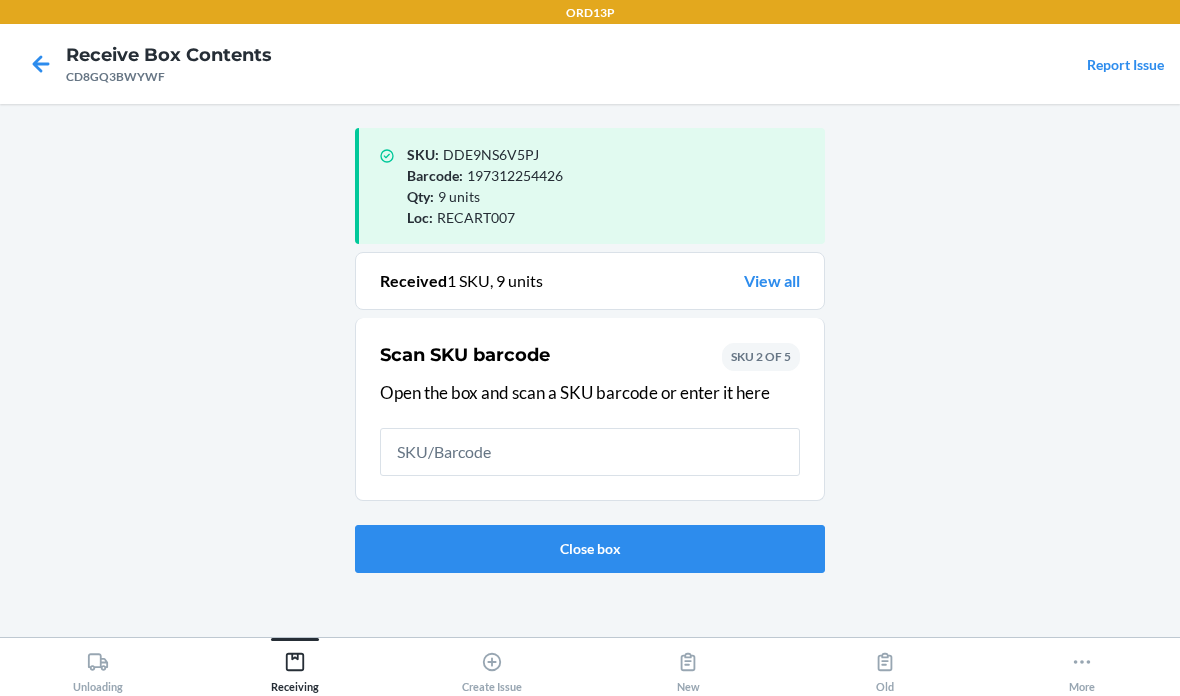 click on "Close box" at bounding box center [590, 549] 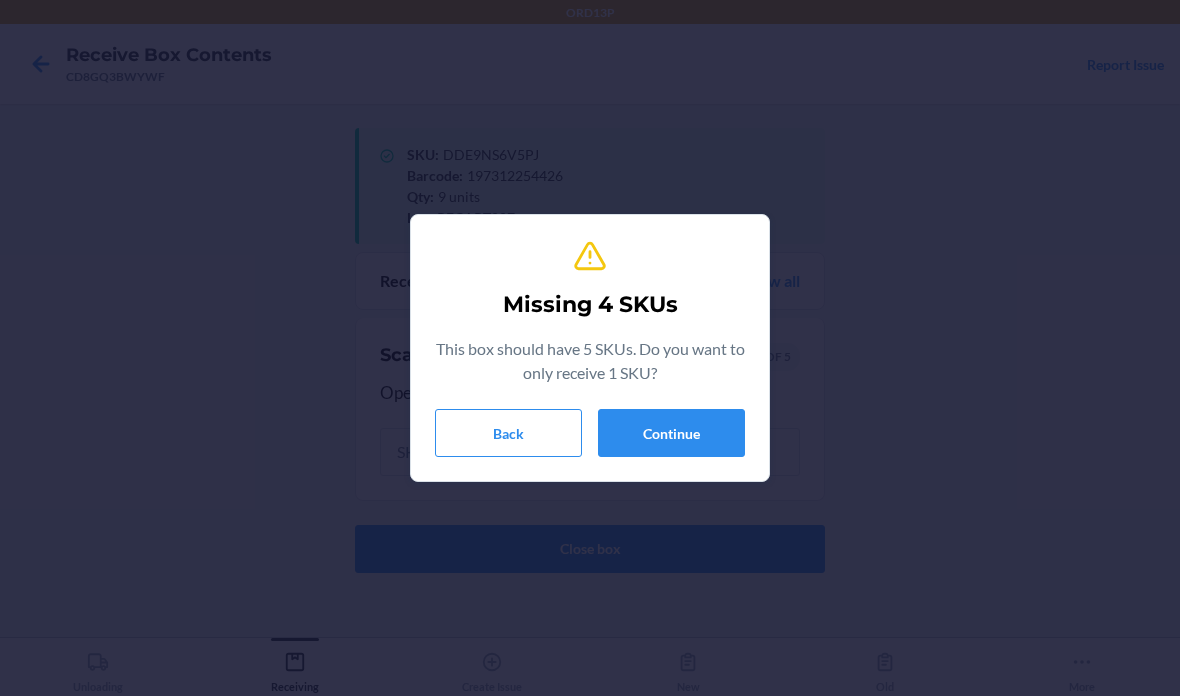 click on "Missing 4 SKUs This box should have 5 SKUs. Do you want to only receive 1 SKU? Back Continue" at bounding box center (590, 348) 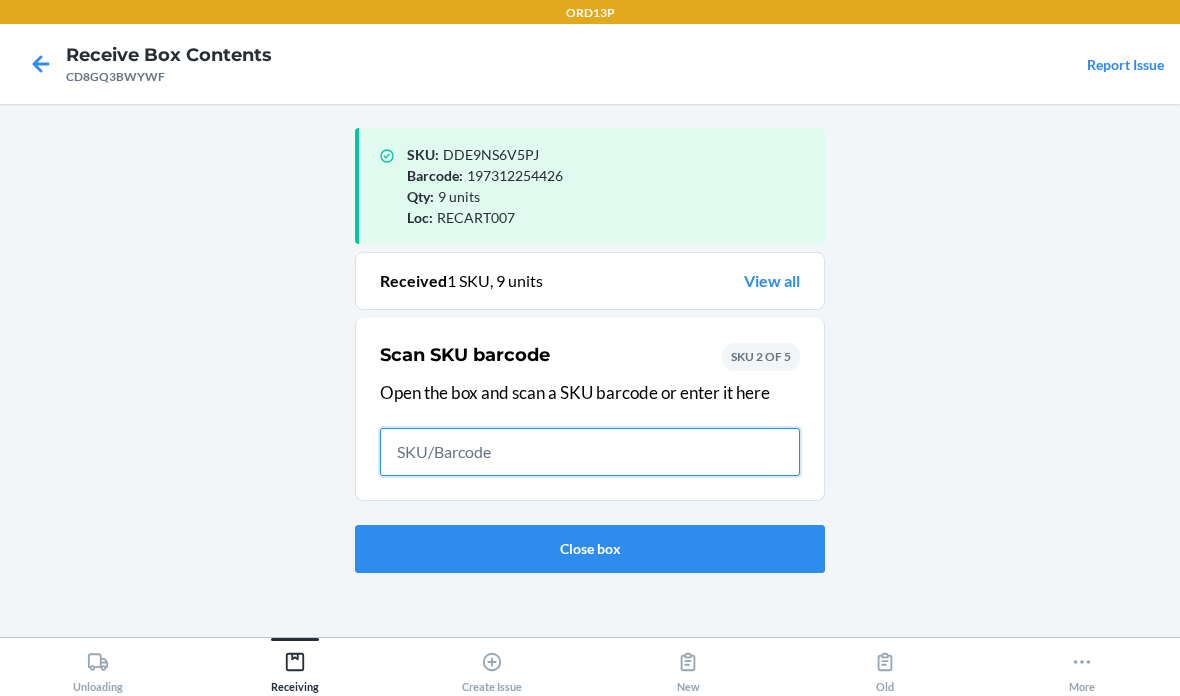 click at bounding box center (590, 452) 